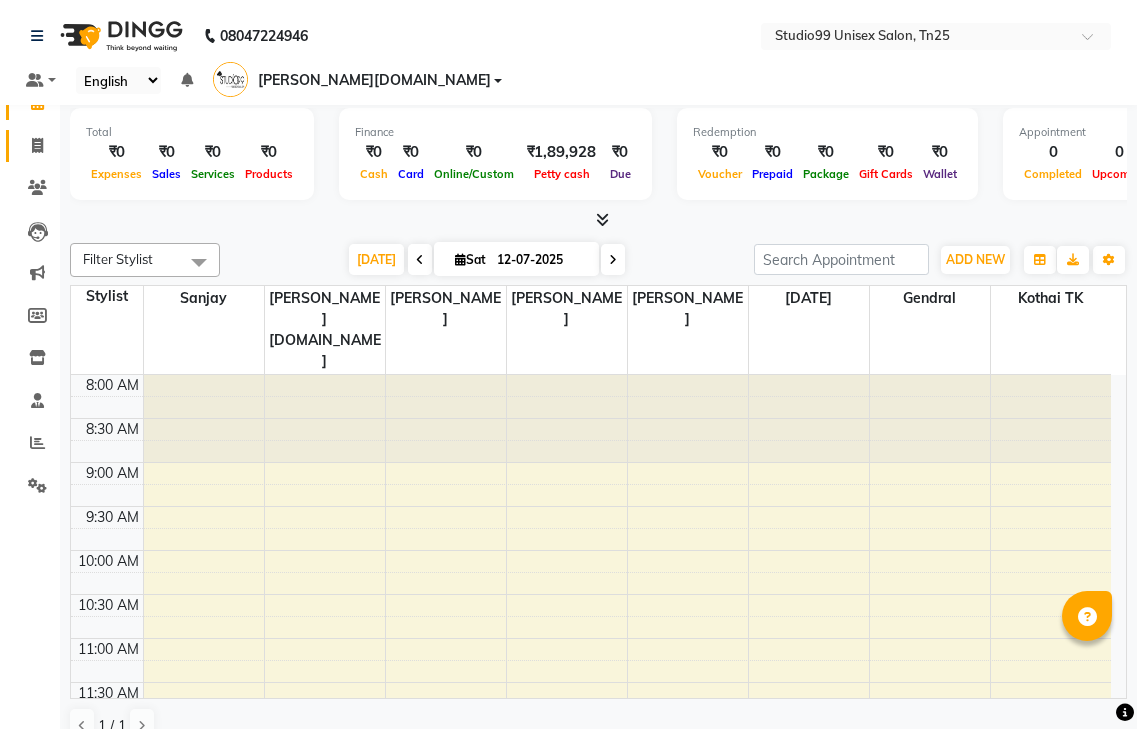 scroll, scrollTop: 0, scrollLeft: 0, axis: both 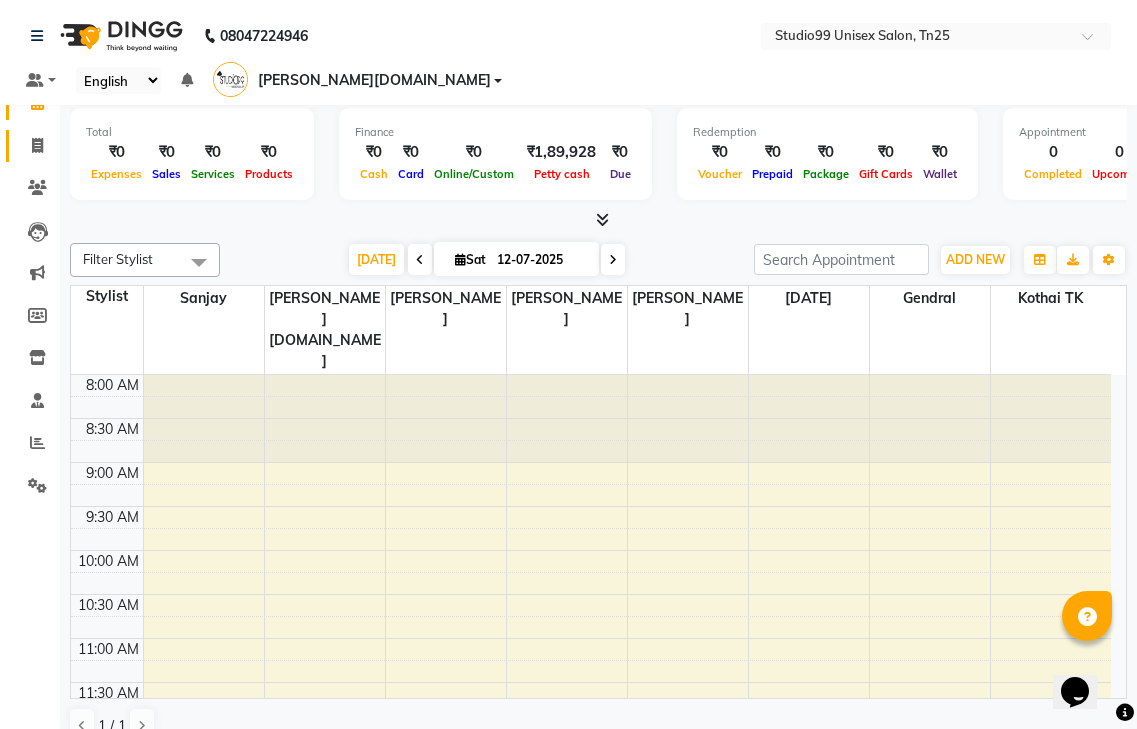 click on "Invoice" 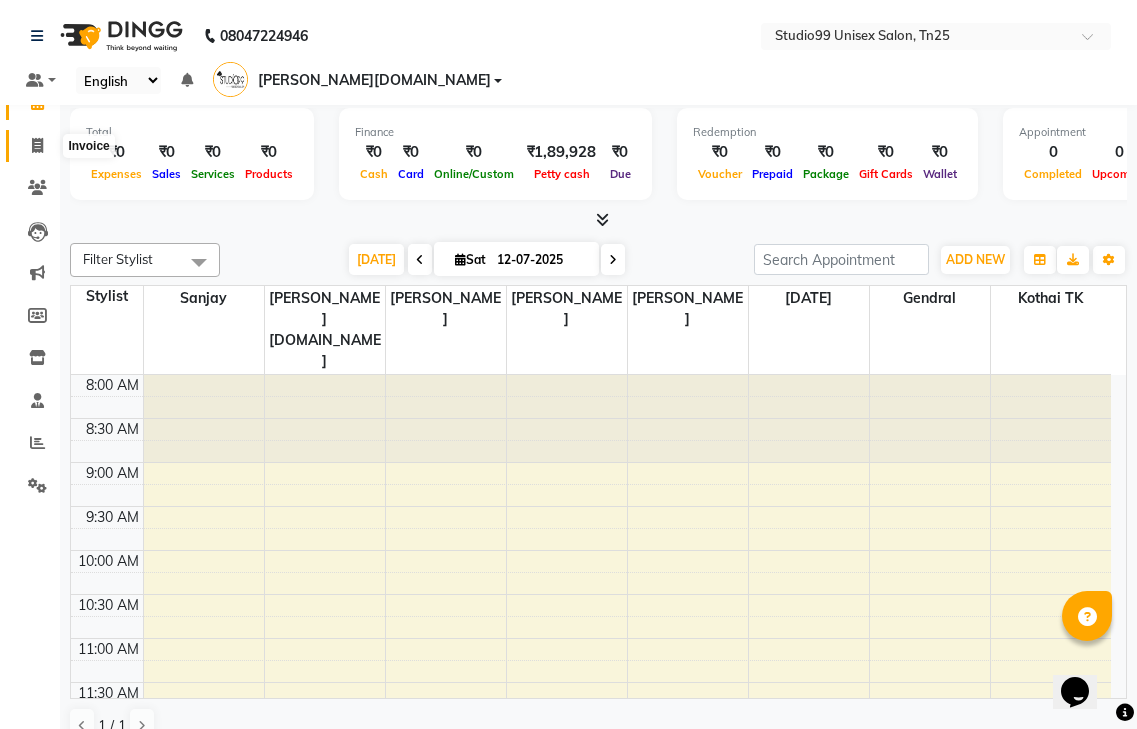 click 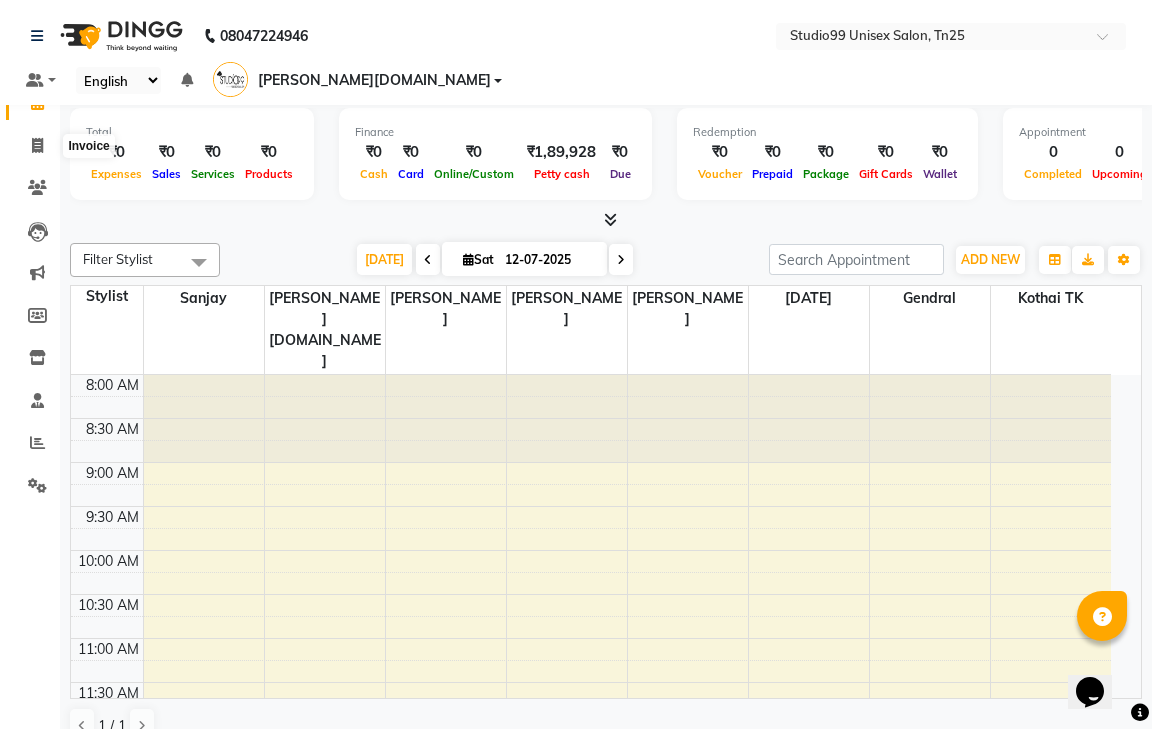 select on "service" 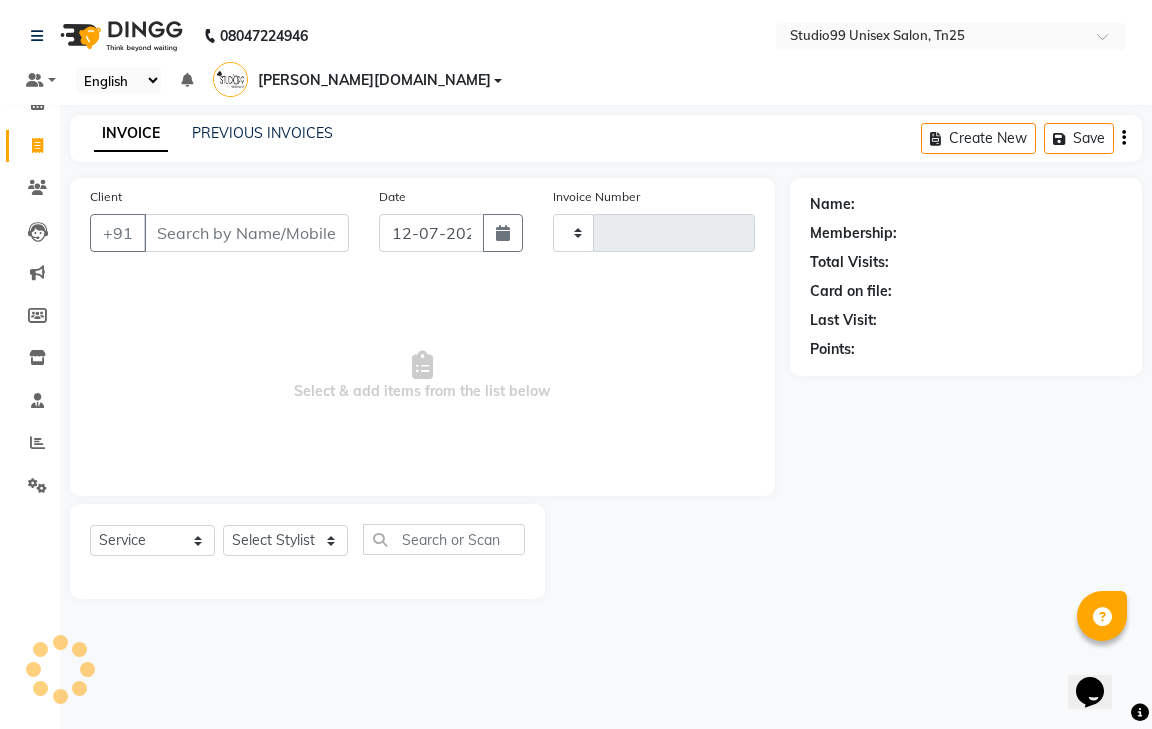 type on "0458" 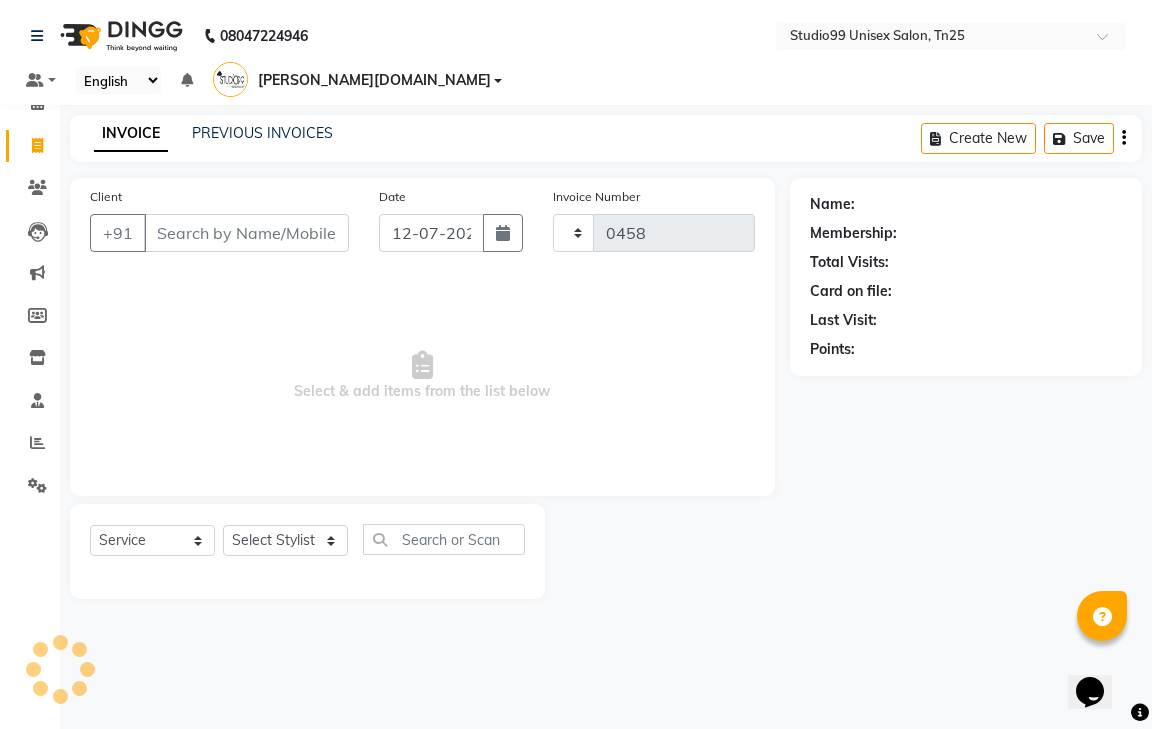 select on "8331" 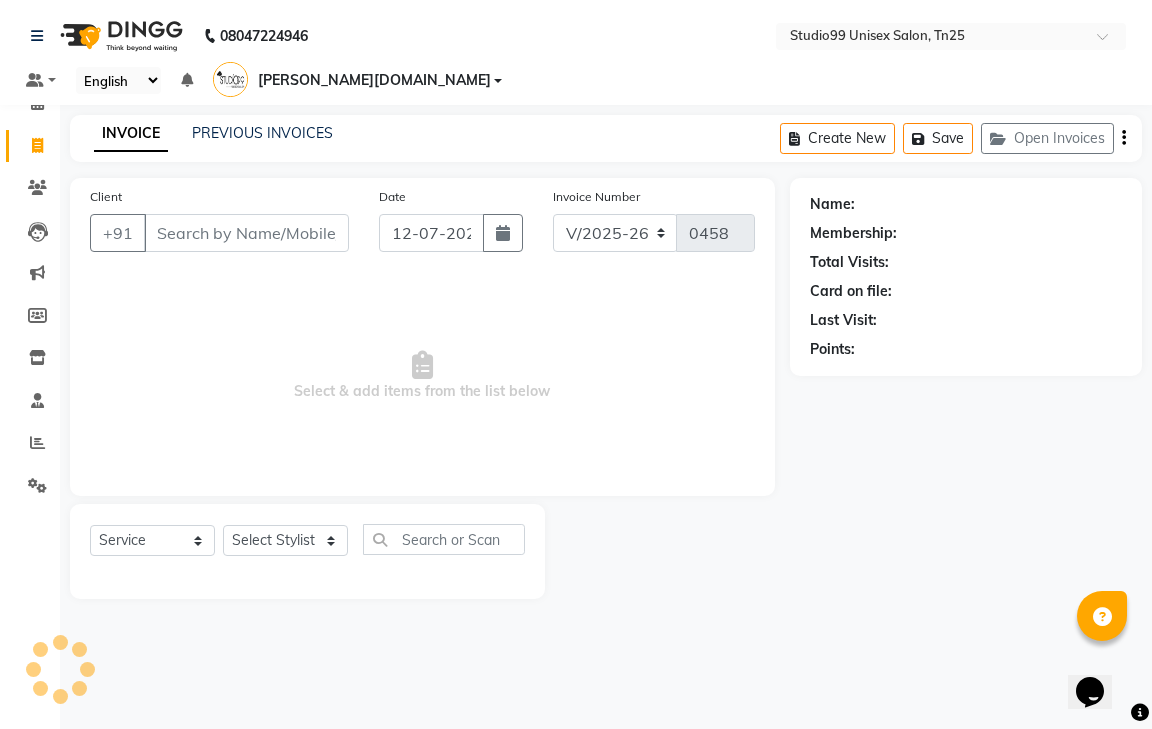 click on "Client" at bounding box center [246, 233] 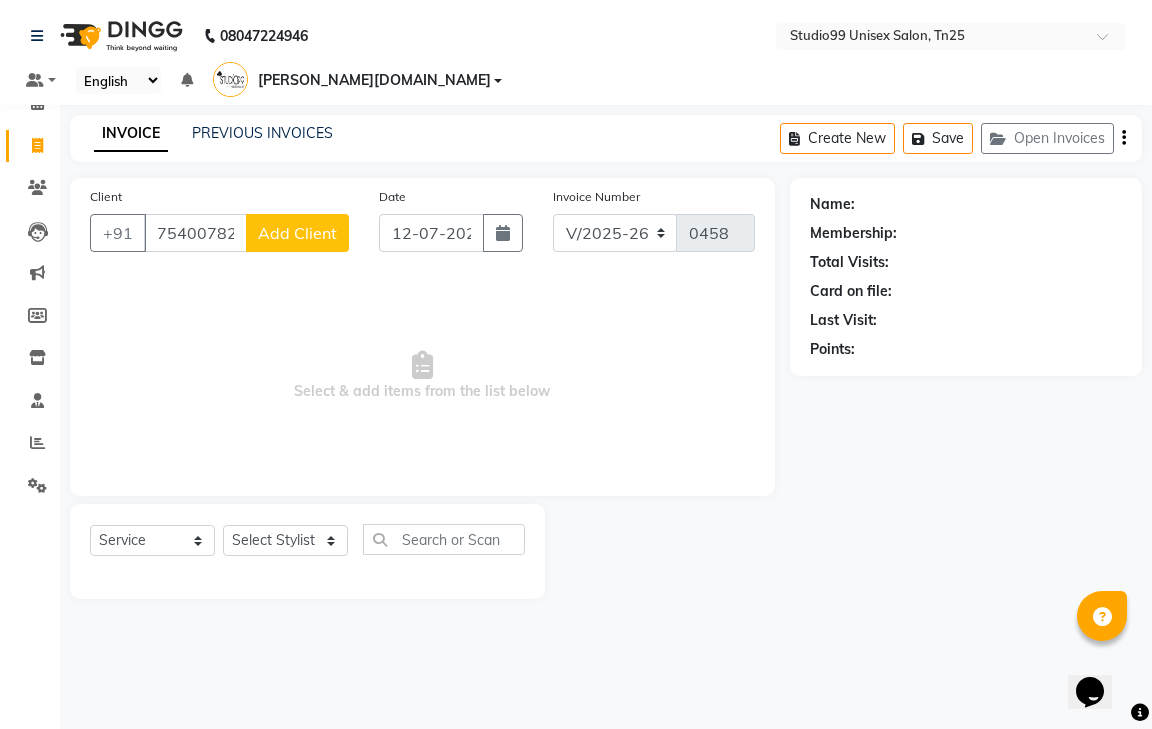 type on "7540078288" 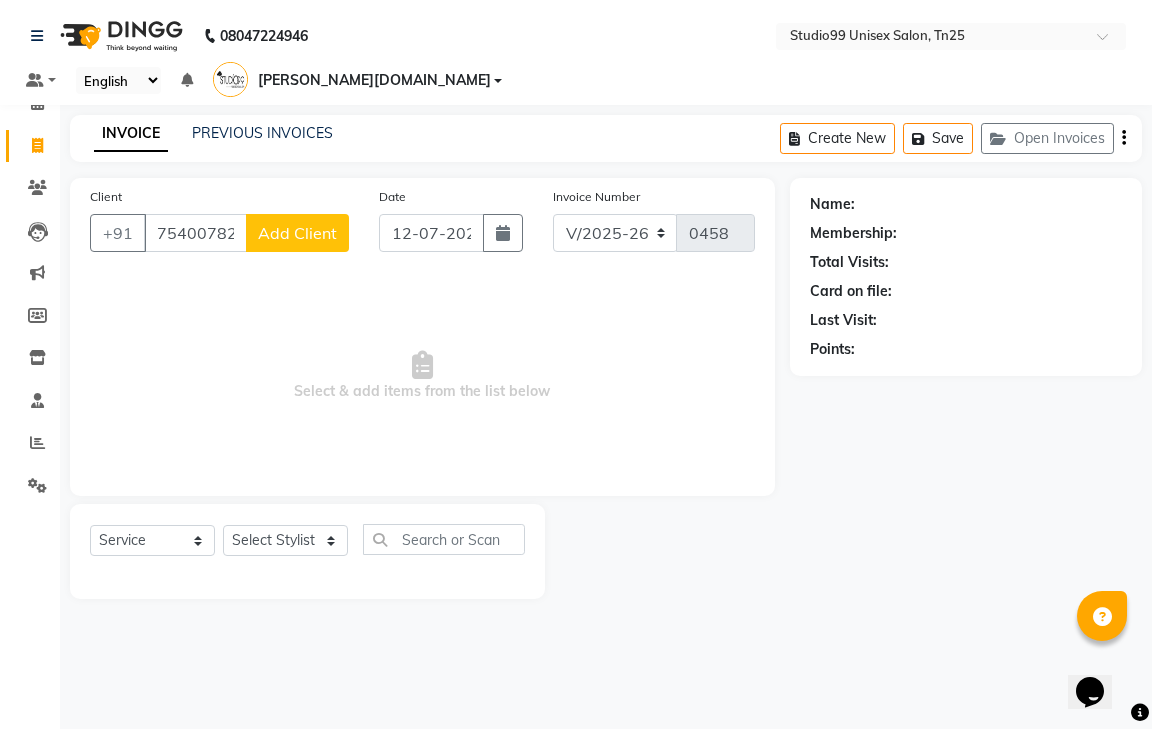 click on "Add Client" 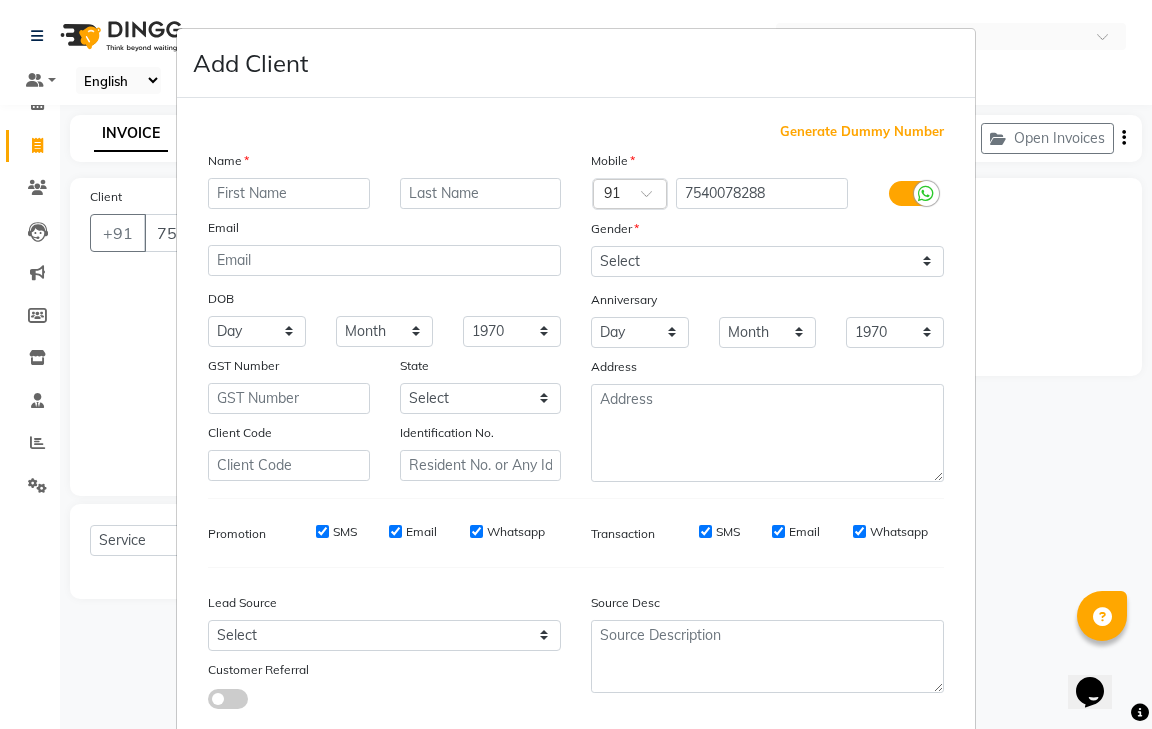 click at bounding box center [289, 193] 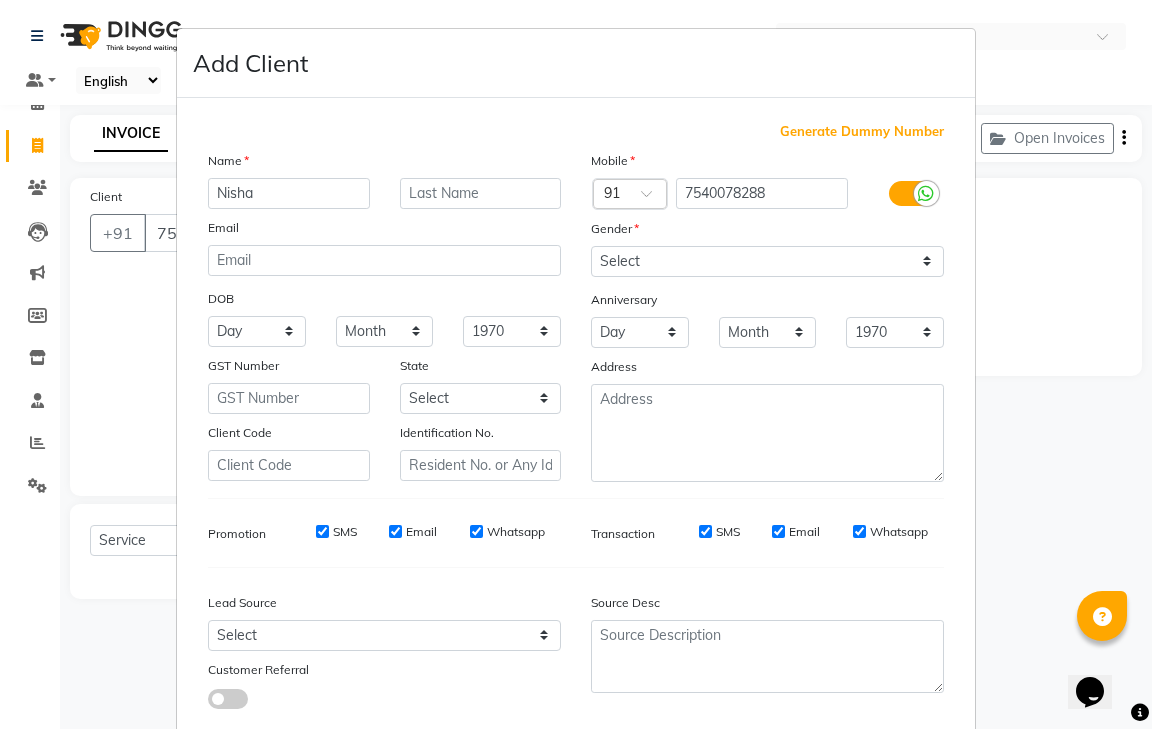 type on "Nisha" 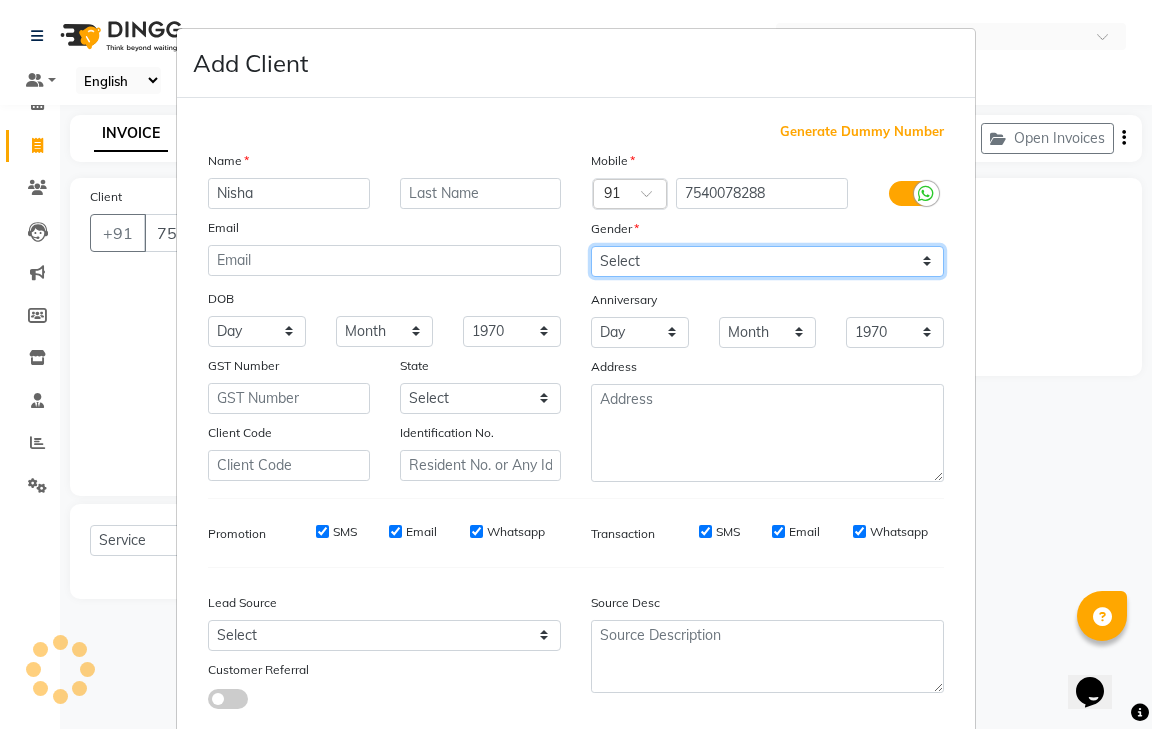 click on "Select Male Female Other Prefer Not To Say" at bounding box center [767, 261] 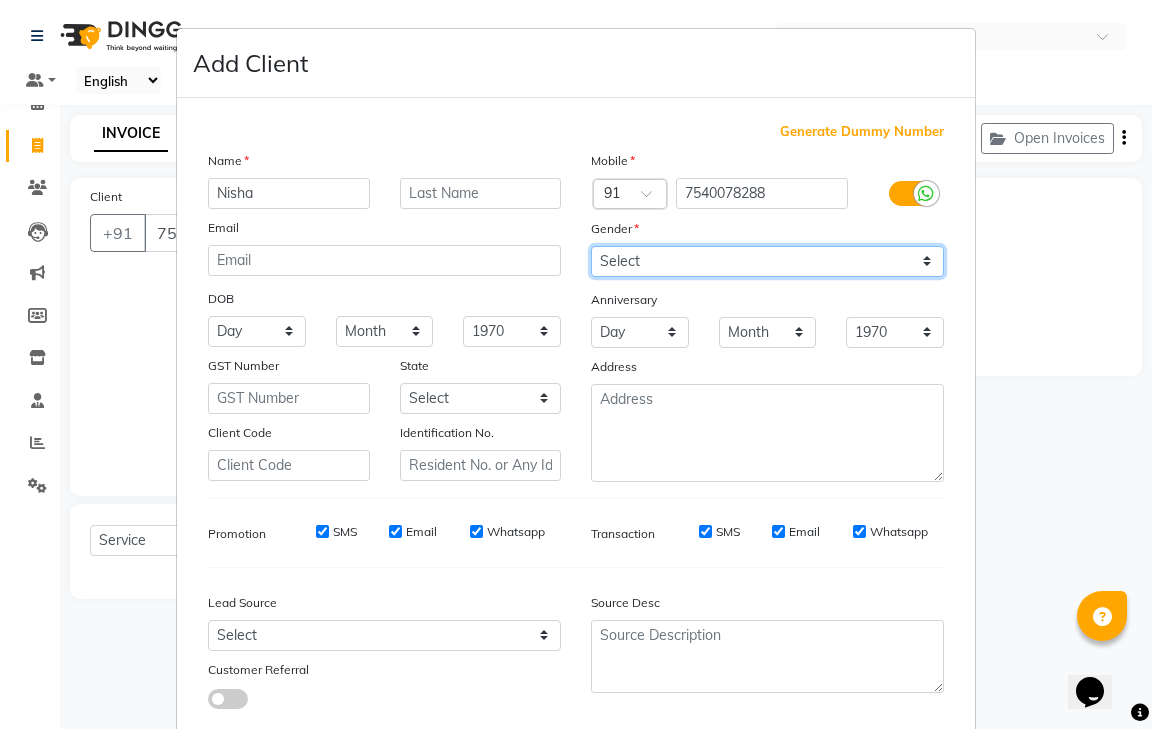 select on "female" 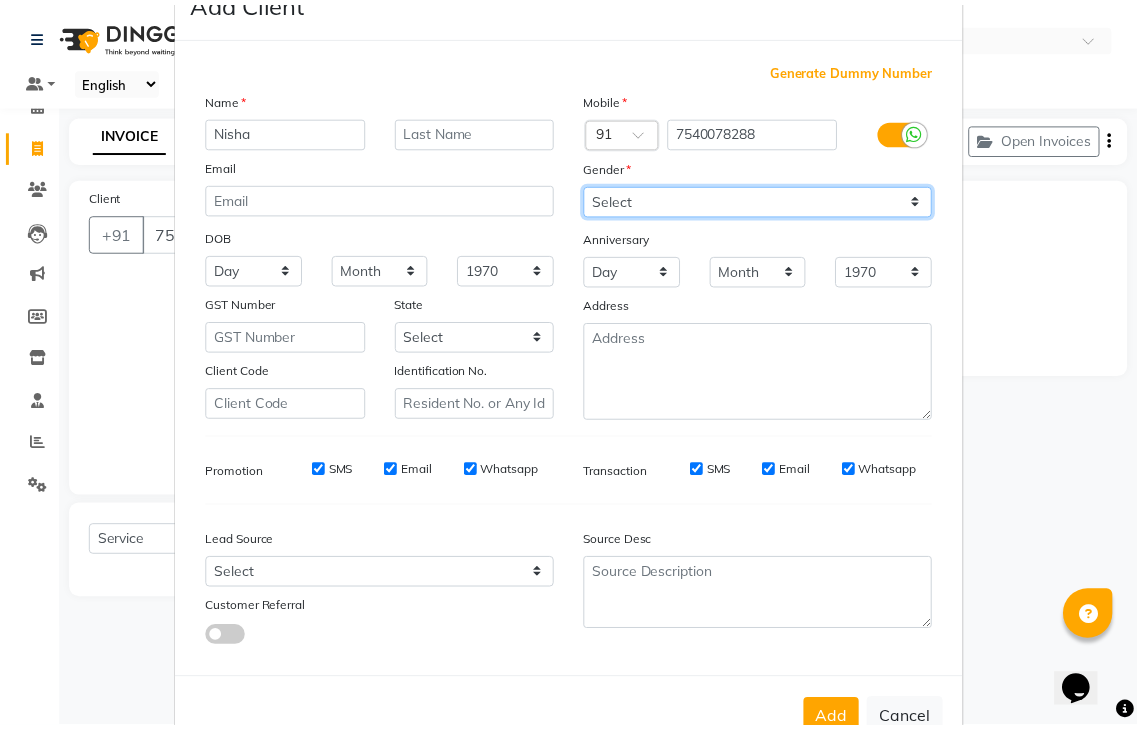 scroll, scrollTop: 120, scrollLeft: 0, axis: vertical 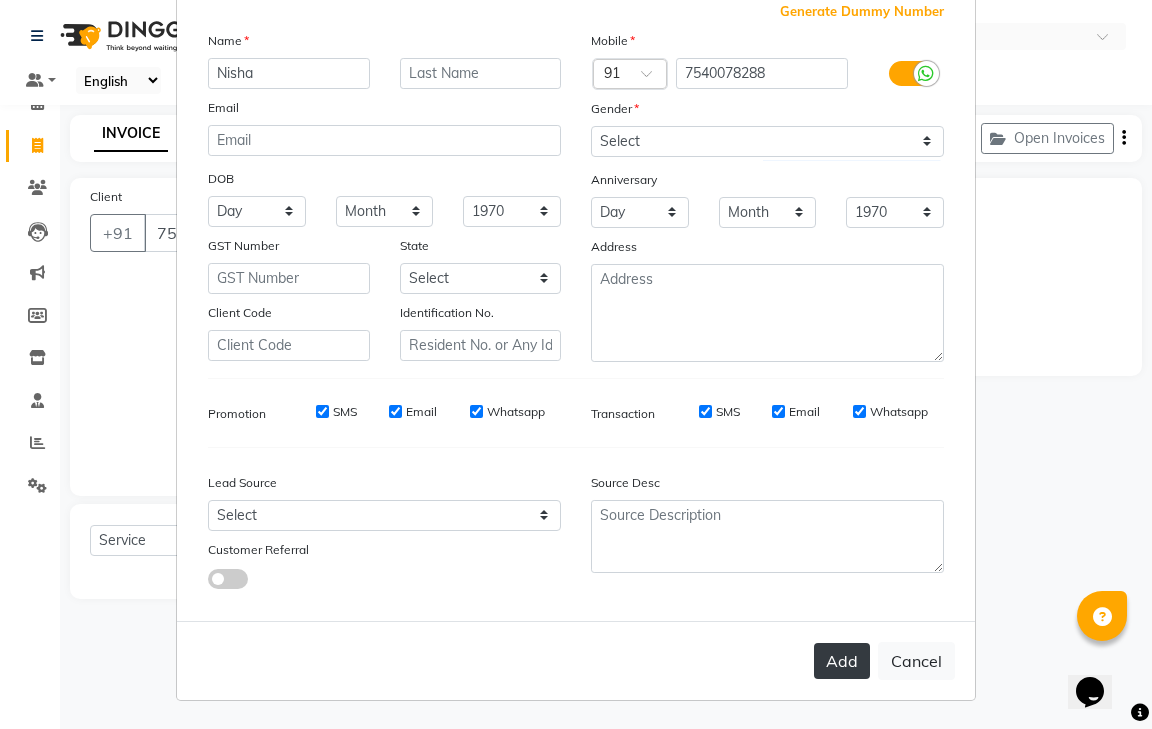 click on "Add" at bounding box center [842, 661] 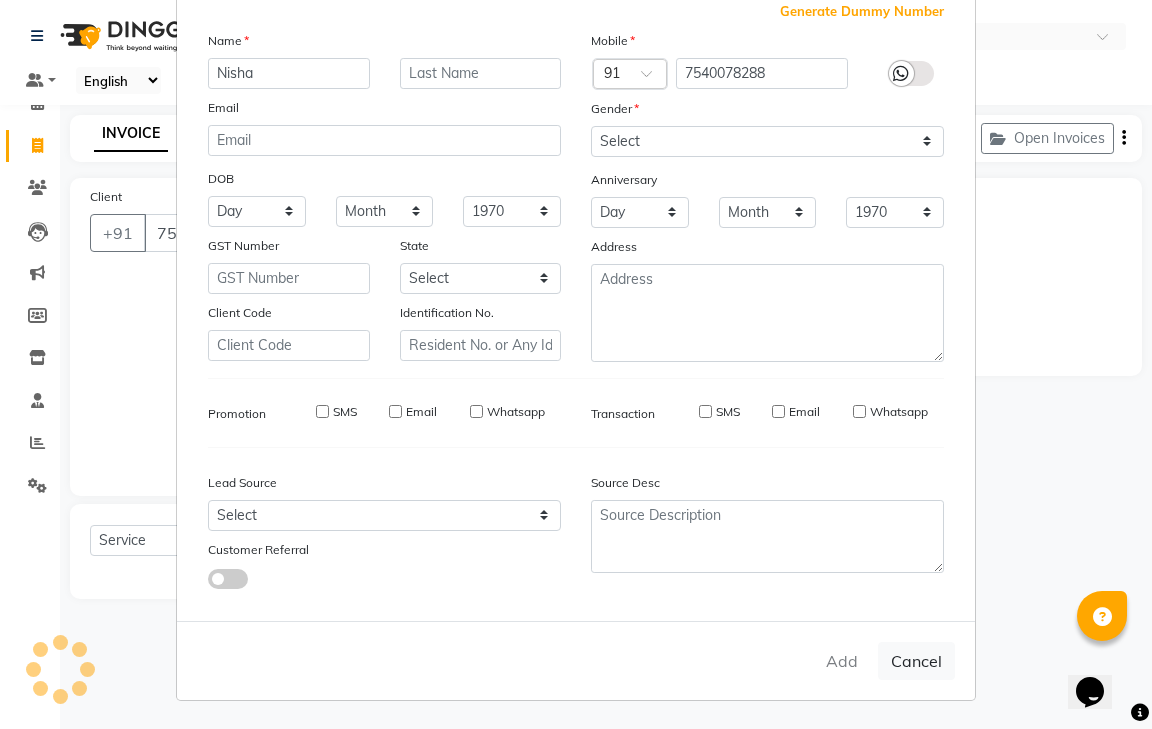 type 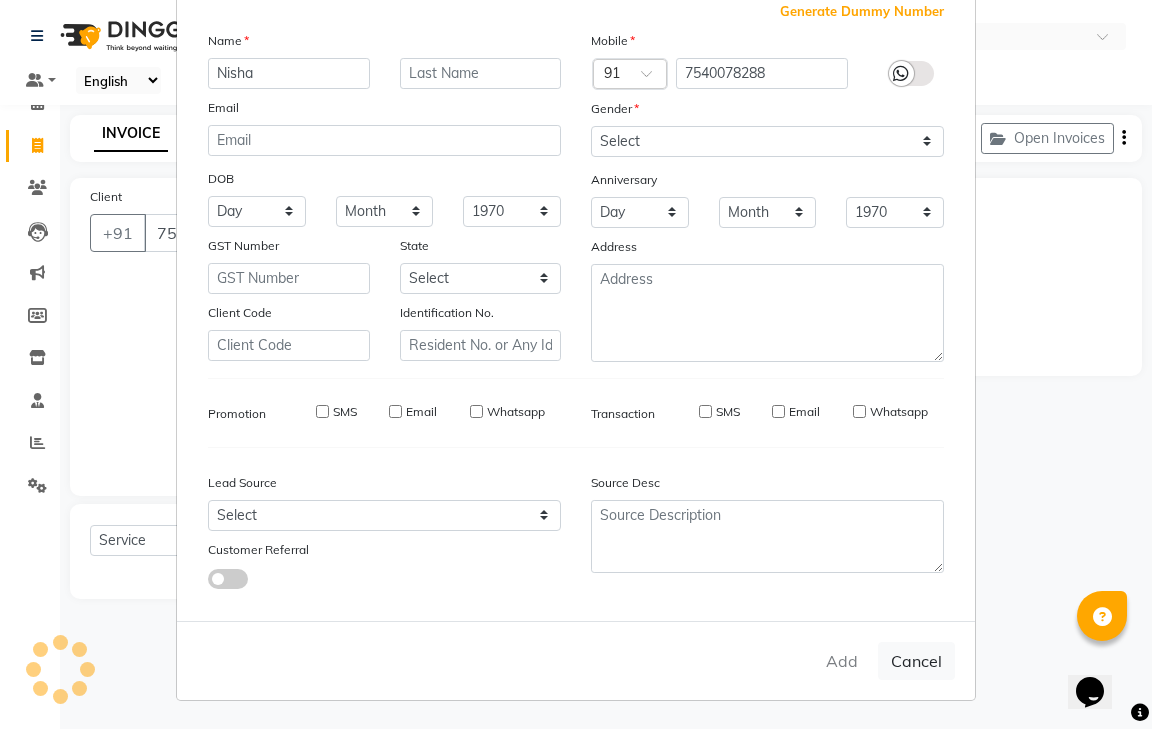 select 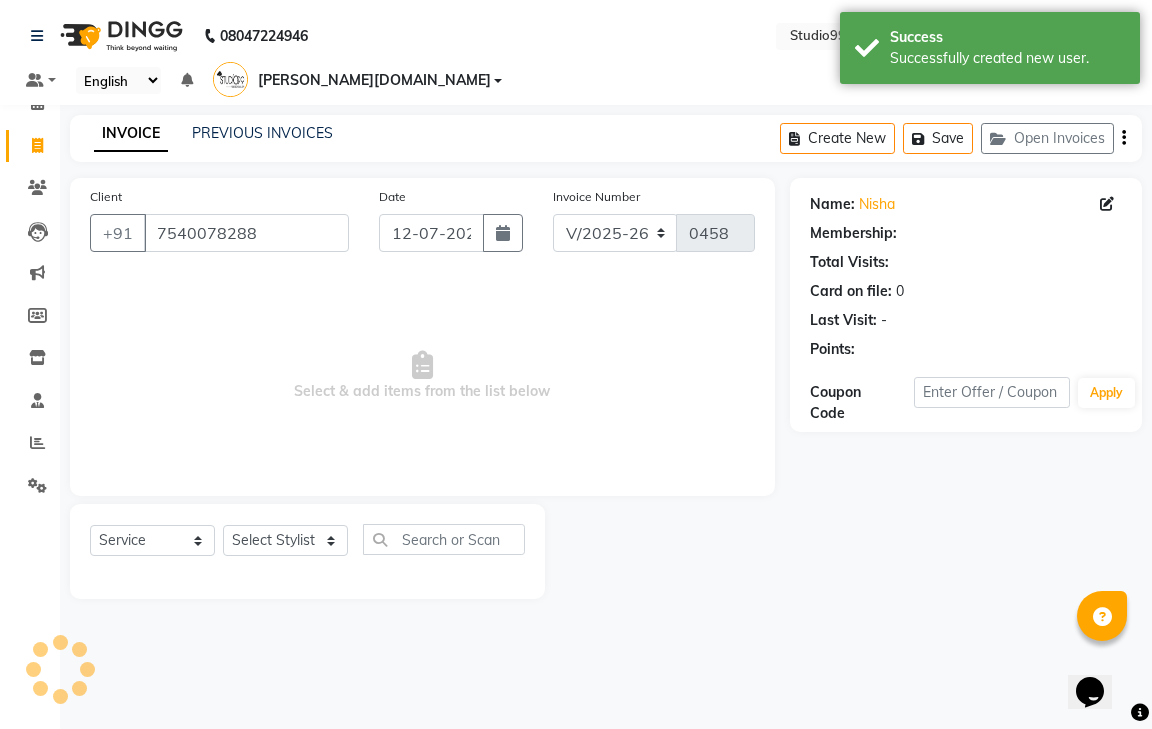 select on "1: Object" 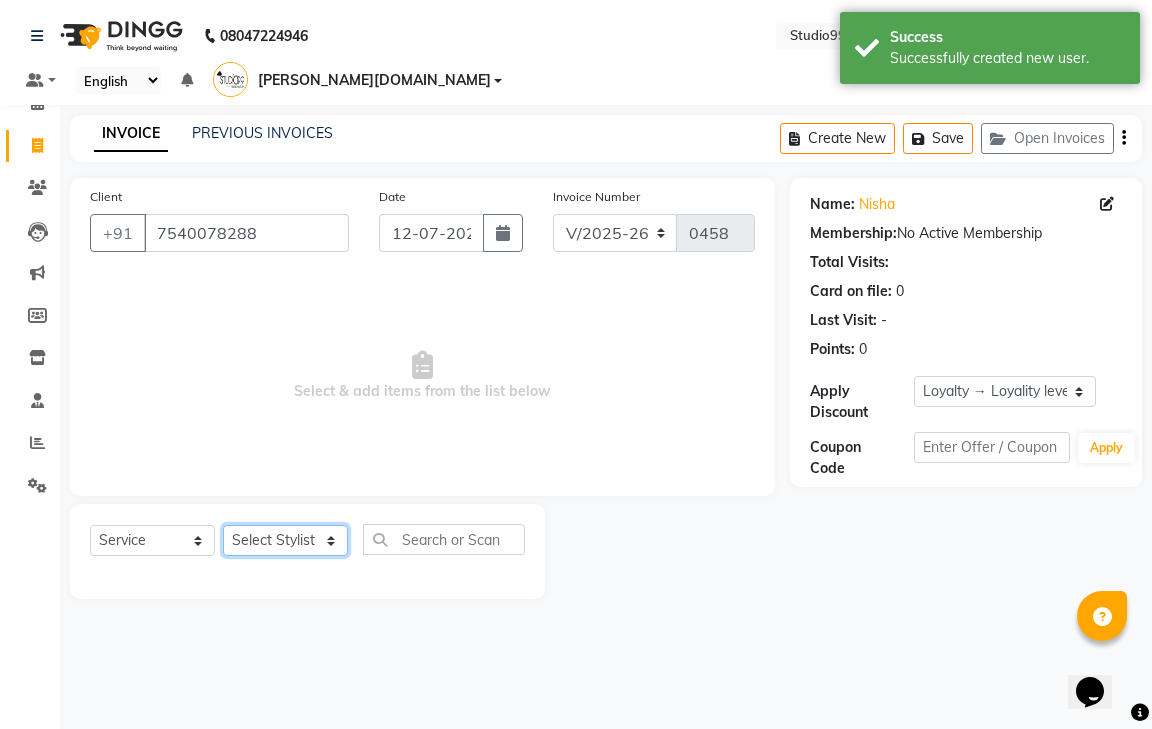 click on "Select Stylist gendral giri-ja  jaya priya kothai TK raja sanjay santhosh VAISHALI.TK" 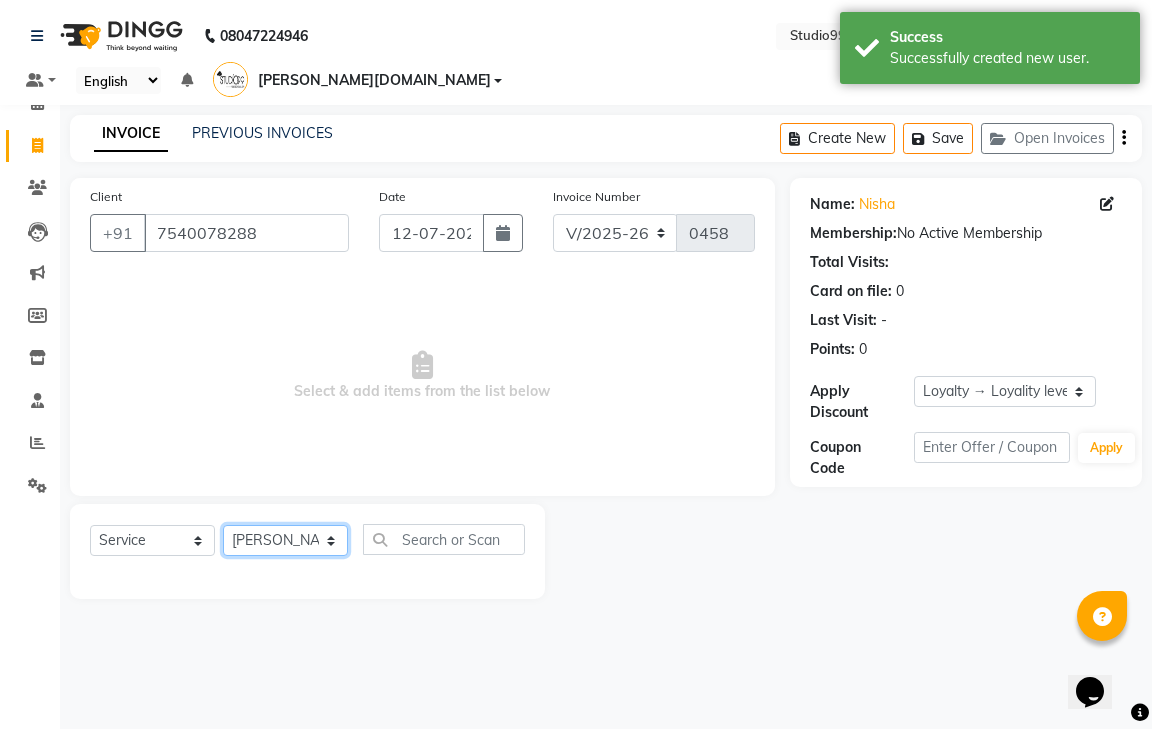 click on "Select Stylist gendral giri-ja  jaya priya kothai TK raja sanjay santhosh VAISHALI.TK" 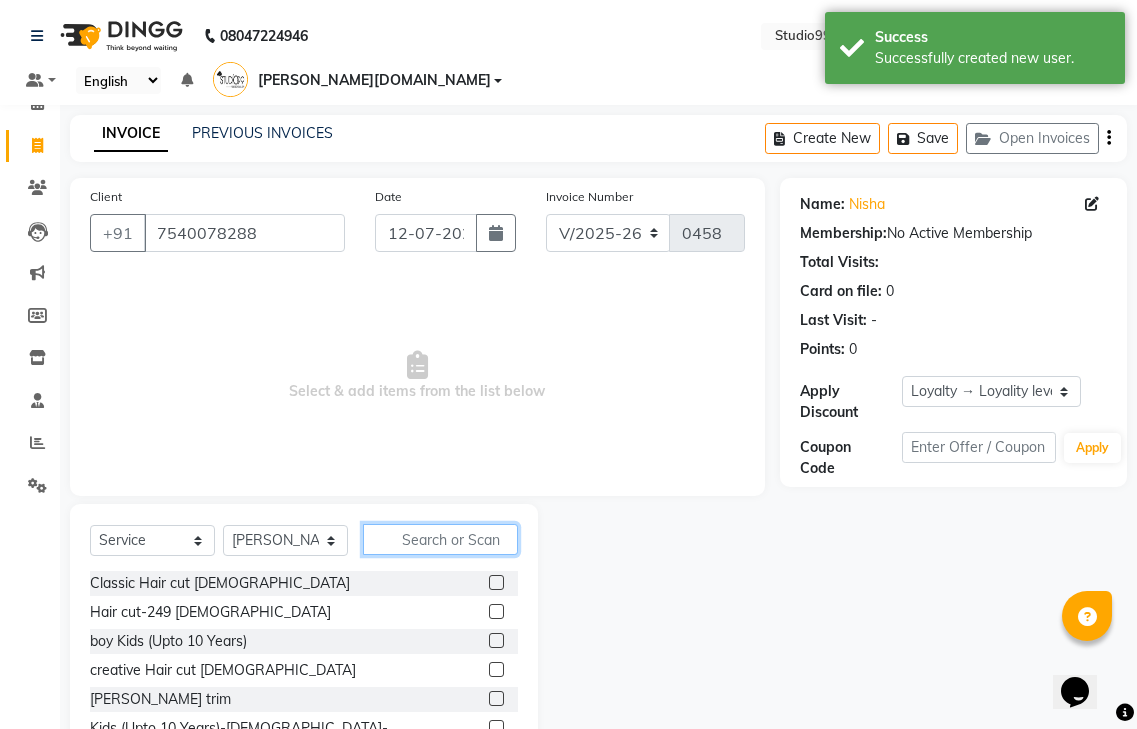 click 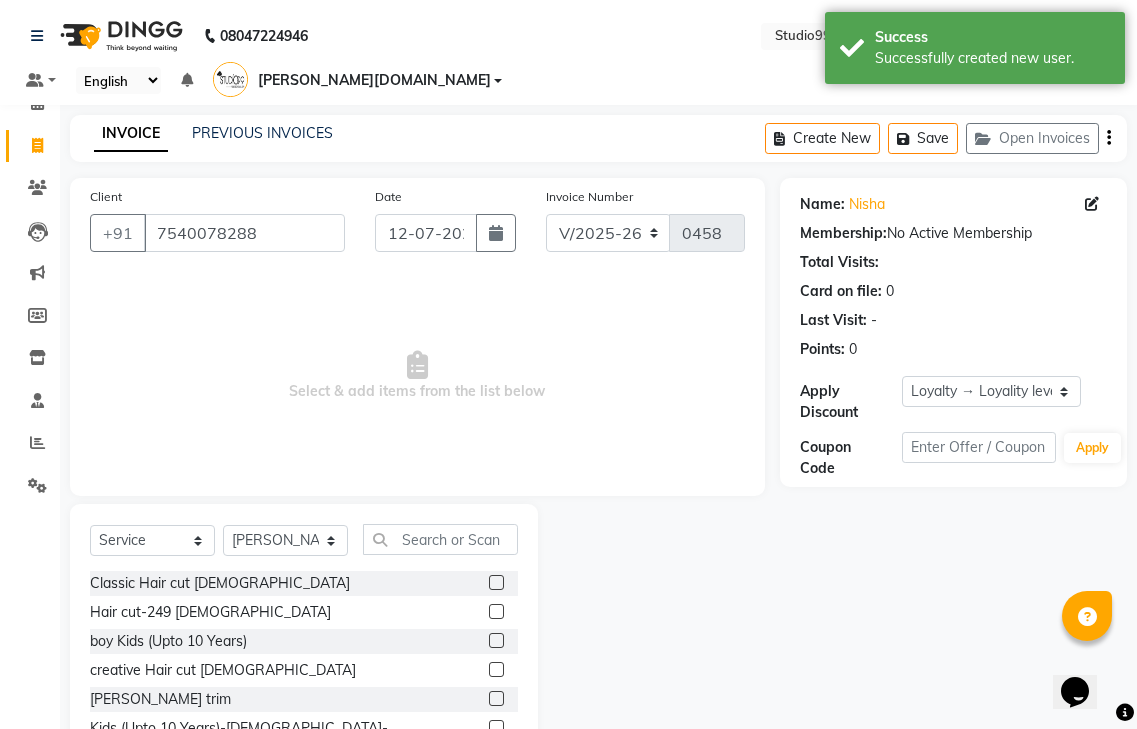 click 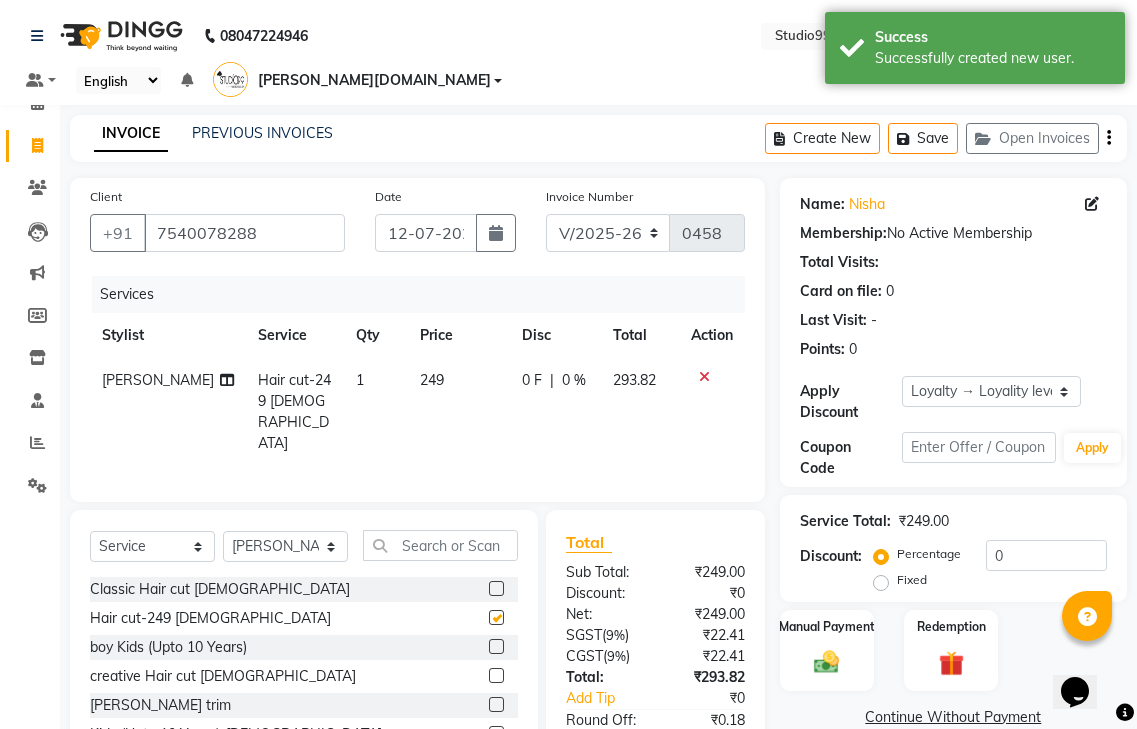 checkbox on "false" 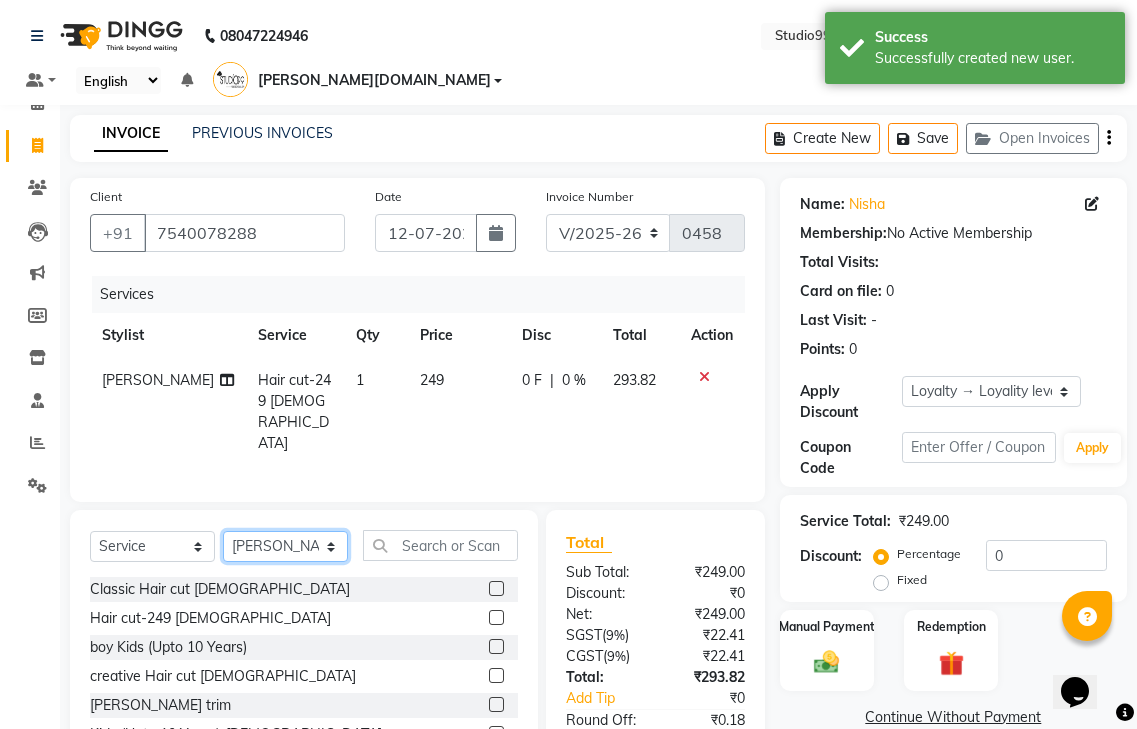 click on "Select Stylist gendral giri-ja  jaya priya kothai TK raja sanjay santhosh VAISHALI.TK" 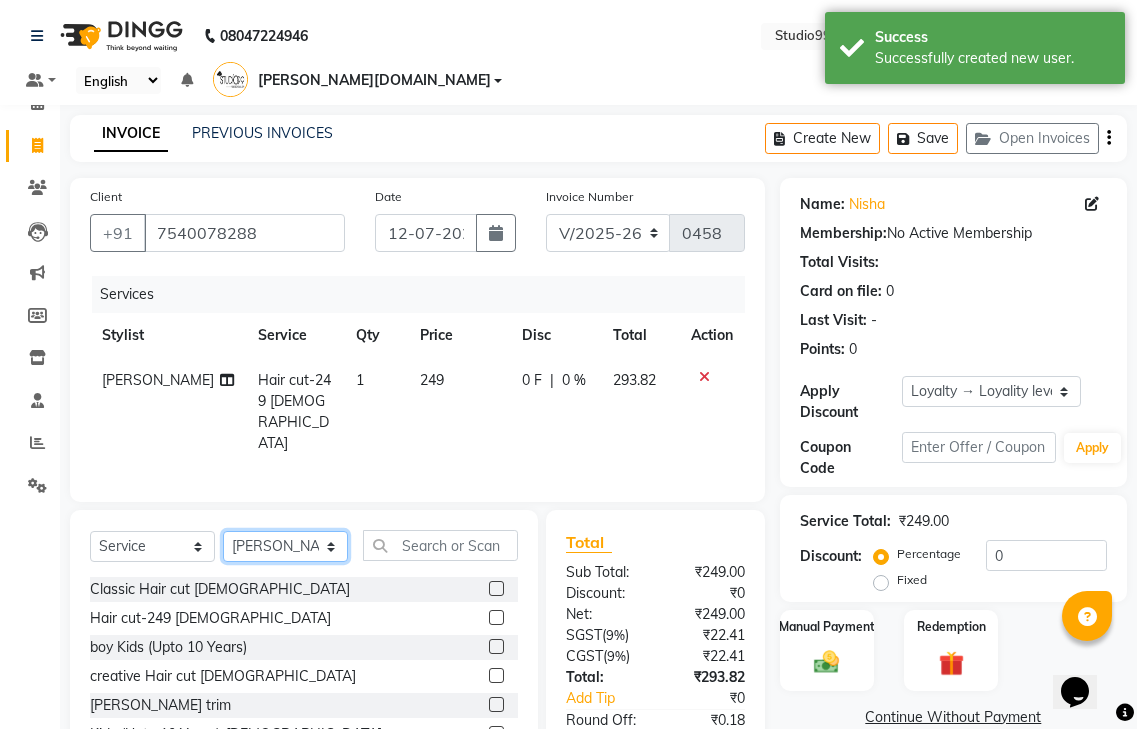 select on "80759" 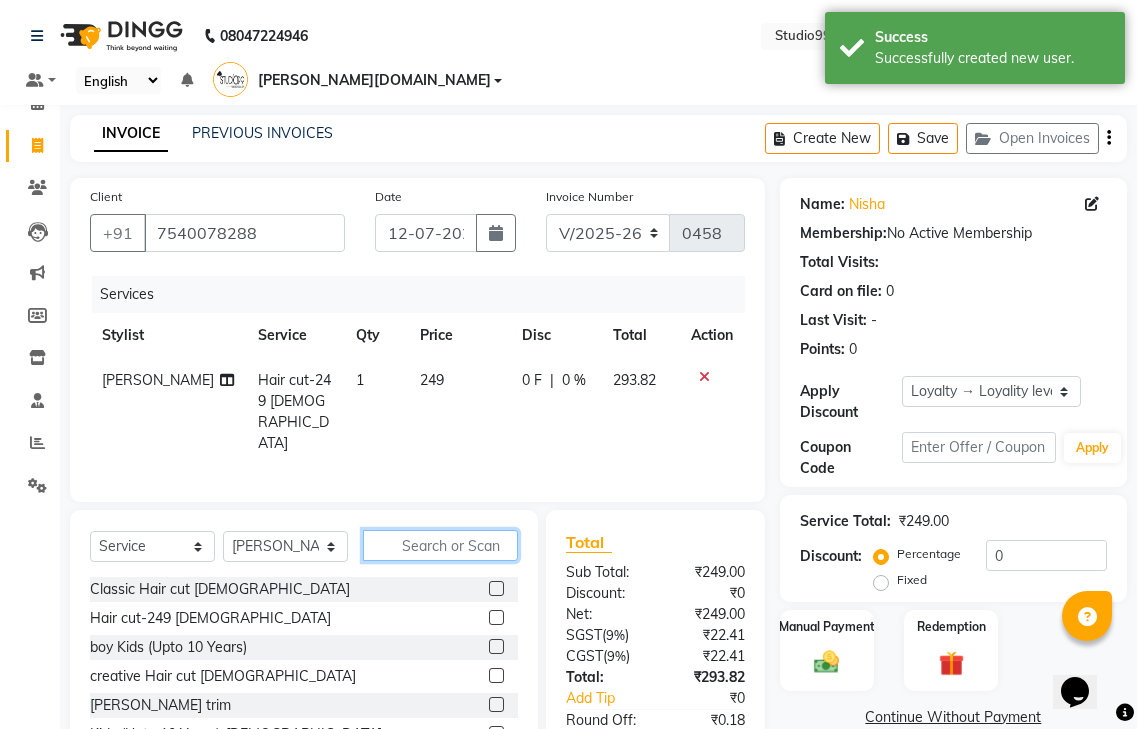 click 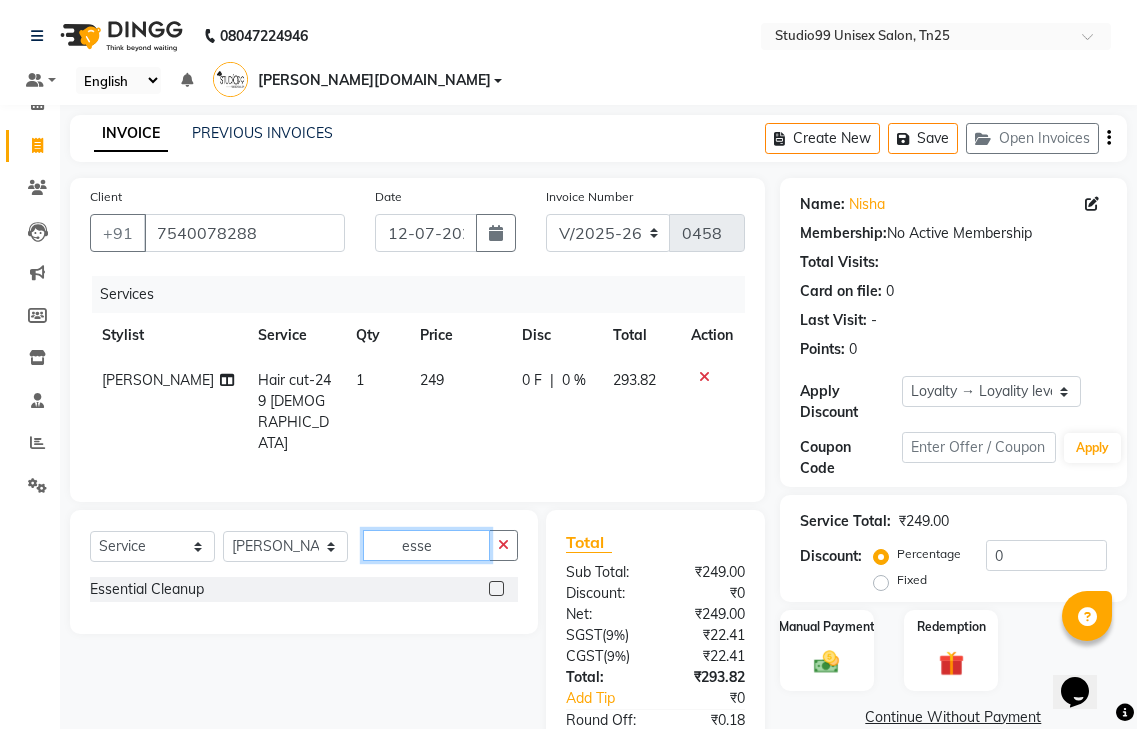 type on "esse" 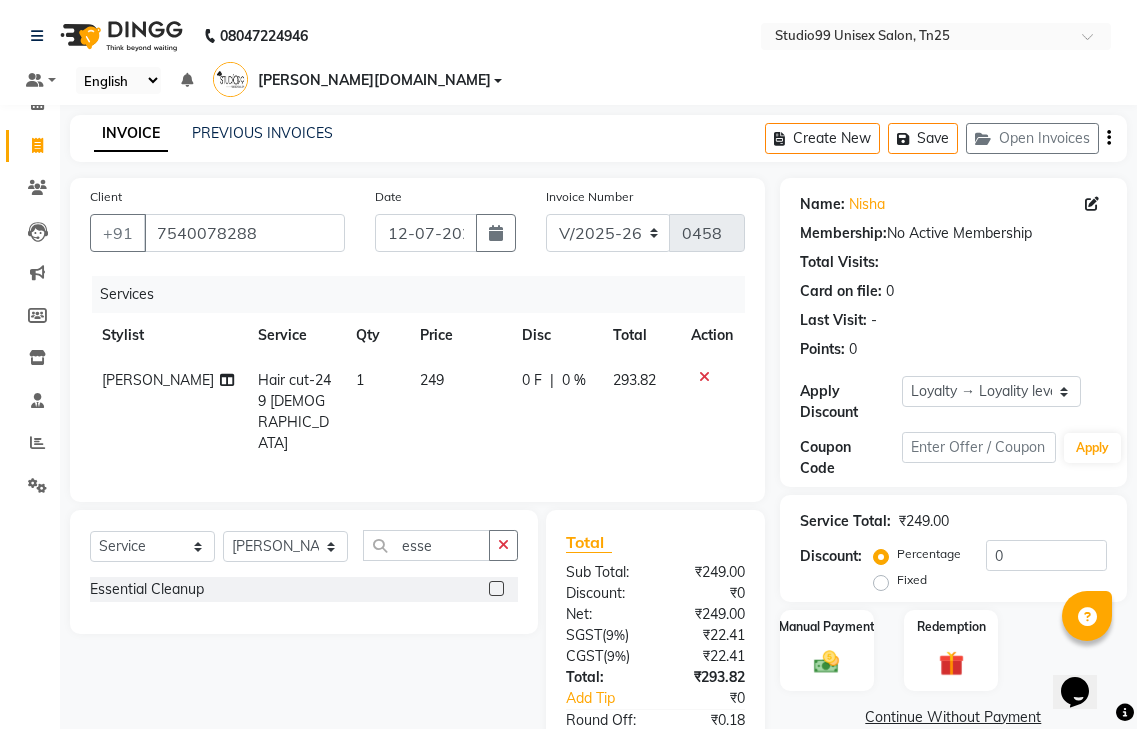 click 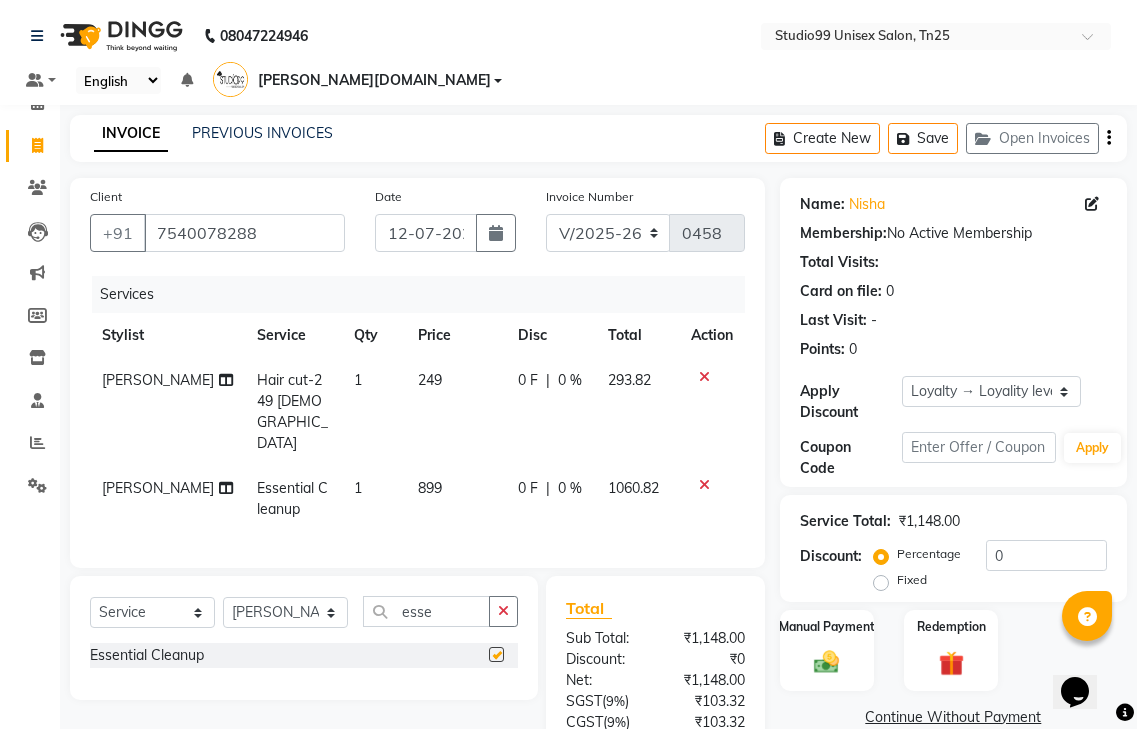 checkbox on "false" 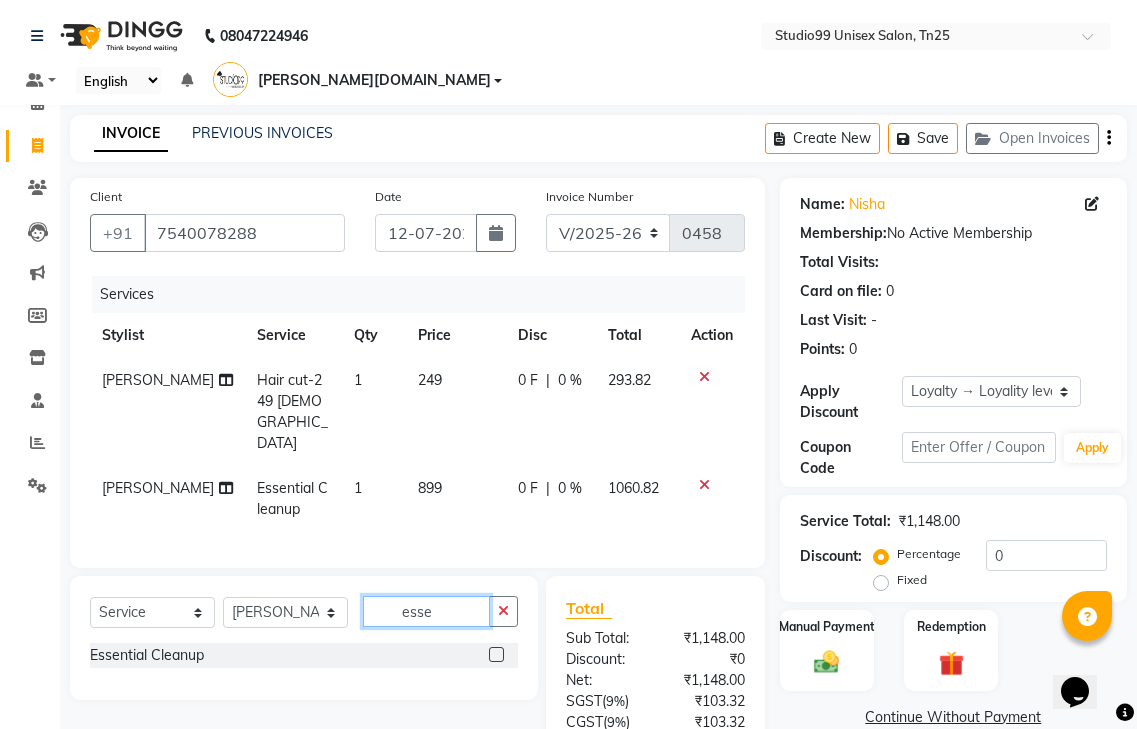 click on "esse" 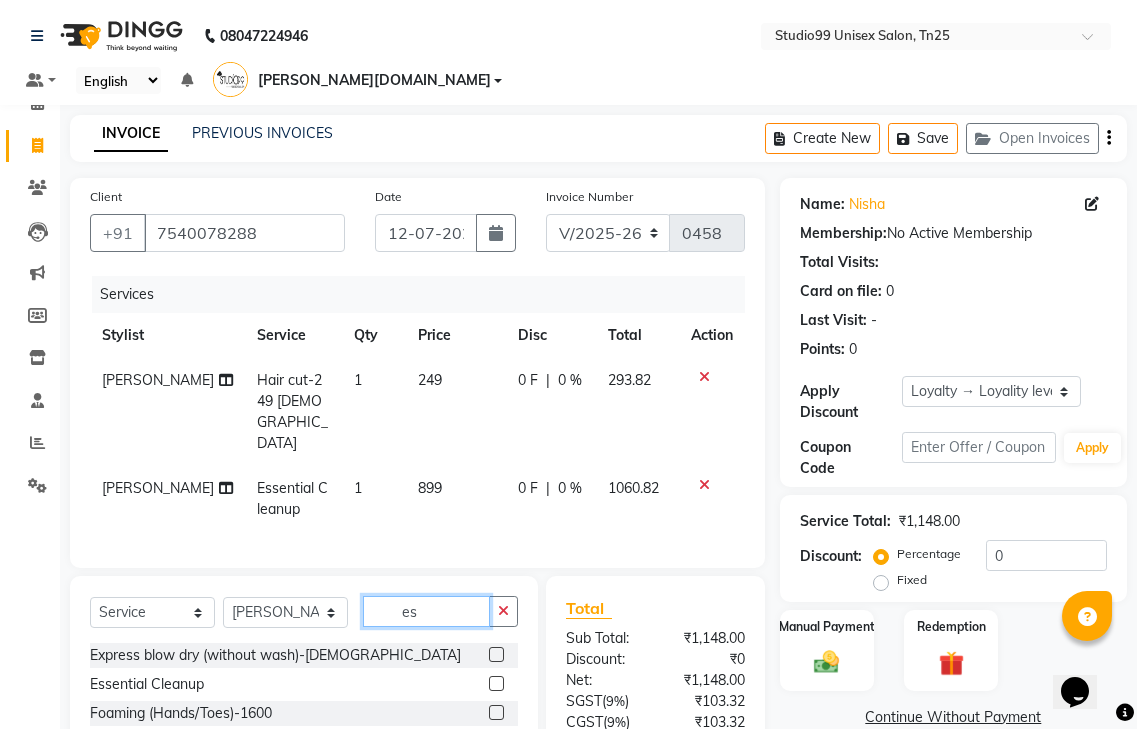 type on "e" 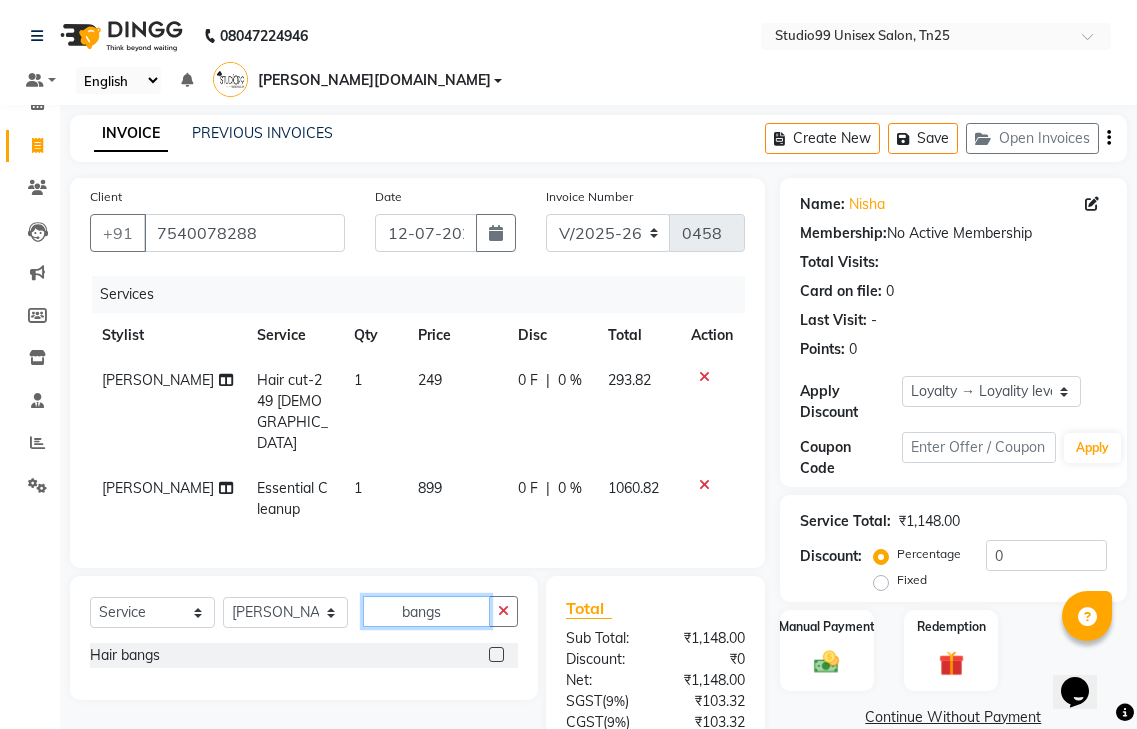 type on "bangs" 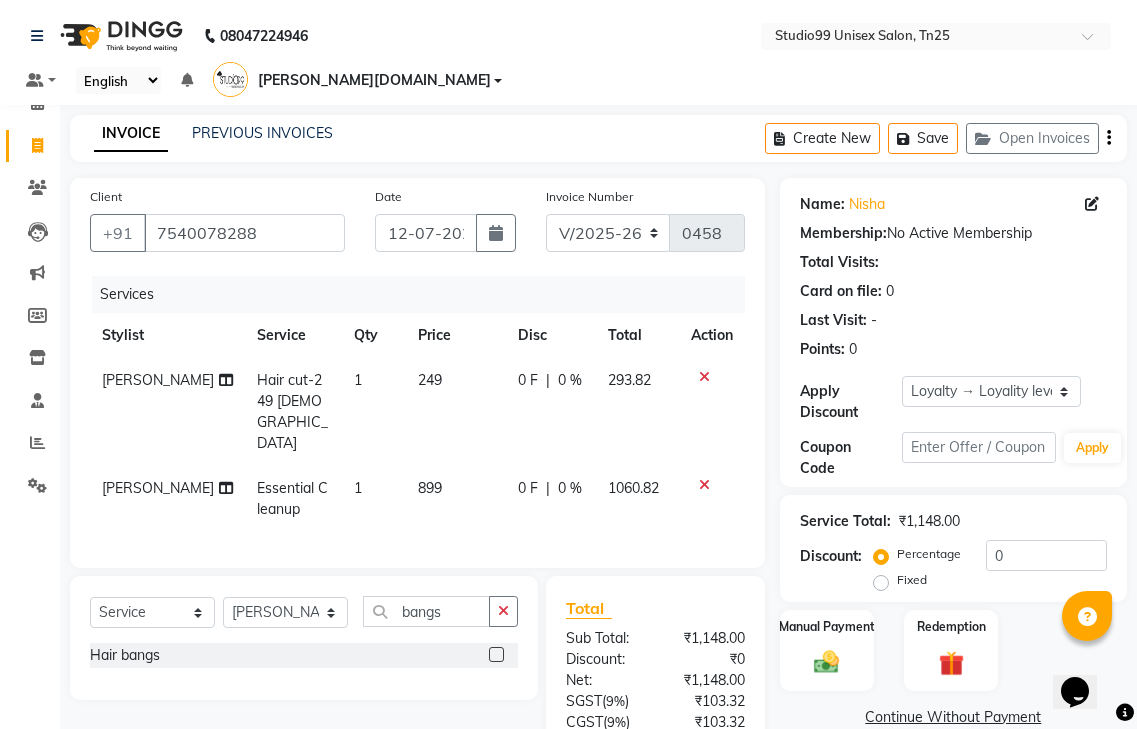 click 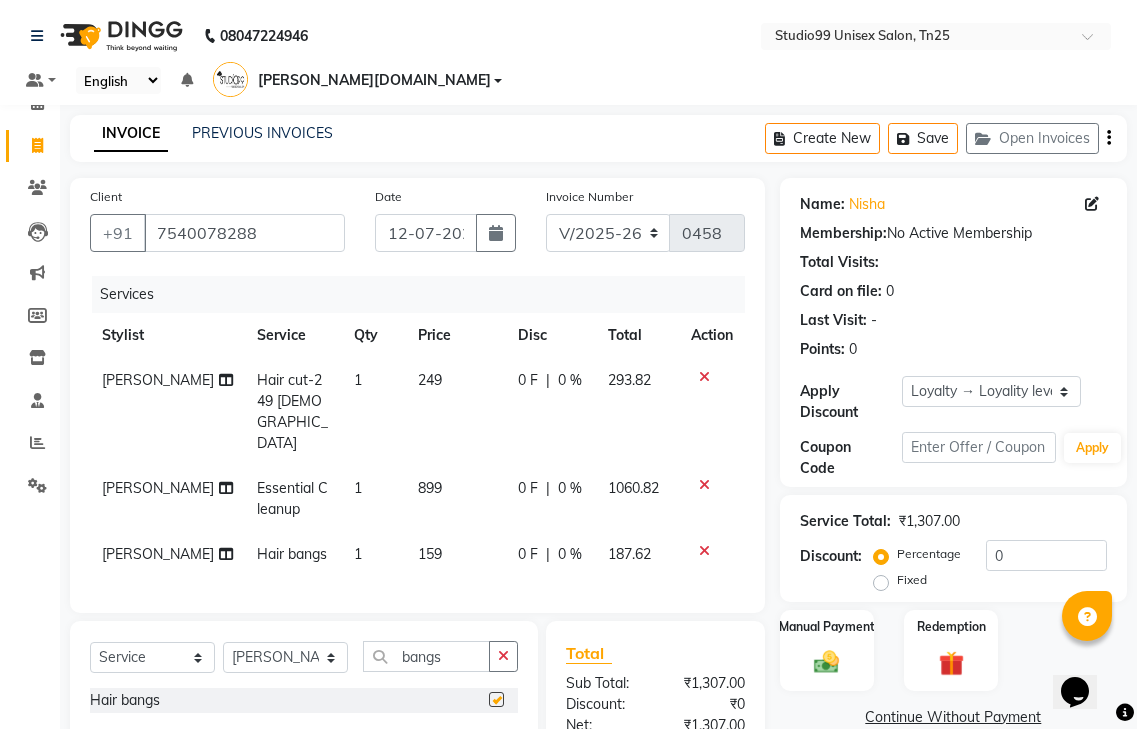 checkbox on "false" 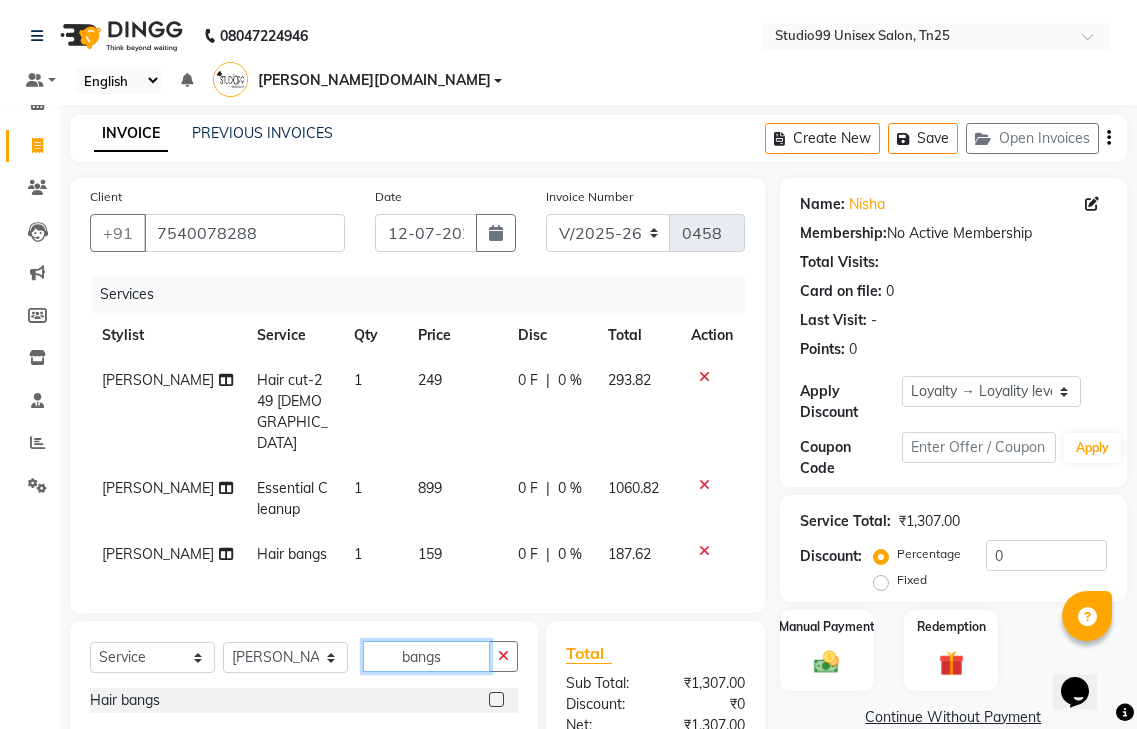 click on "bangs" 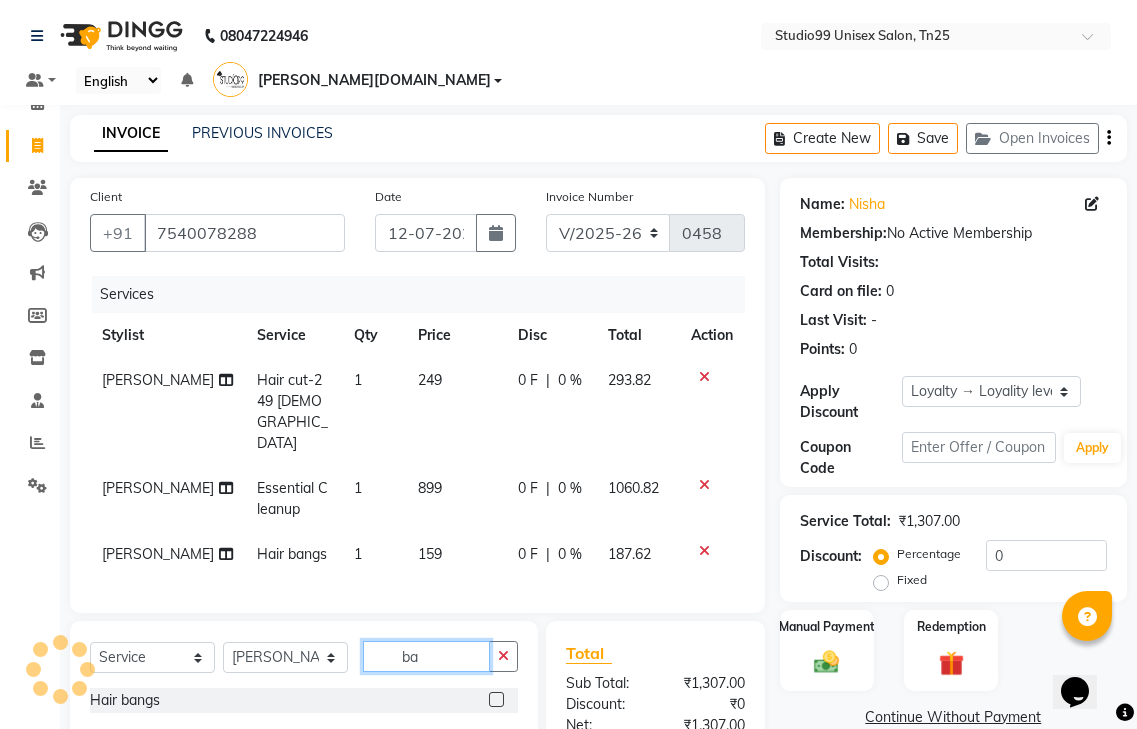type on "b" 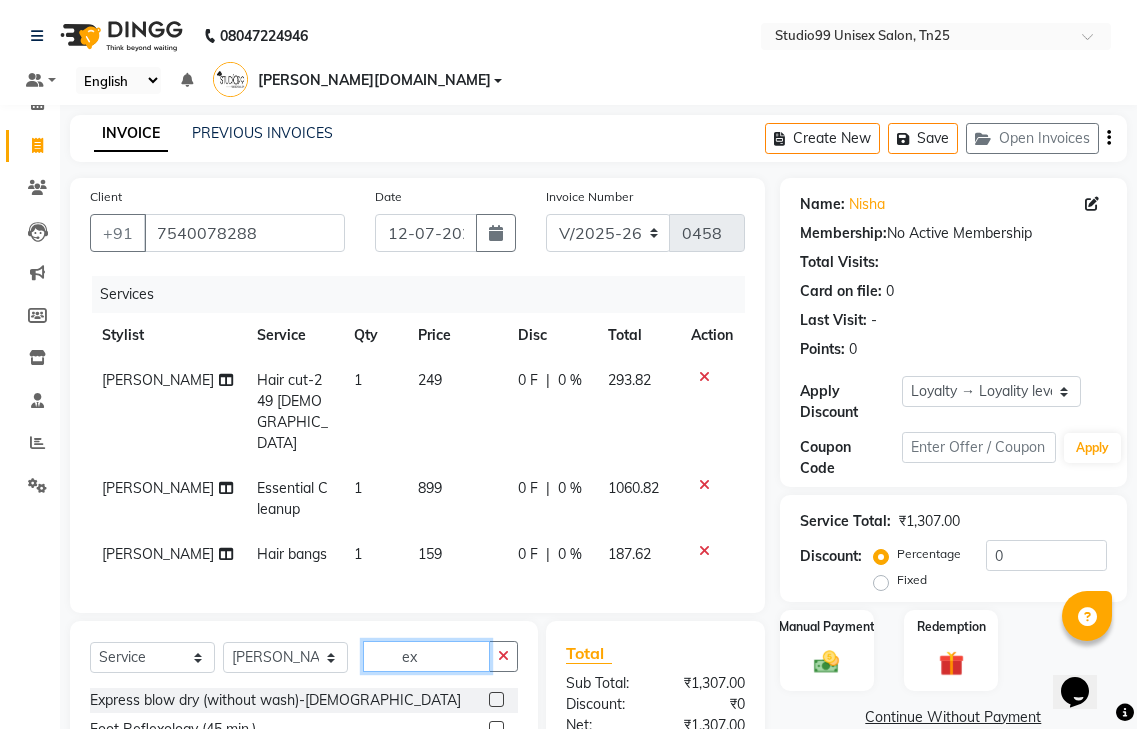 type on "ex" 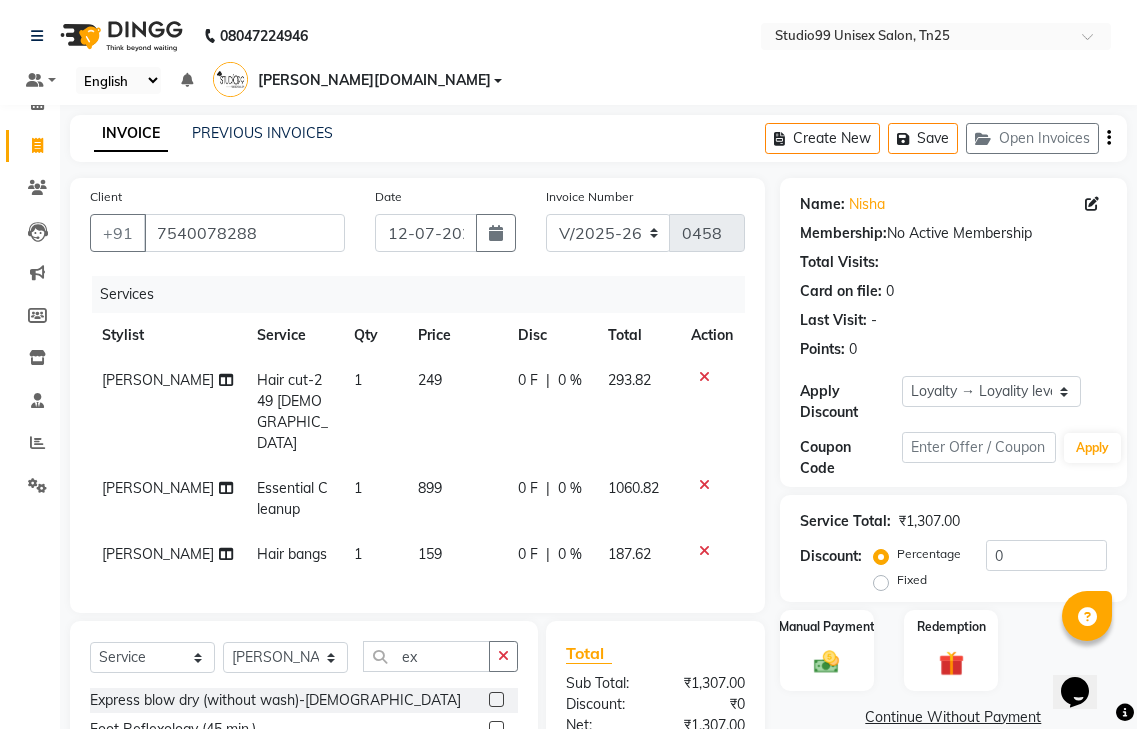click 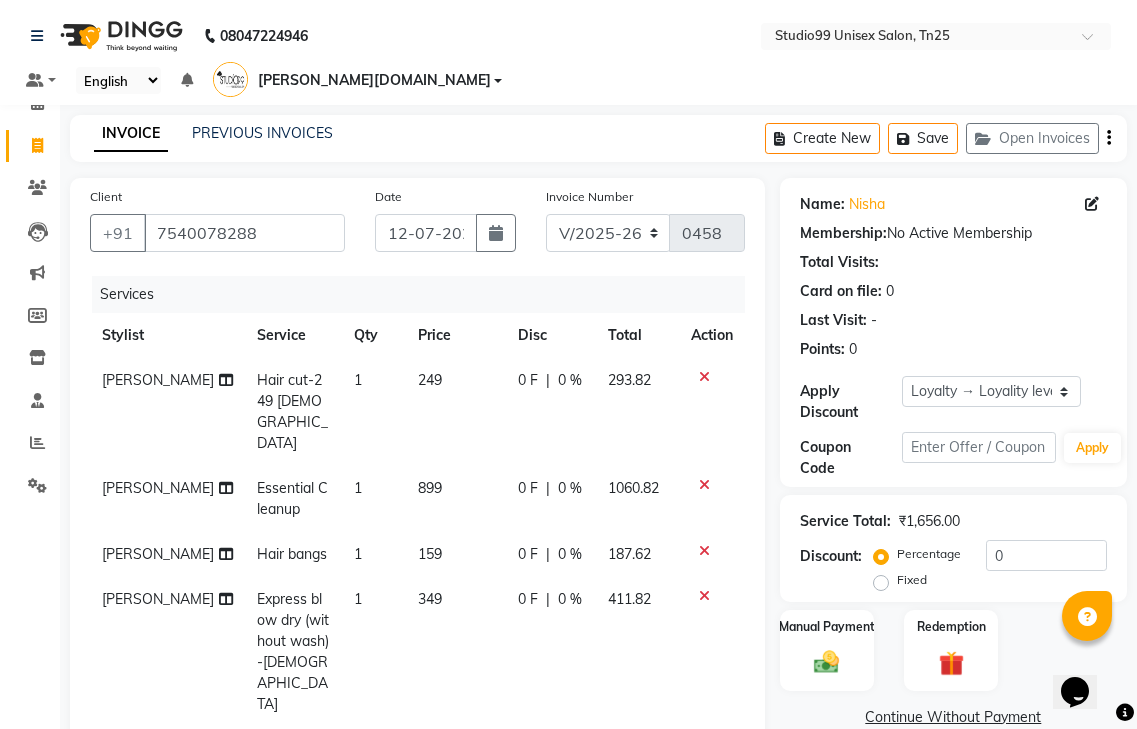 checkbox on "false" 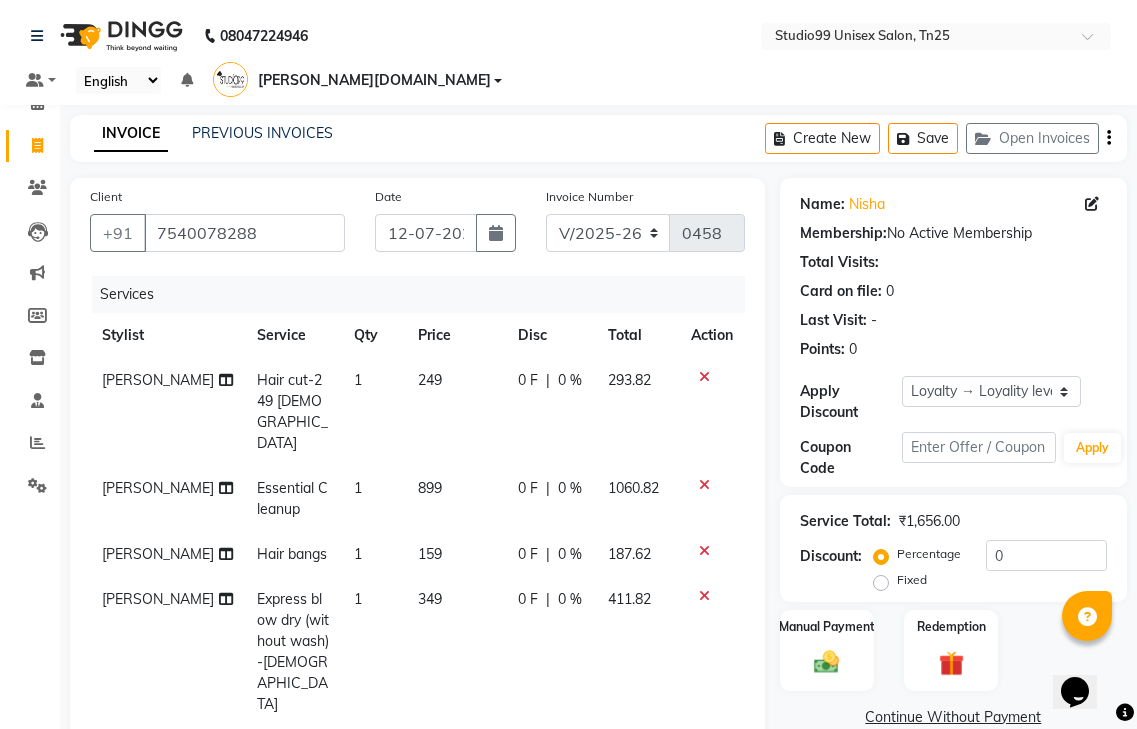 scroll, scrollTop: 290, scrollLeft: 0, axis: vertical 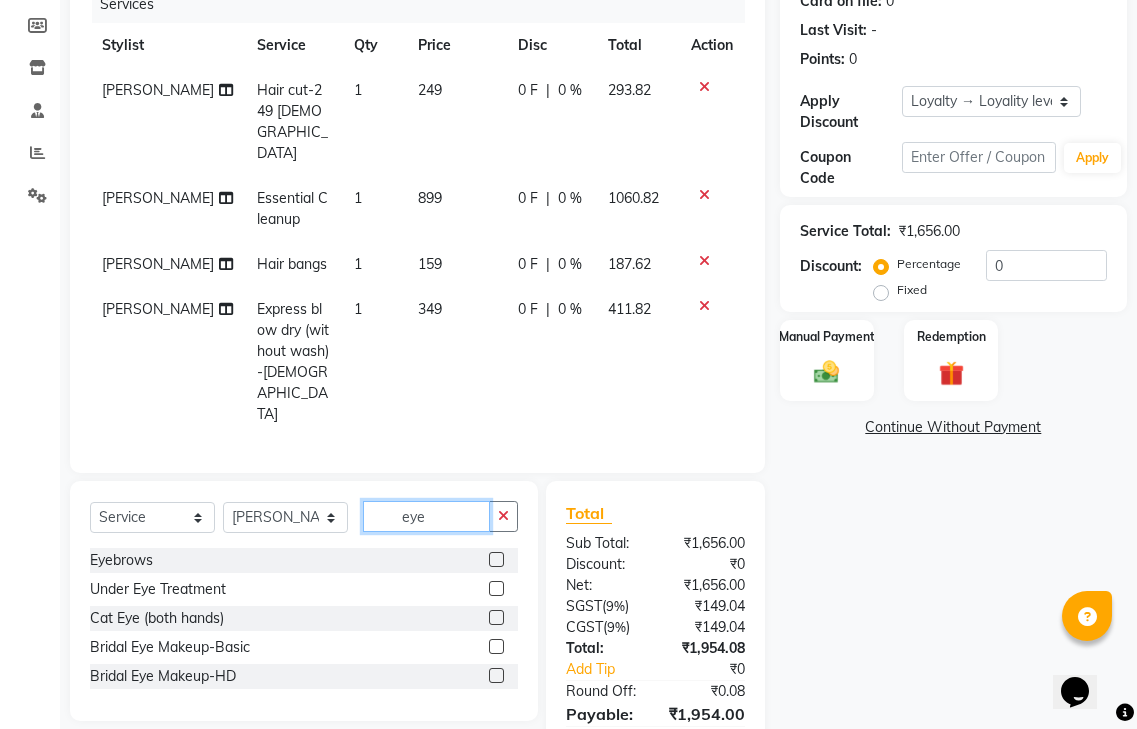 type on "eye" 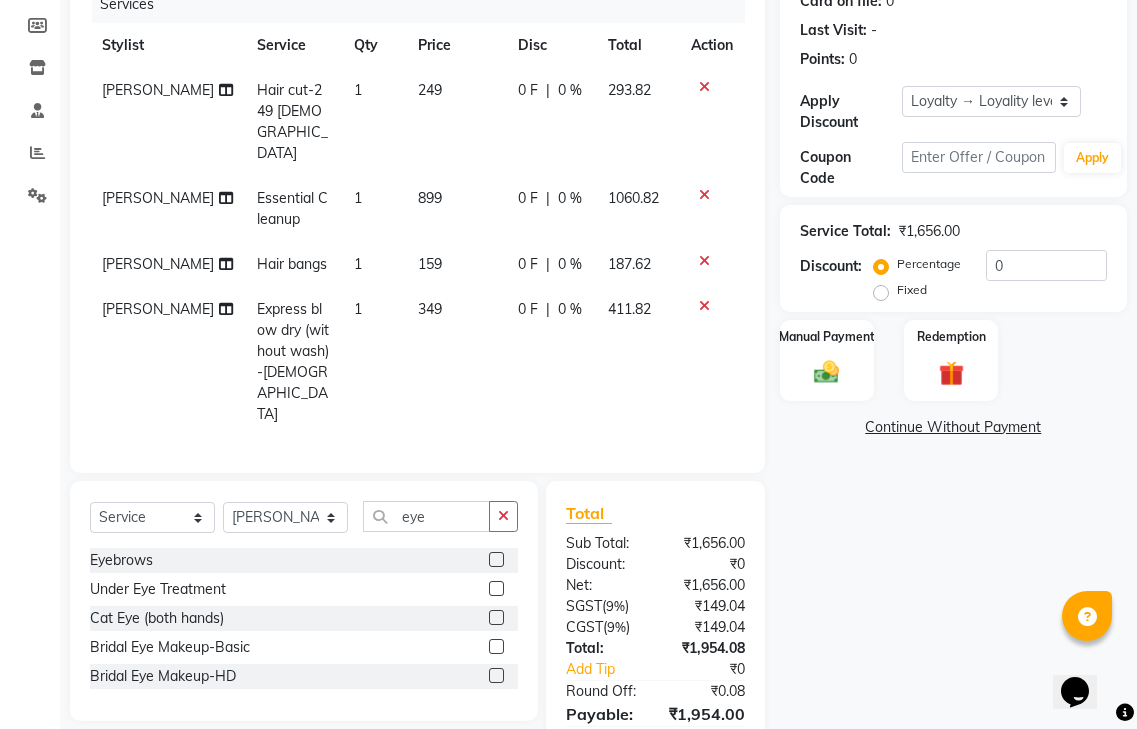 click 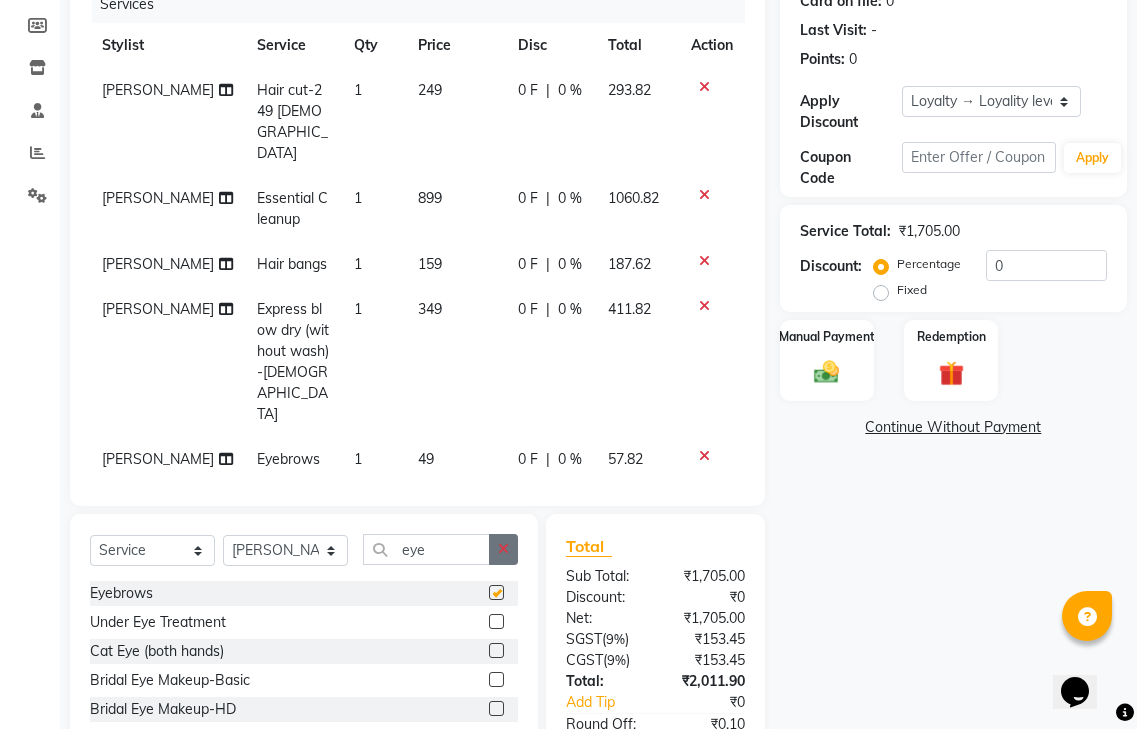 checkbox on "false" 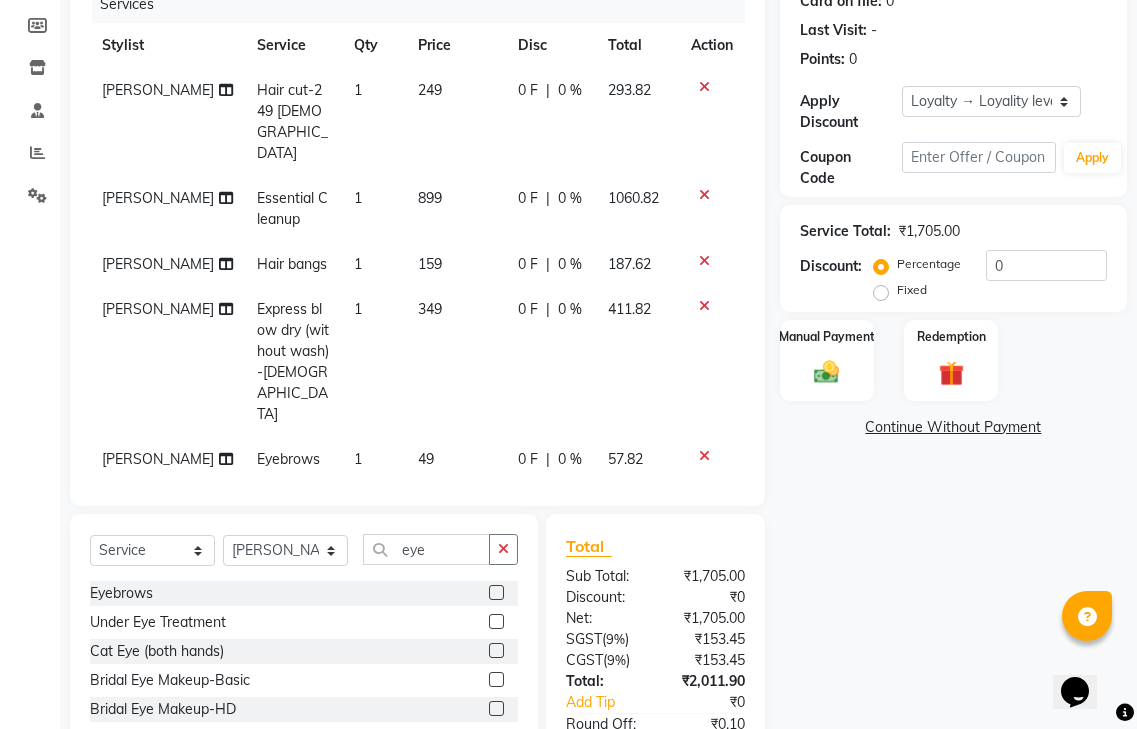 scroll, scrollTop: 335, scrollLeft: 0, axis: vertical 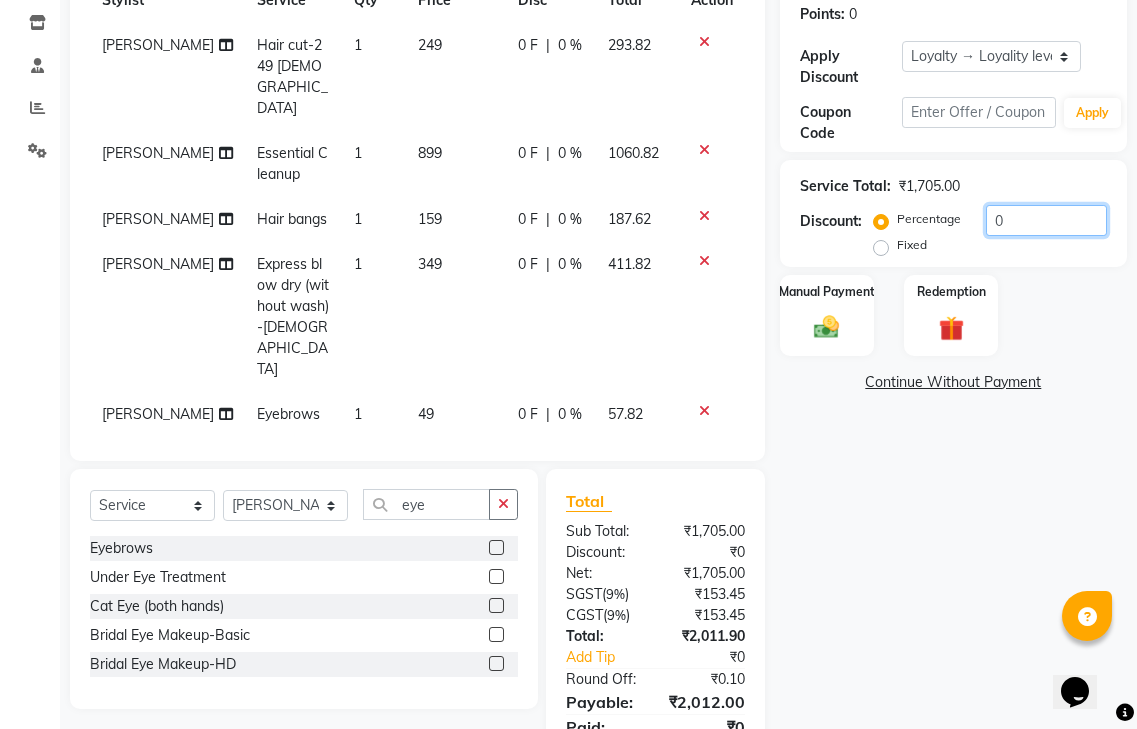 click on "0" 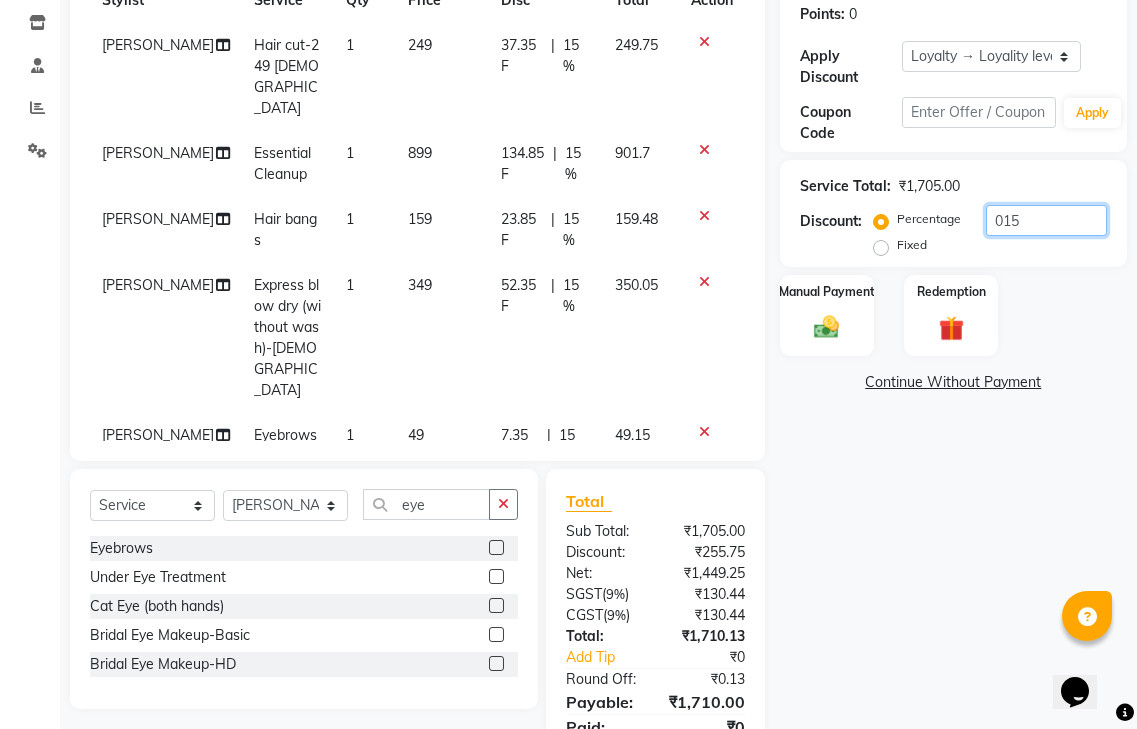 scroll, scrollTop: 235, scrollLeft: 0, axis: vertical 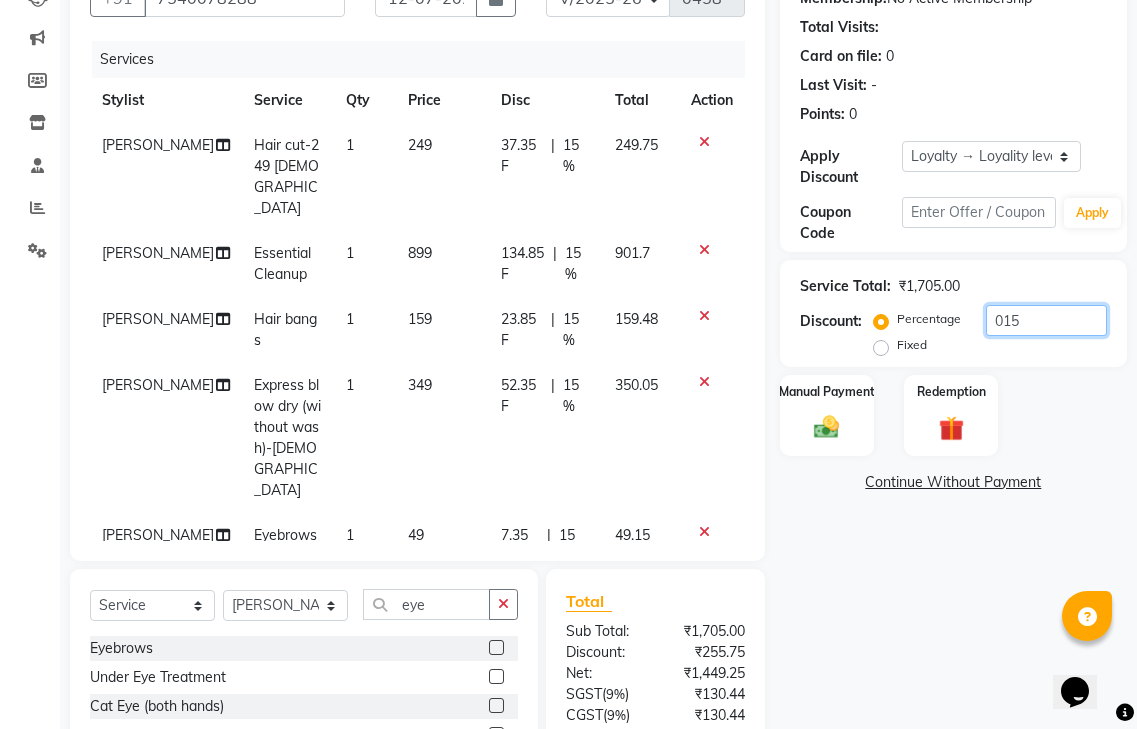 type on "015" 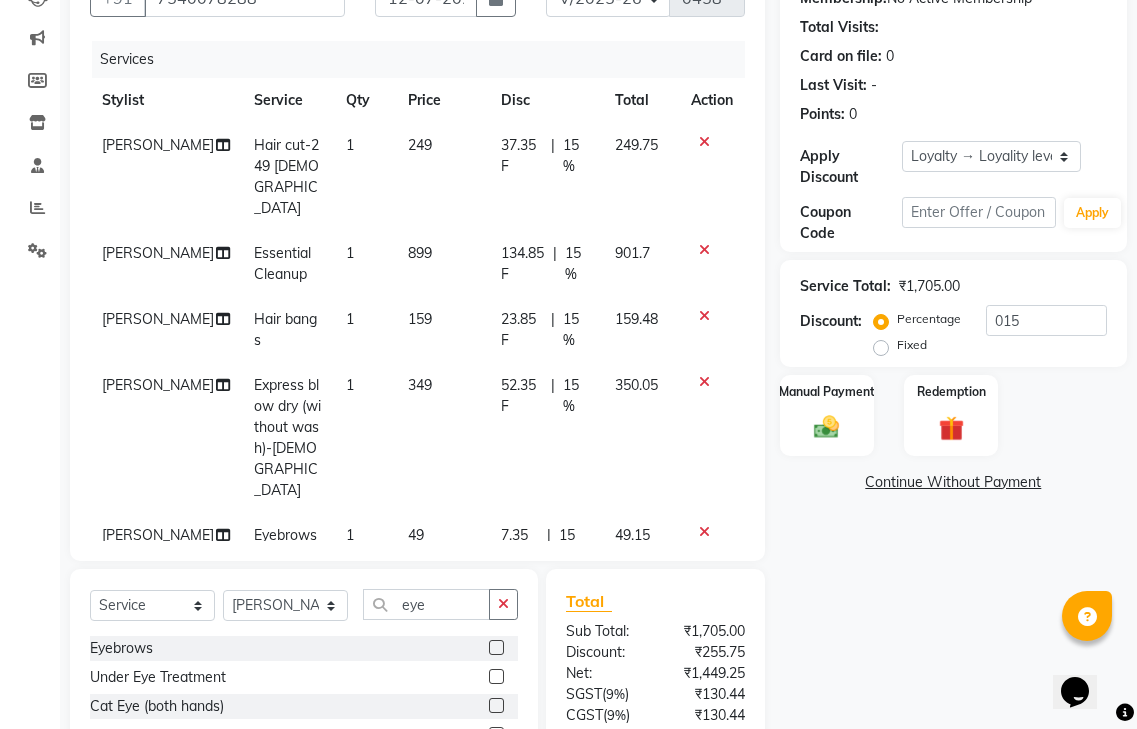 click 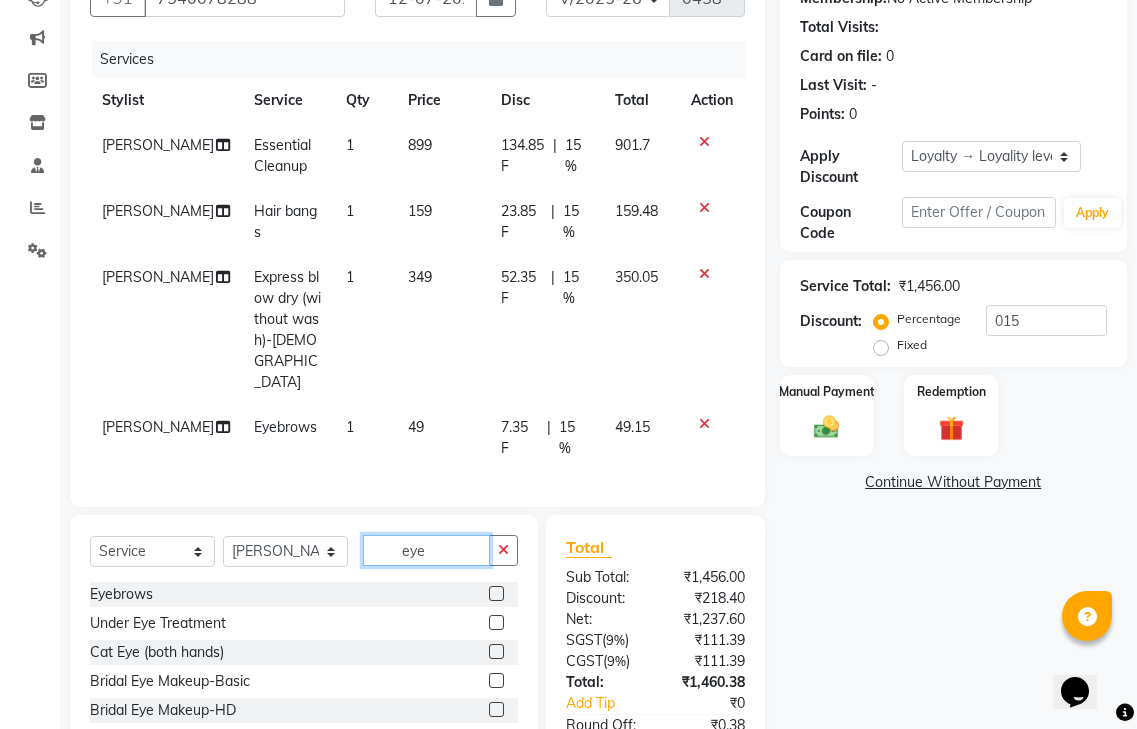 click on "eye" 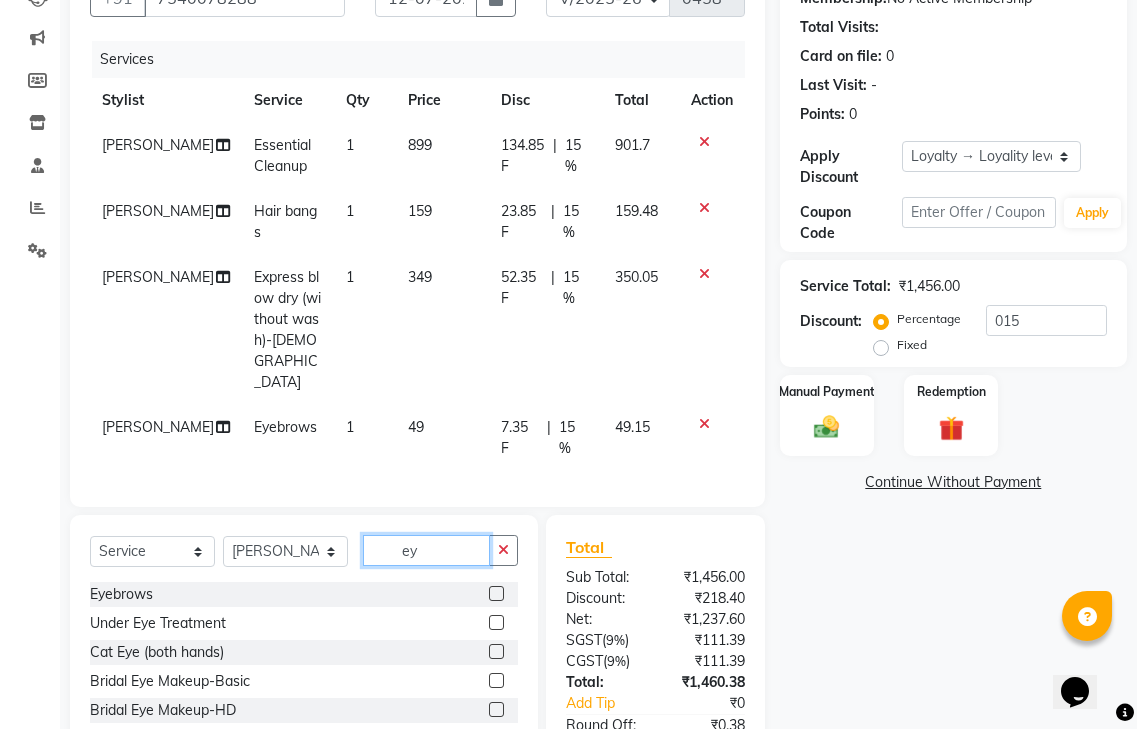 type on "e" 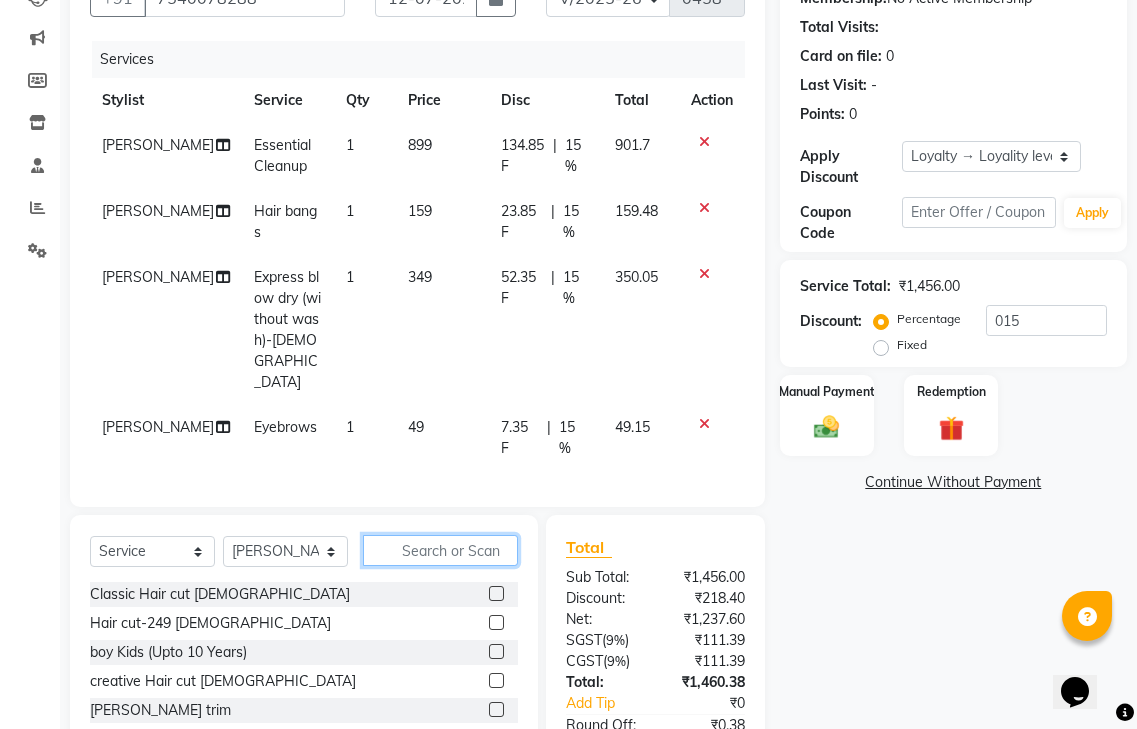 type 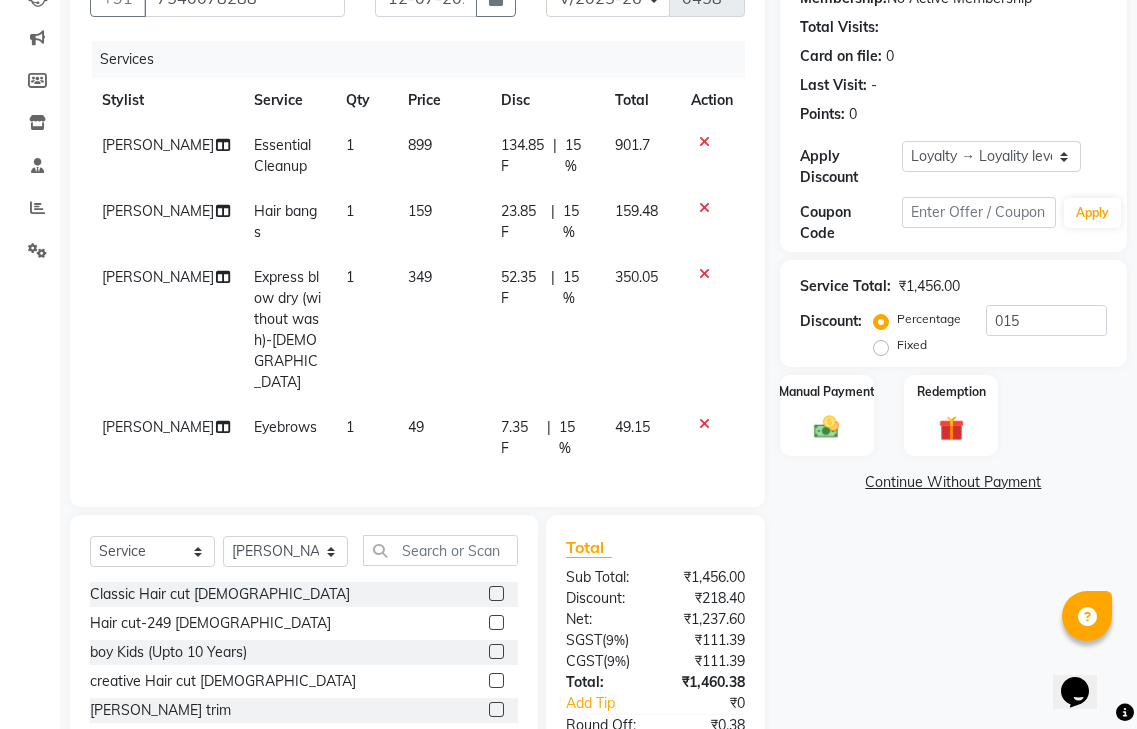 click 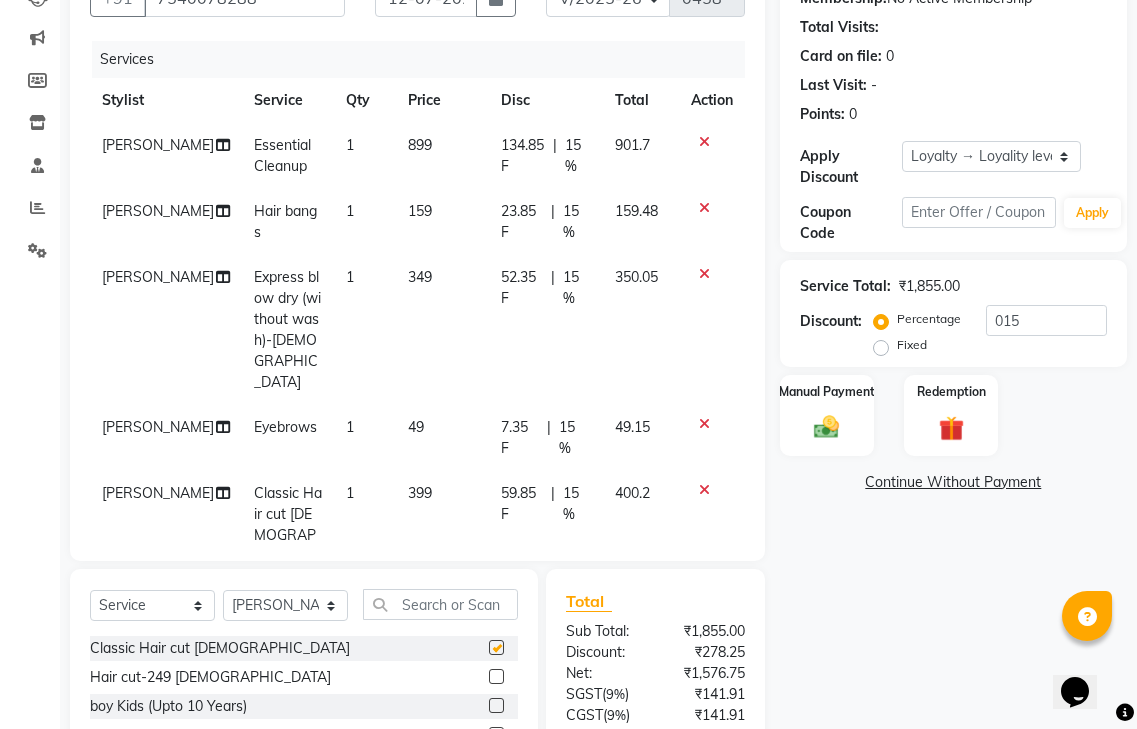 checkbox on "false" 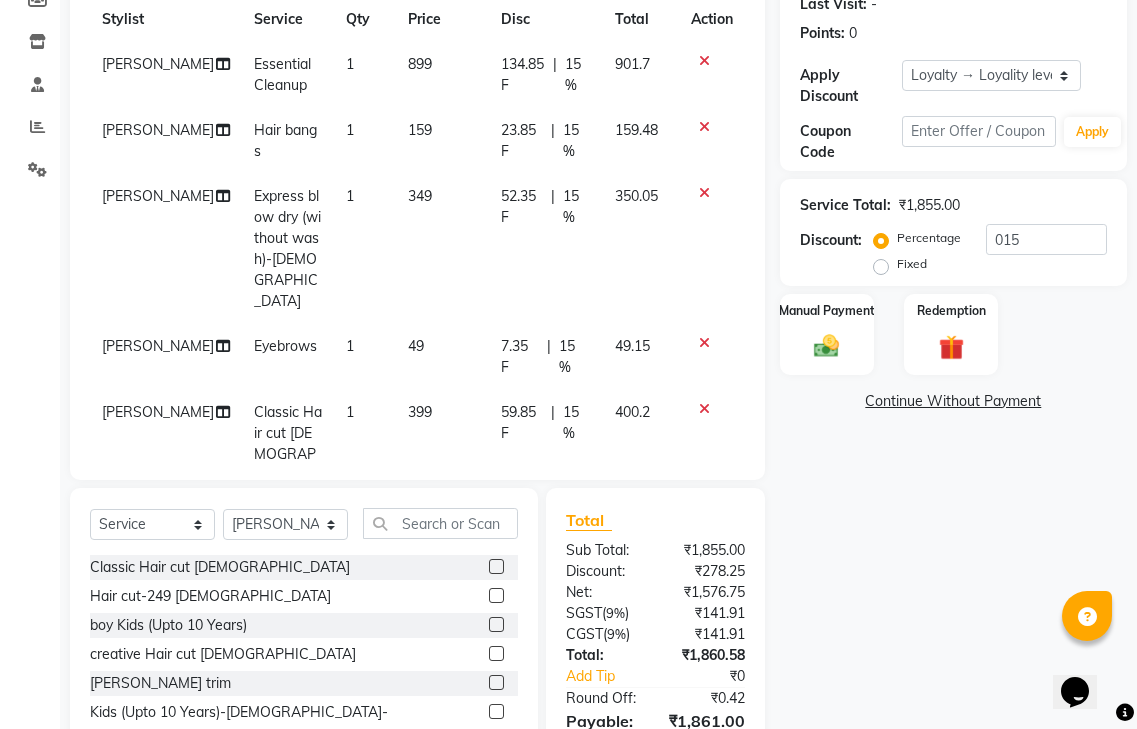 scroll, scrollTop: 377, scrollLeft: 0, axis: vertical 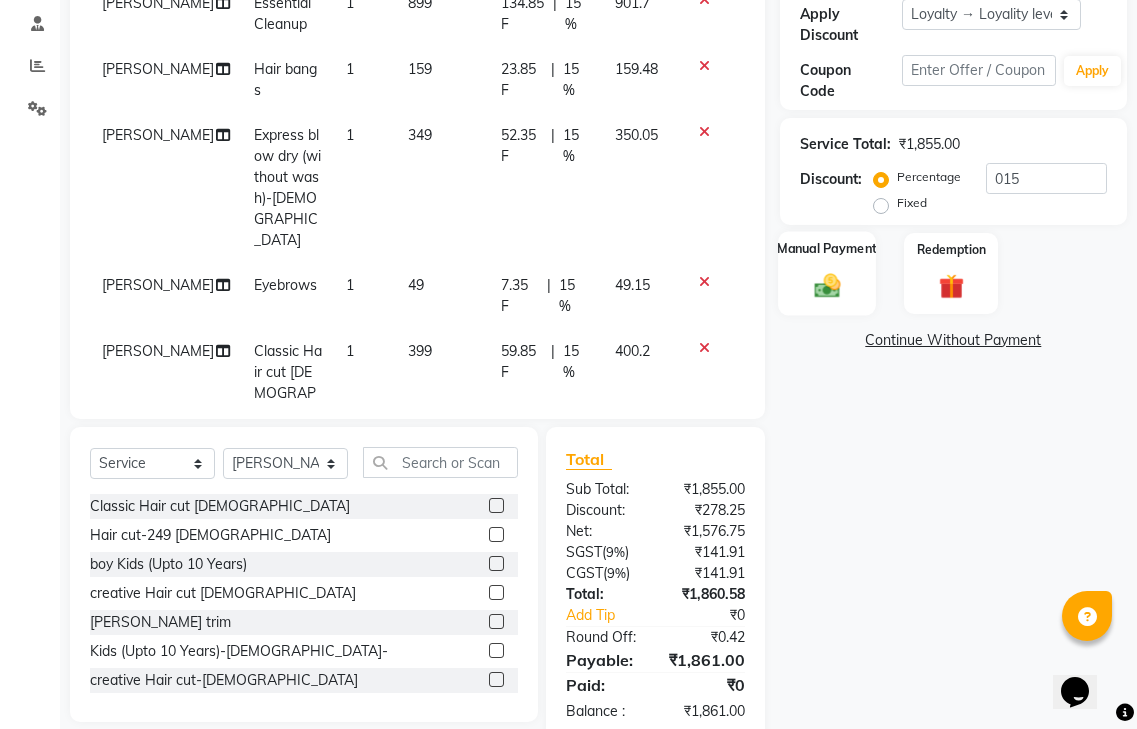 click 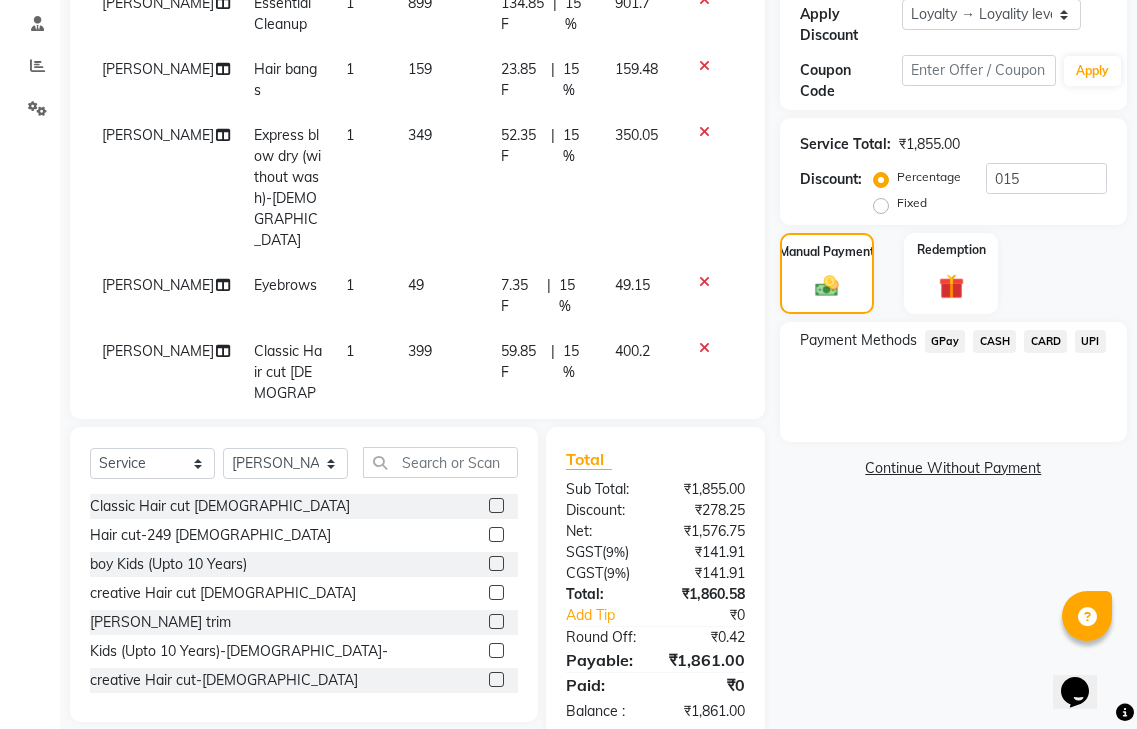 click on "CASH" 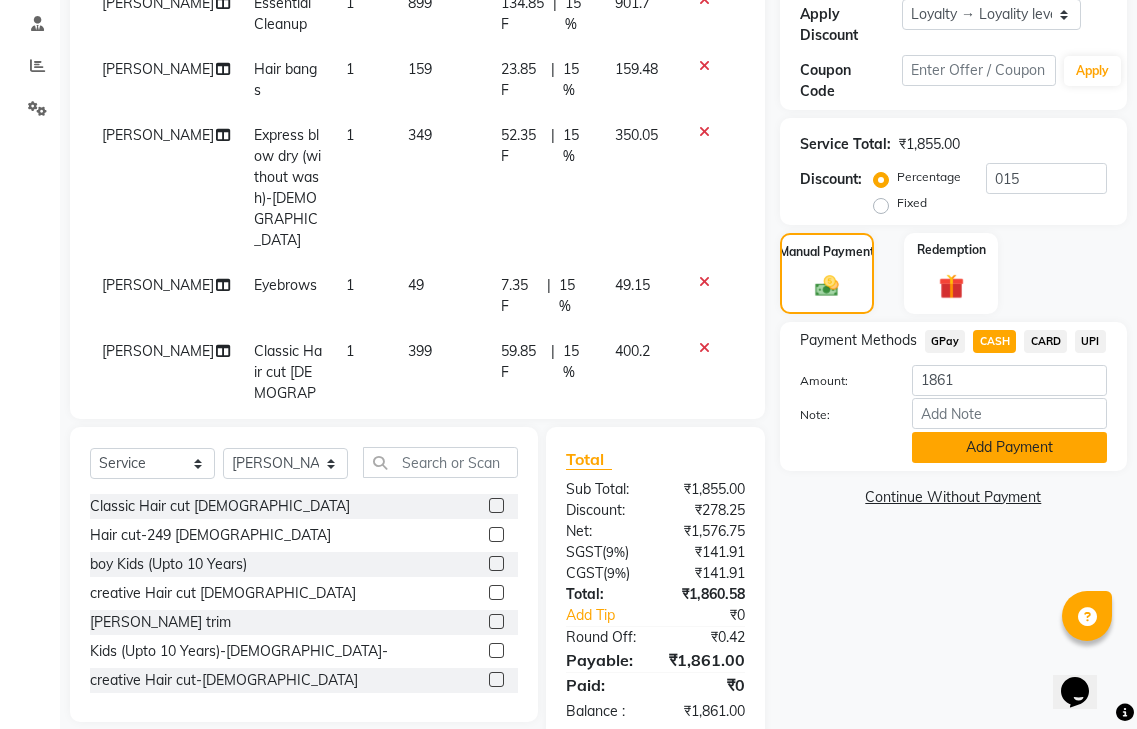 click on "Add Payment" 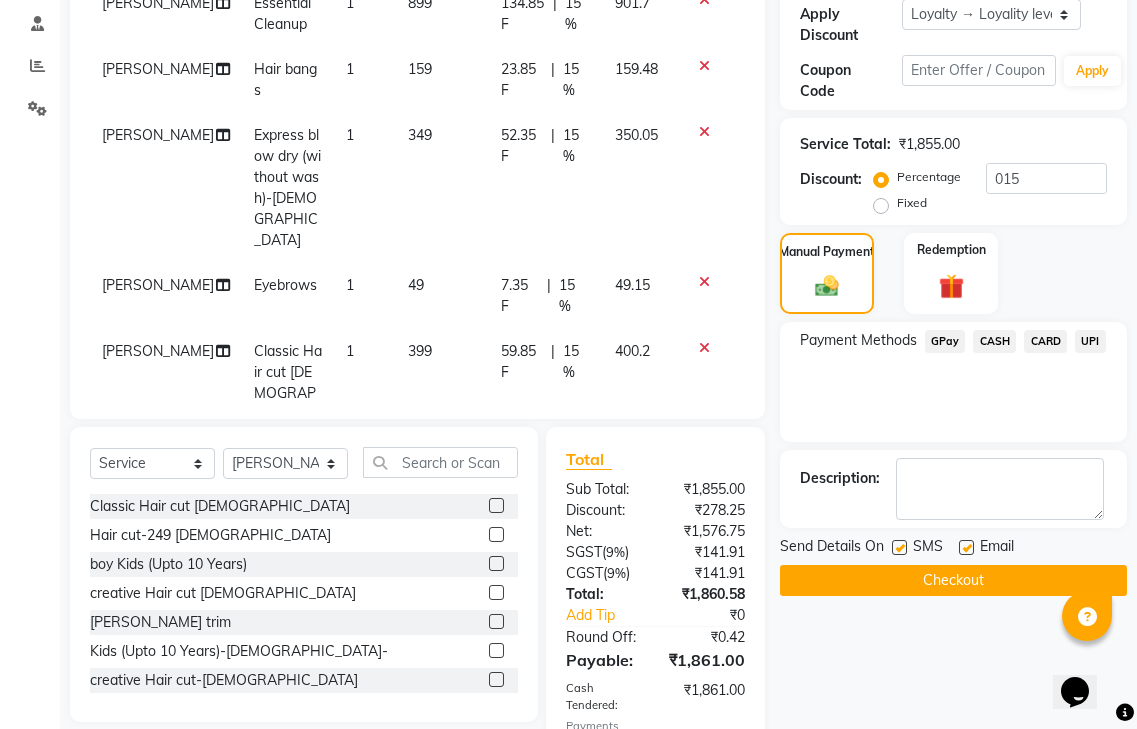 scroll, scrollTop: 642, scrollLeft: 0, axis: vertical 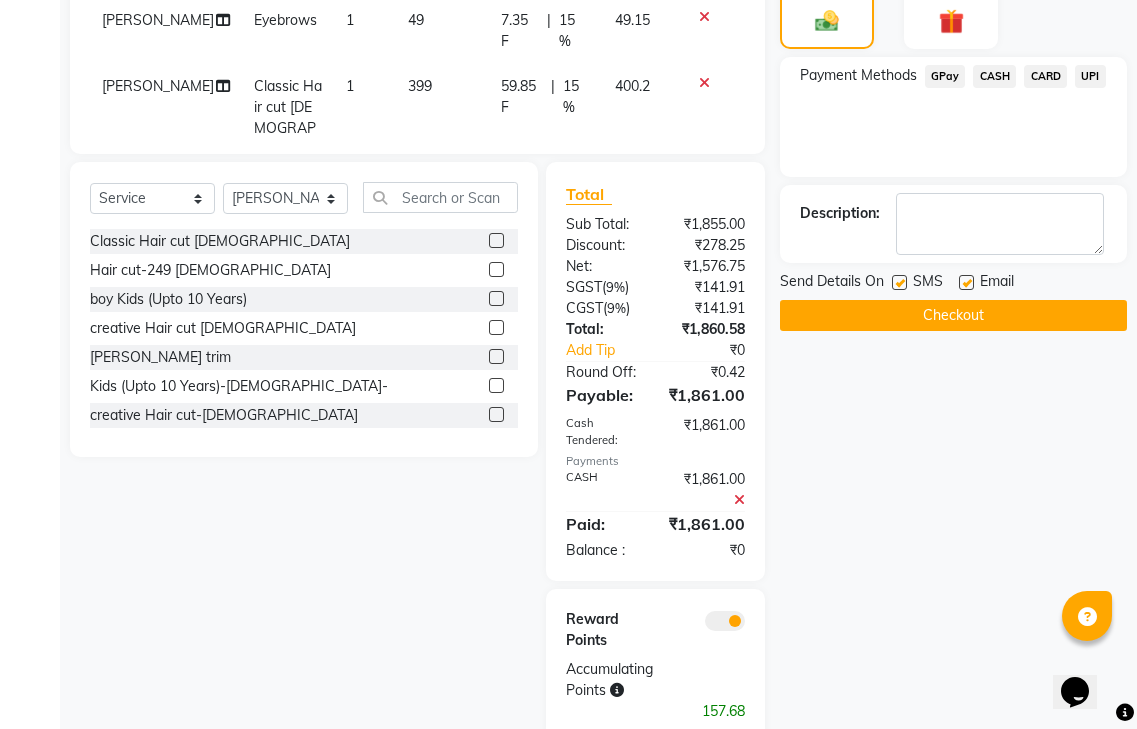 click 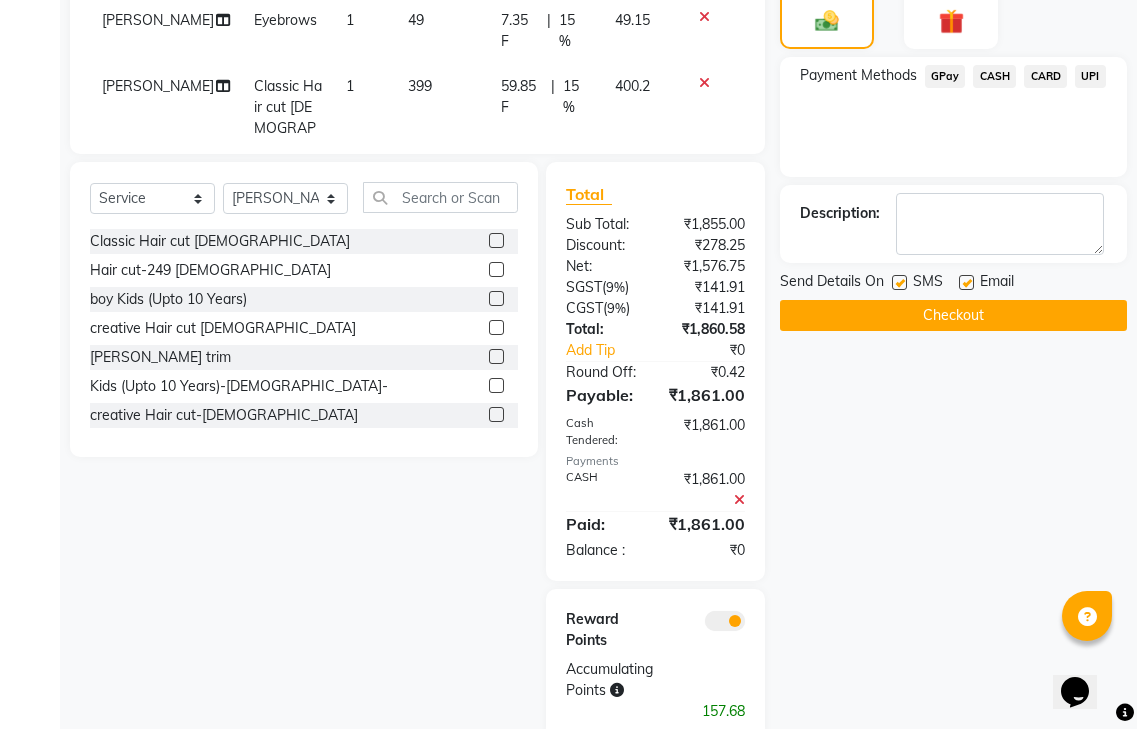 click 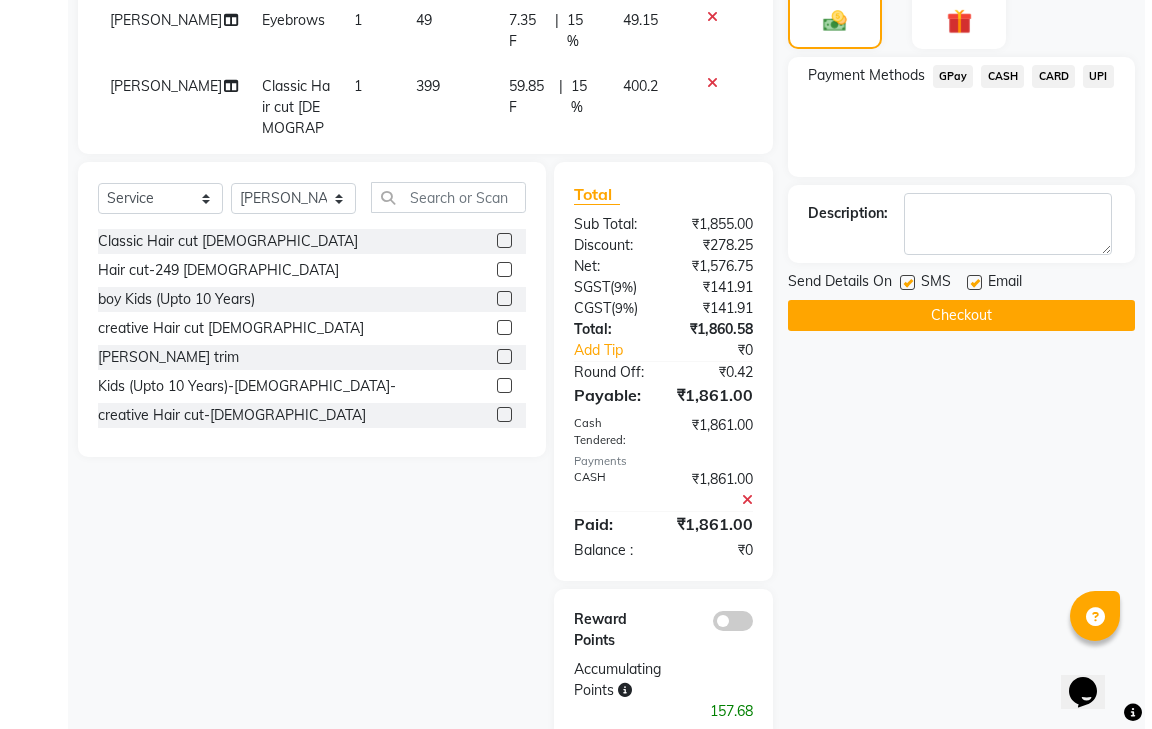 scroll, scrollTop: 621, scrollLeft: 0, axis: vertical 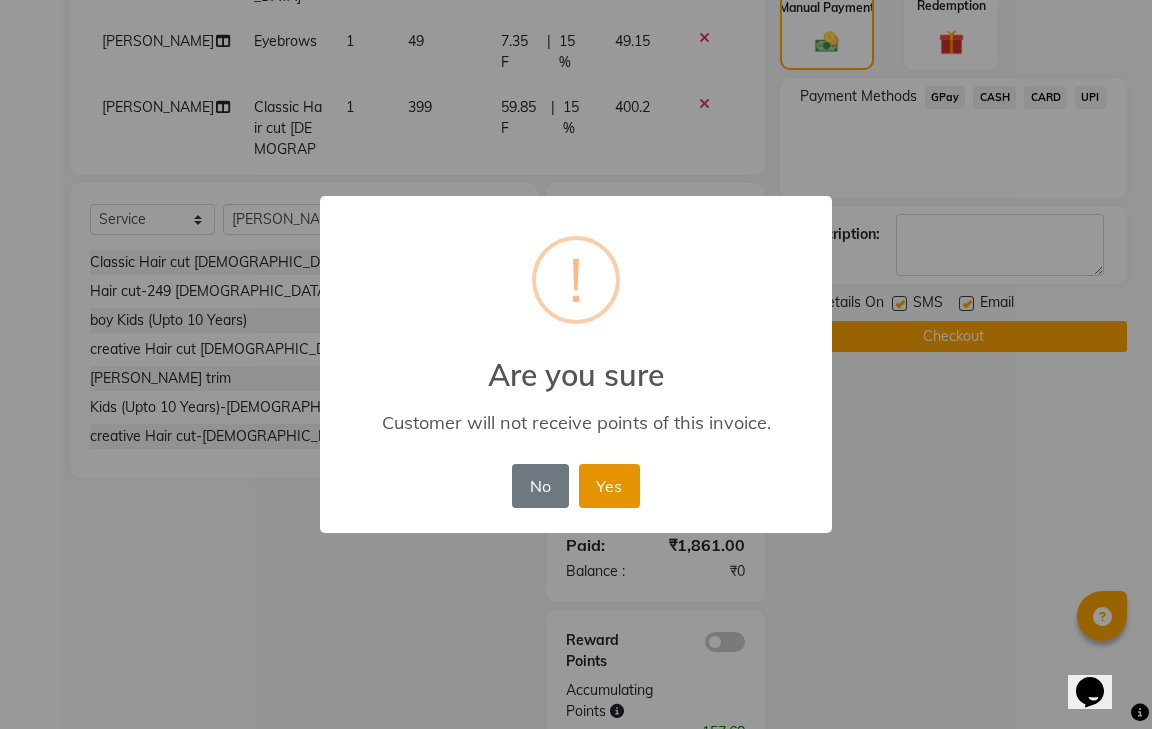 click on "Yes" at bounding box center [609, 486] 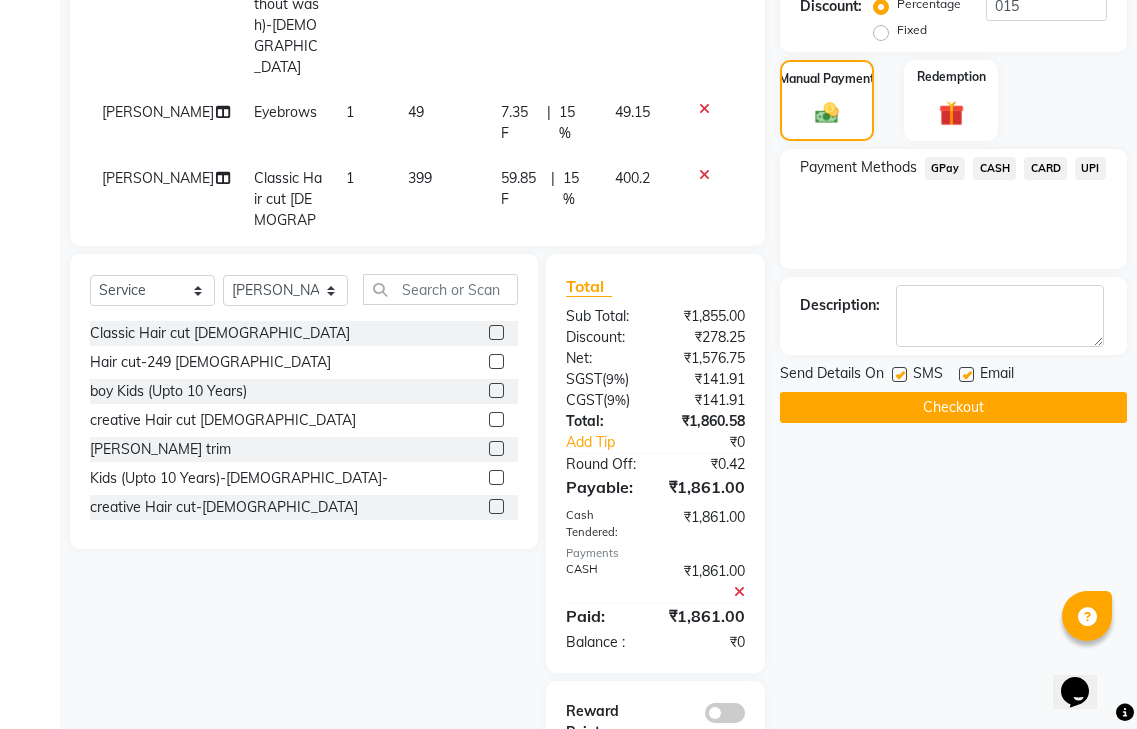 scroll, scrollTop: 571, scrollLeft: 0, axis: vertical 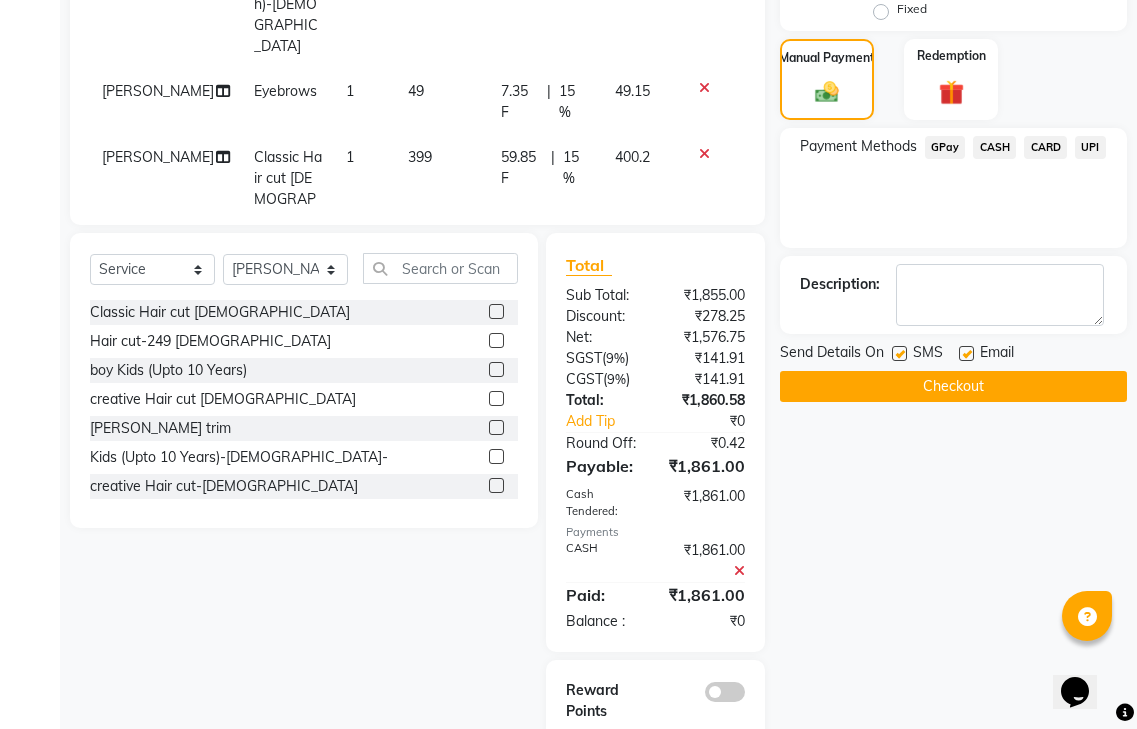 click on "Checkout" 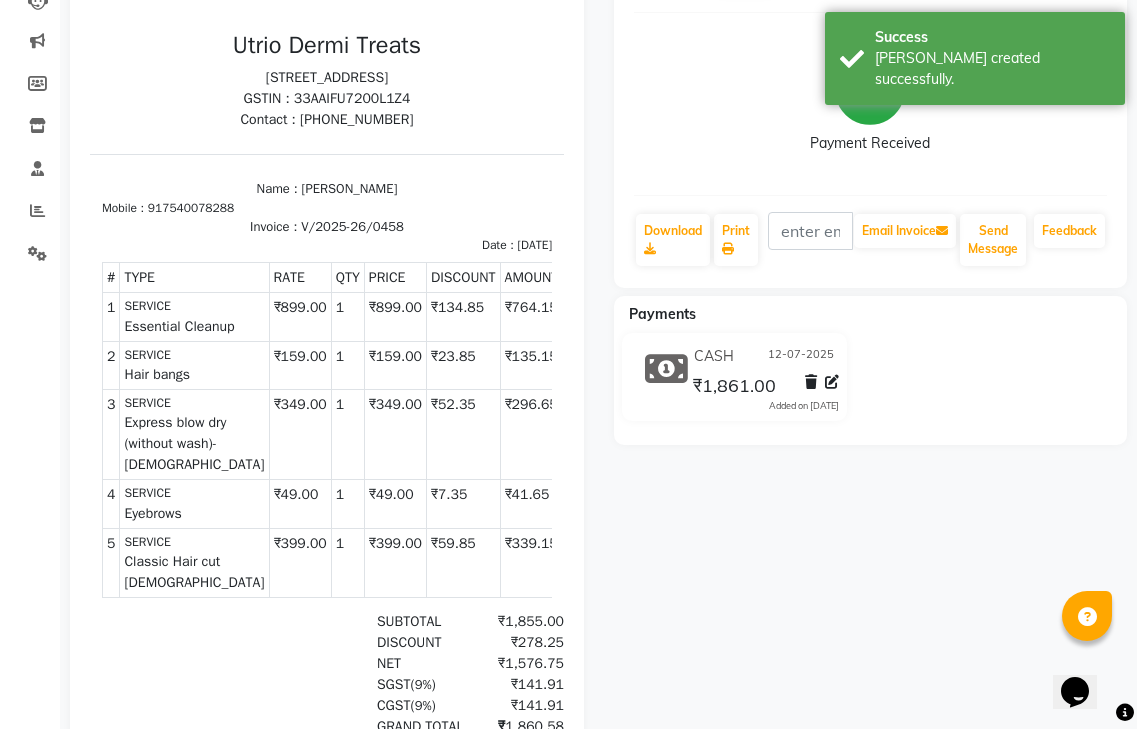 scroll, scrollTop: 400, scrollLeft: 0, axis: vertical 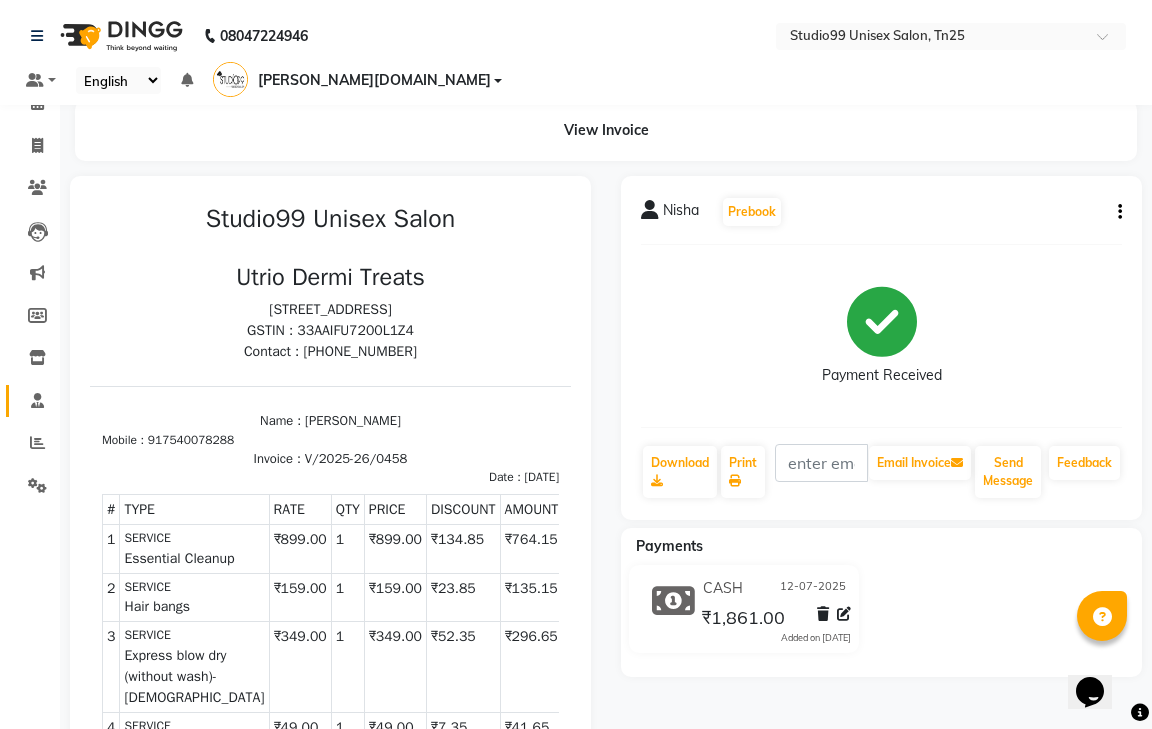 select on "service" 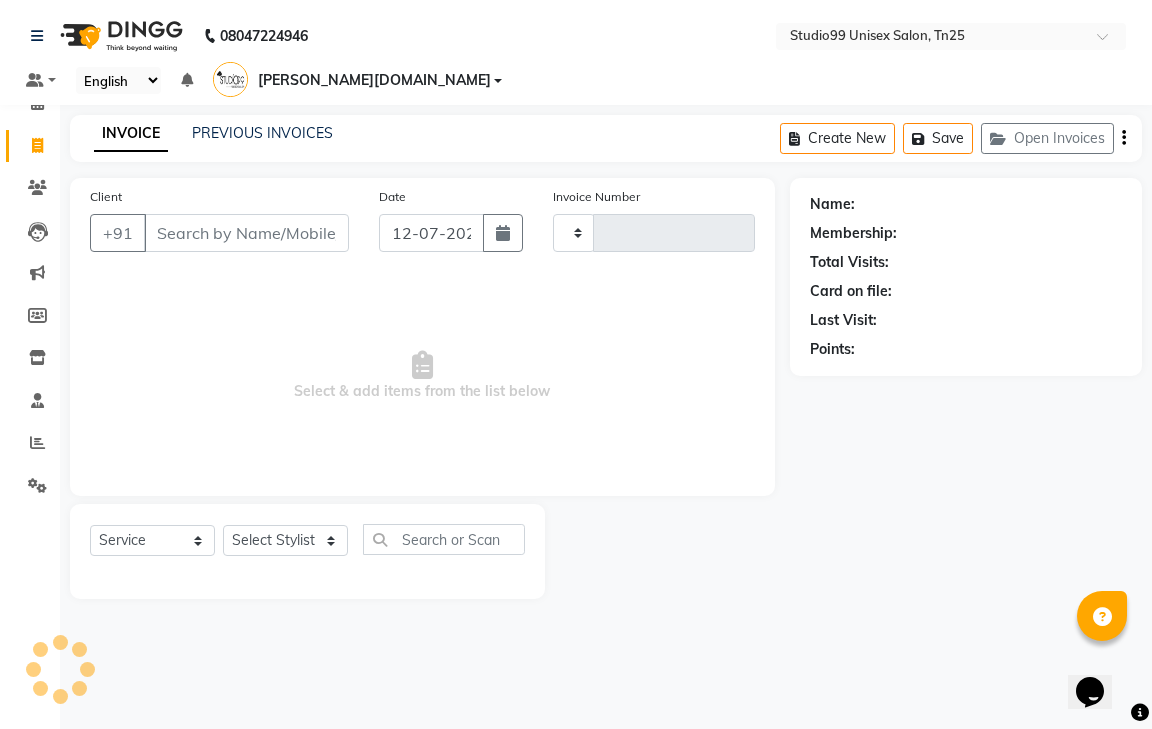 click on "Client" at bounding box center [246, 233] 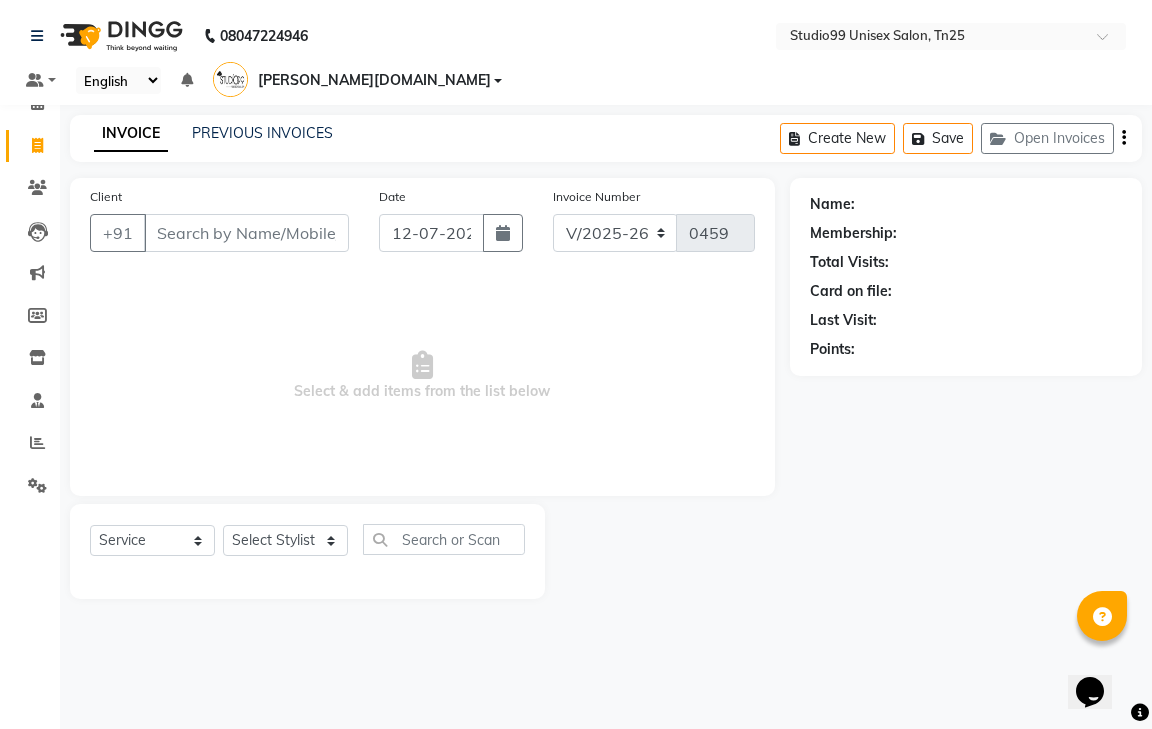 click on "Client" at bounding box center (246, 233) 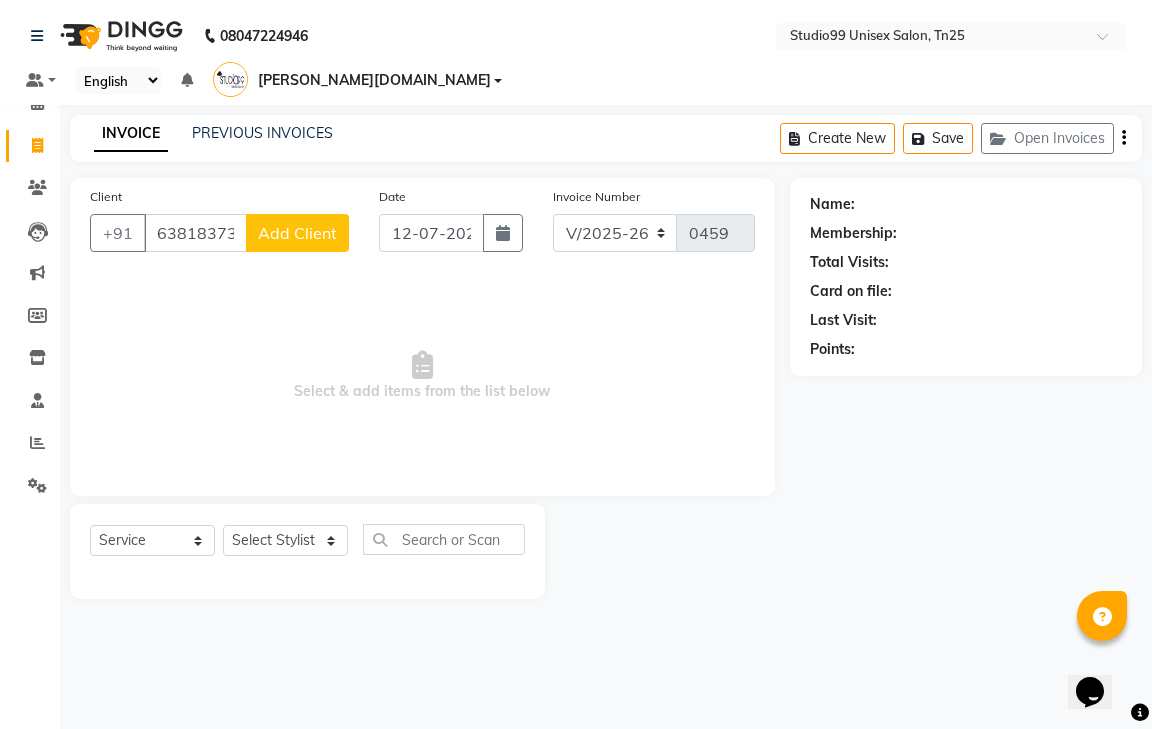 type on "6381837335" 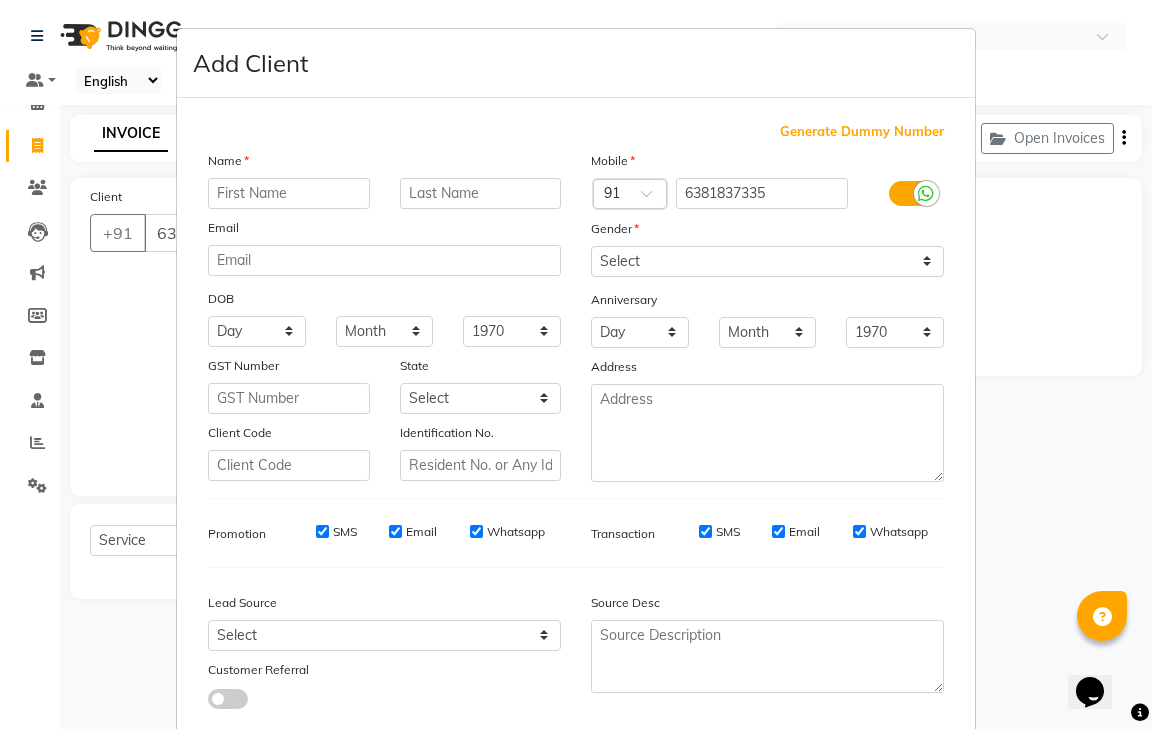 click at bounding box center [289, 193] 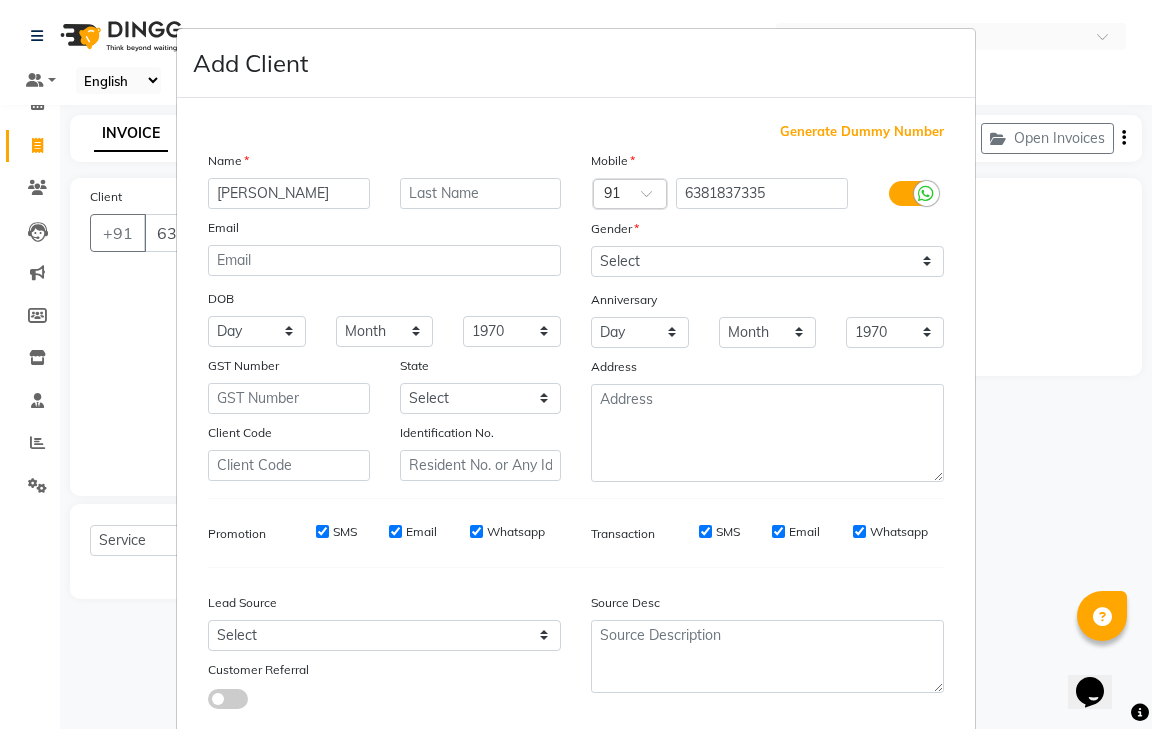 type on "[PERSON_NAME]" 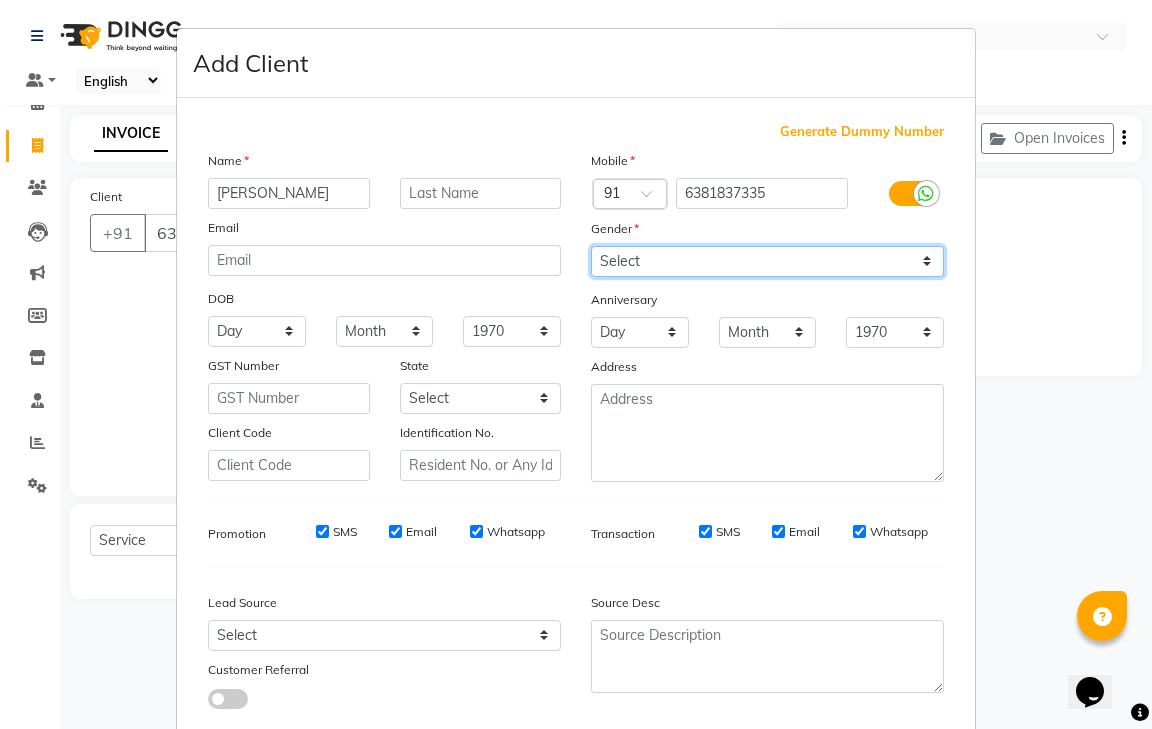 click on "Select Male Female Other Prefer Not To Say" at bounding box center (767, 261) 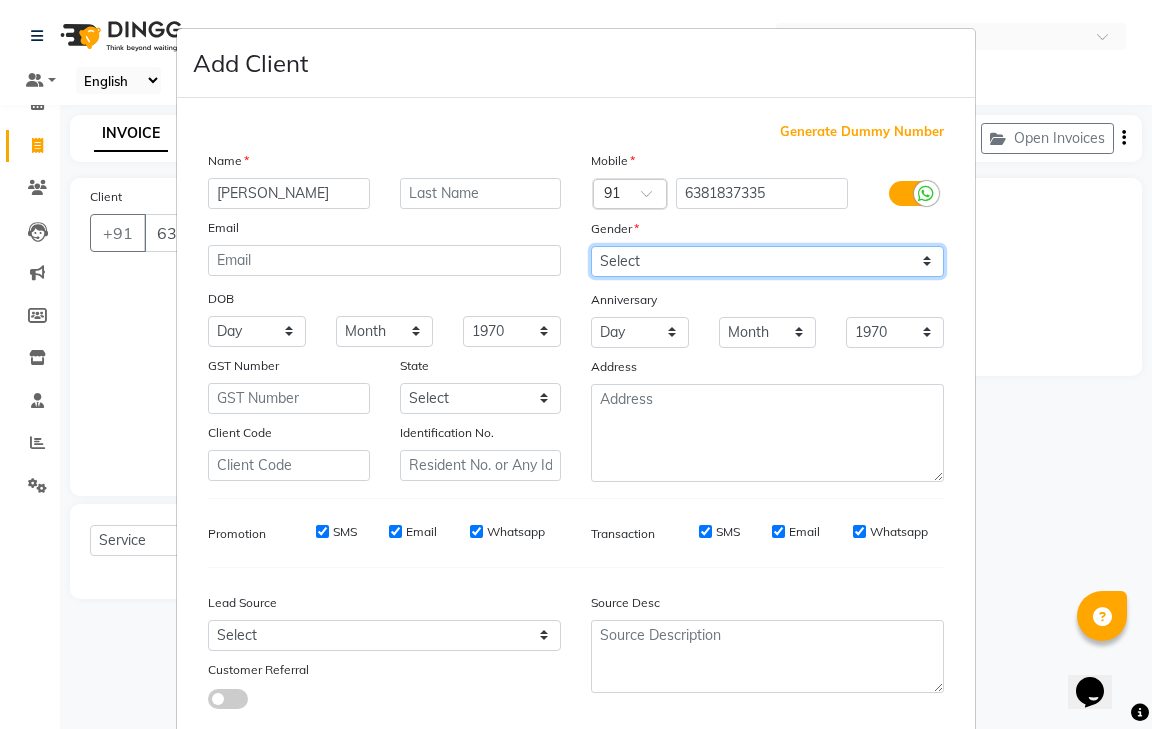 select on "female" 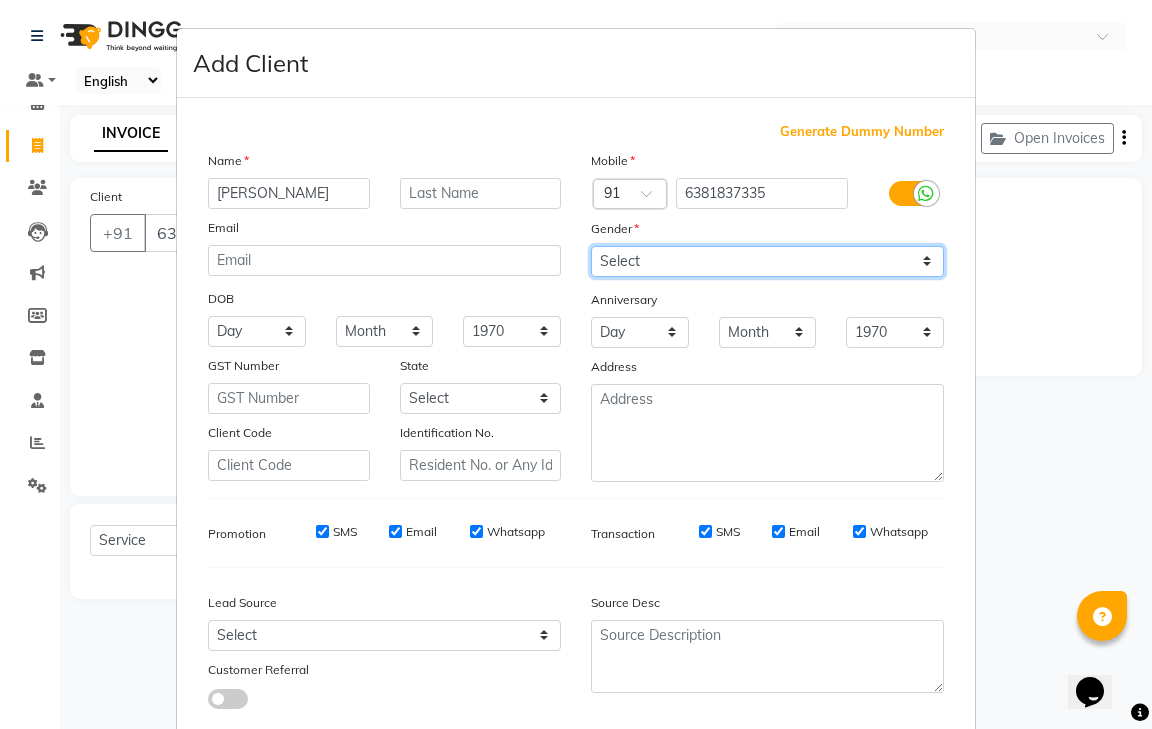 click on "Select Male Female Other Prefer Not To Say" at bounding box center [767, 261] 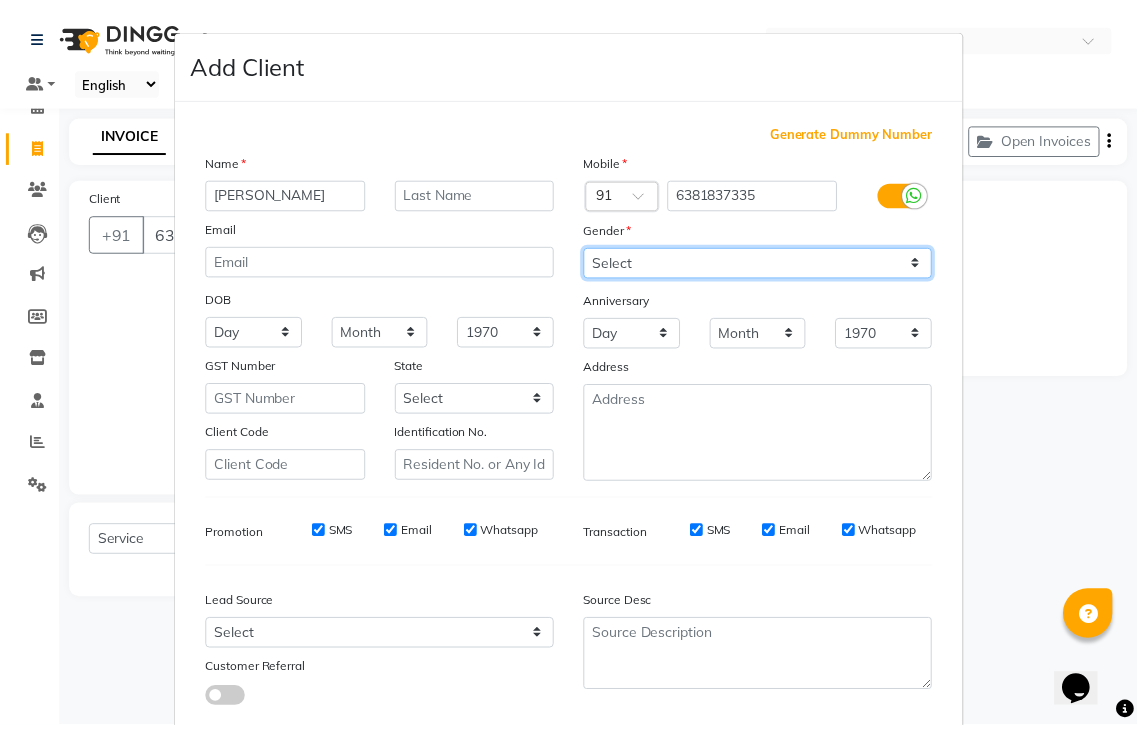 scroll, scrollTop: 120, scrollLeft: 0, axis: vertical 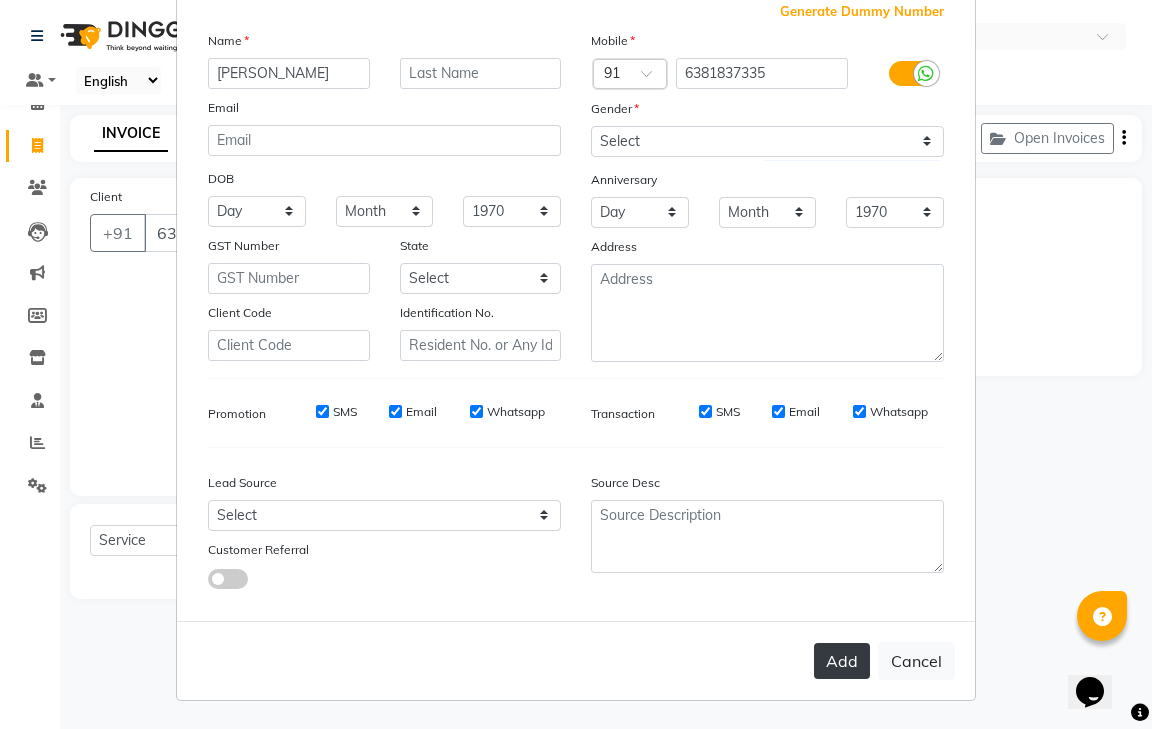 click on "Add" at bounding box center [842, 661] 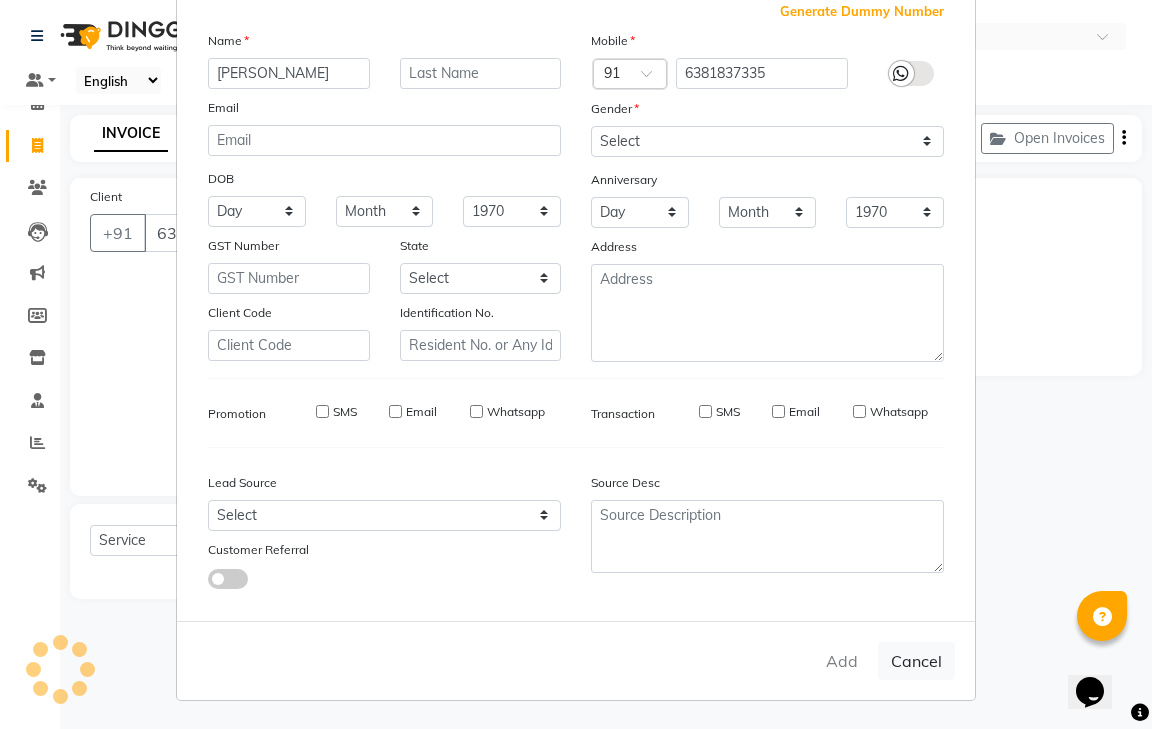 type 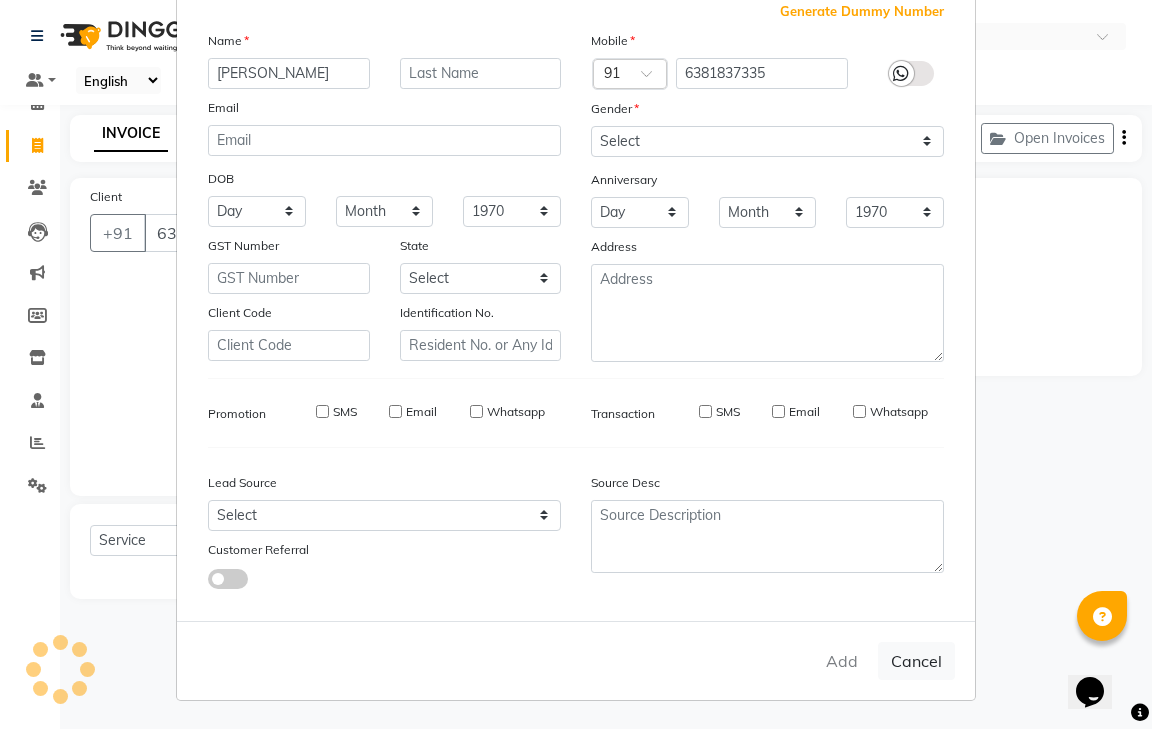 select 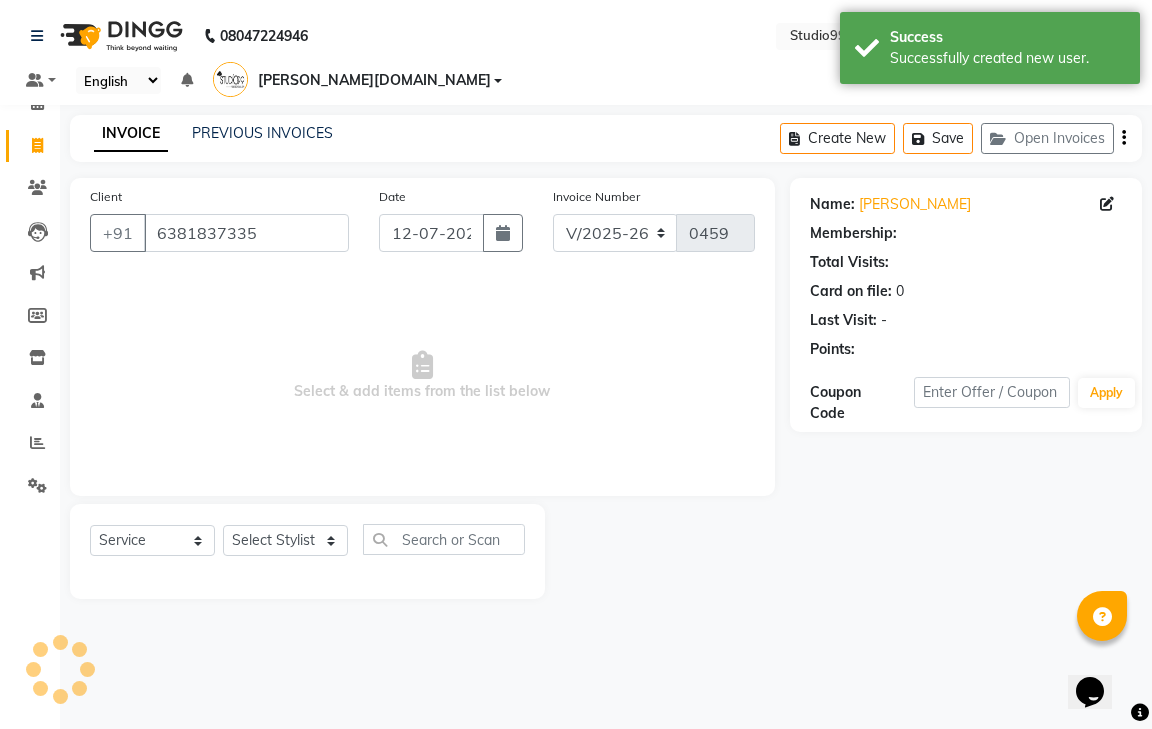select on "1: Object" 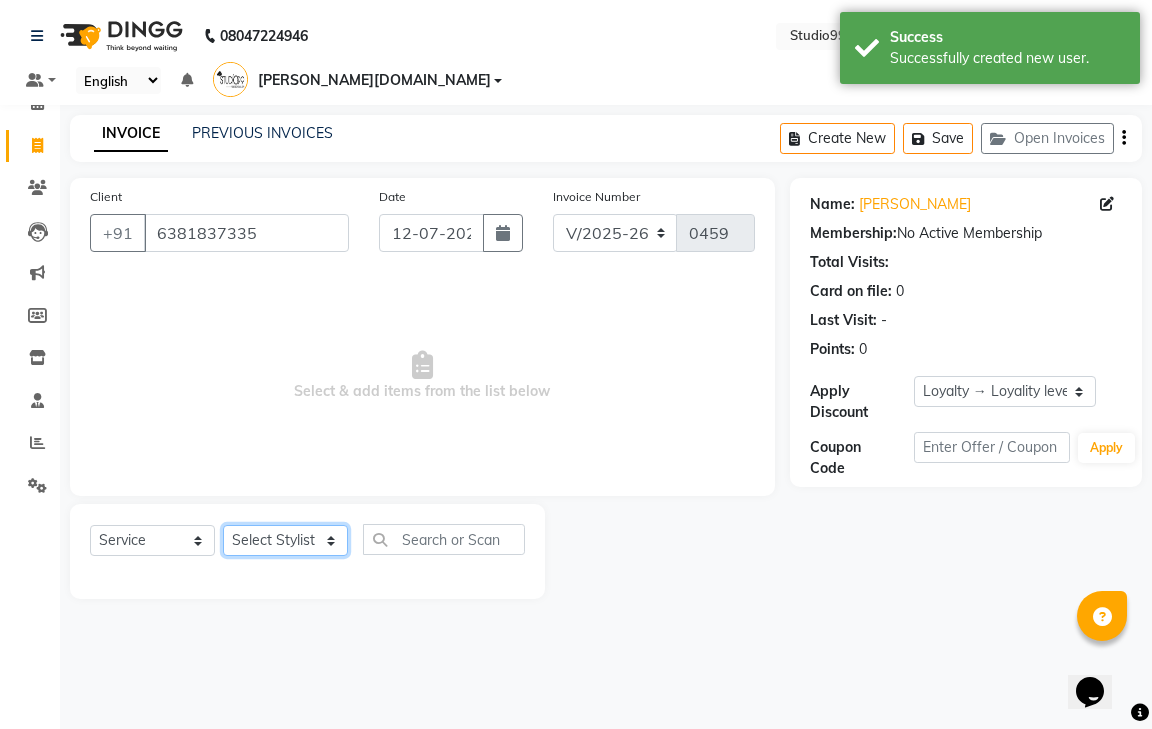 click on "Select Stylist gendral giri-ja  jaya priya kothai TK raja sanjay santhosh VAISHALI.TK" 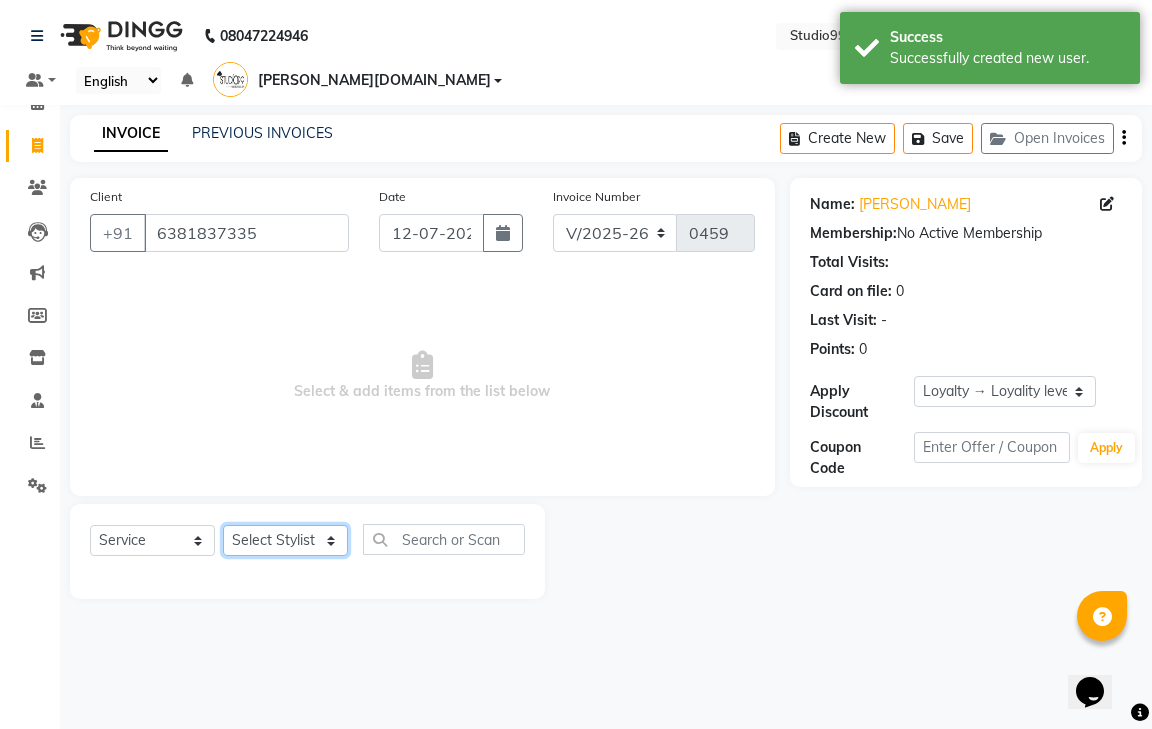 select on "80757" 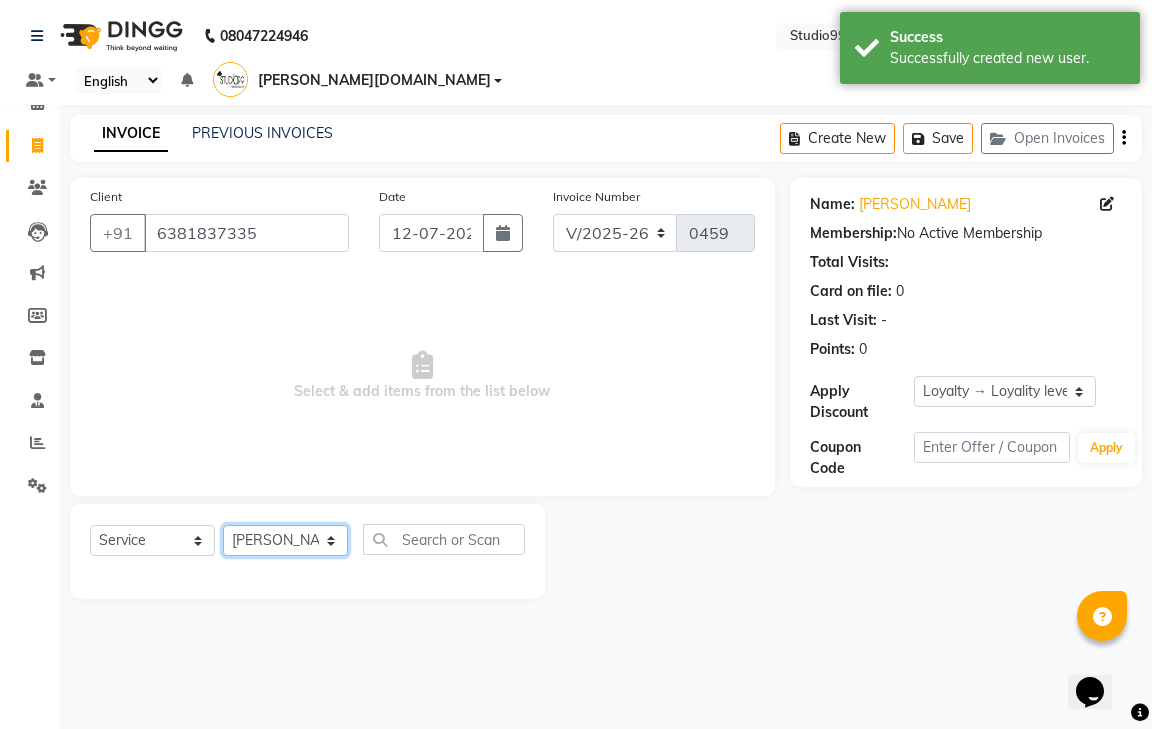 click on "Select Stylist gendral giri-ja  jaya priya kothai TK raja sanjay santhosh VAISHALI.TK" 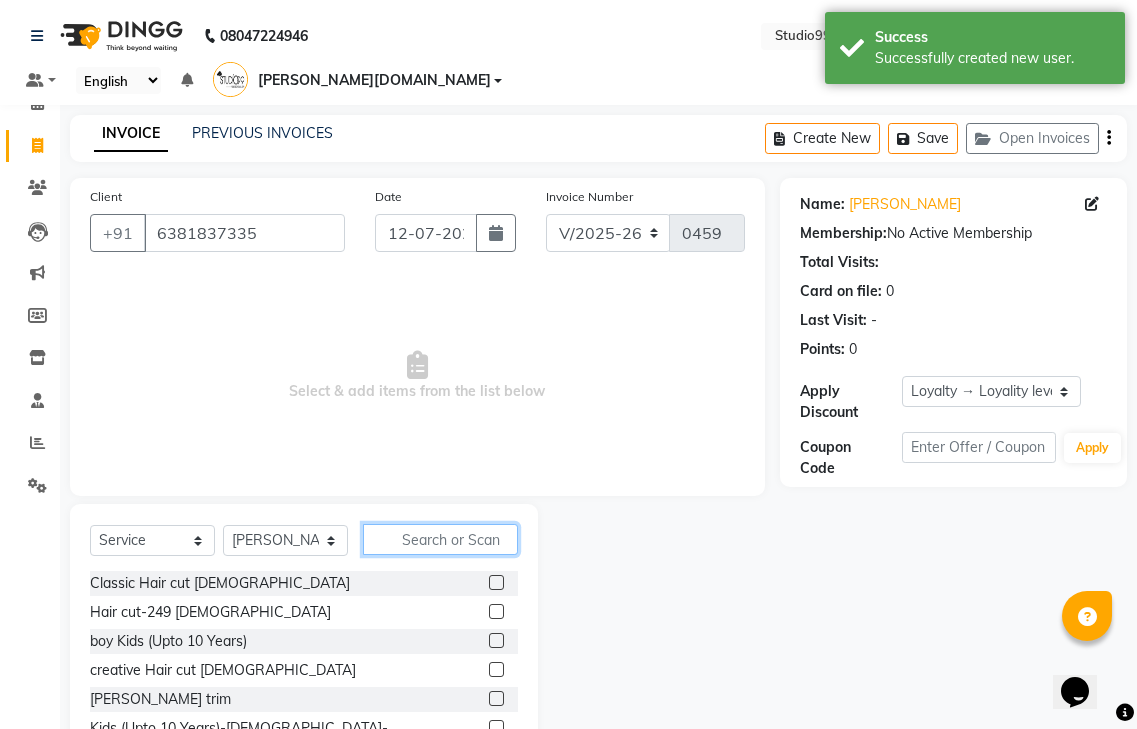 click 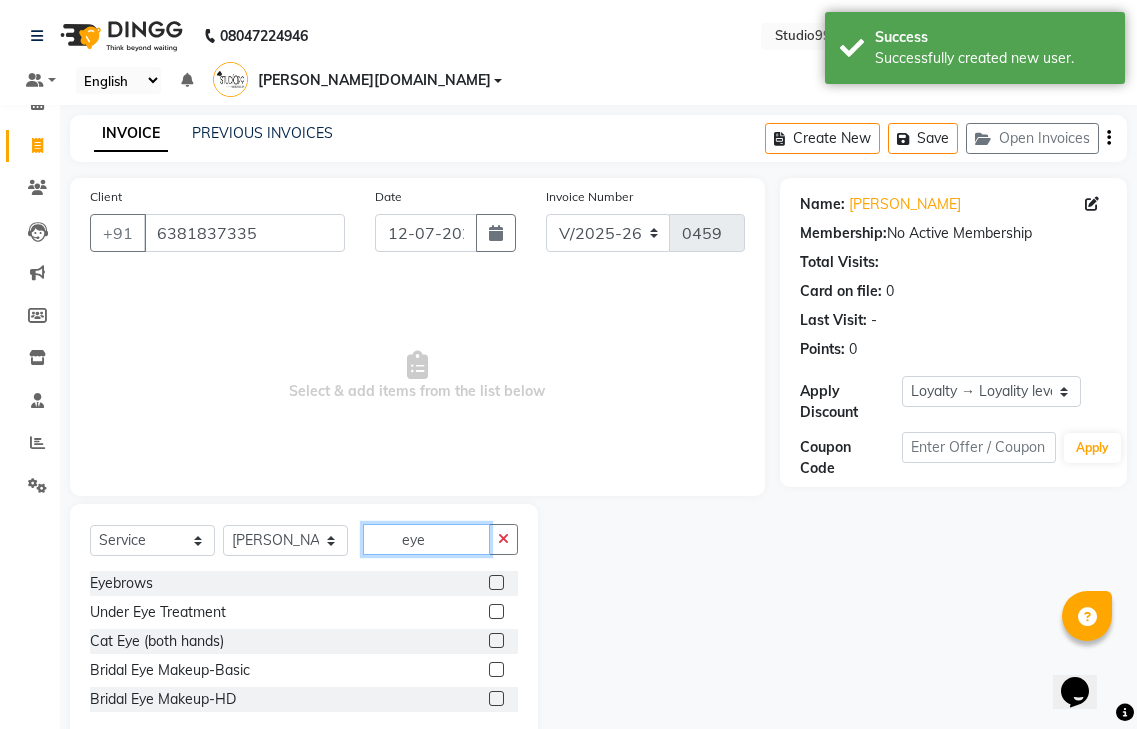 type on "eye" 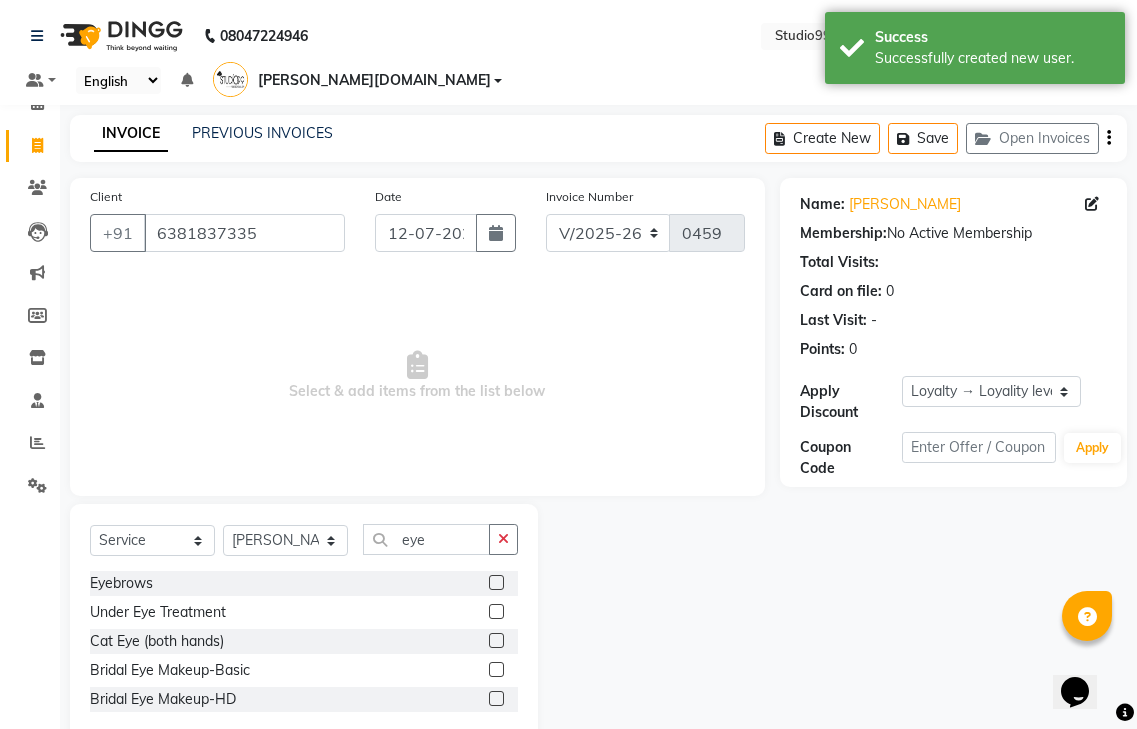 click 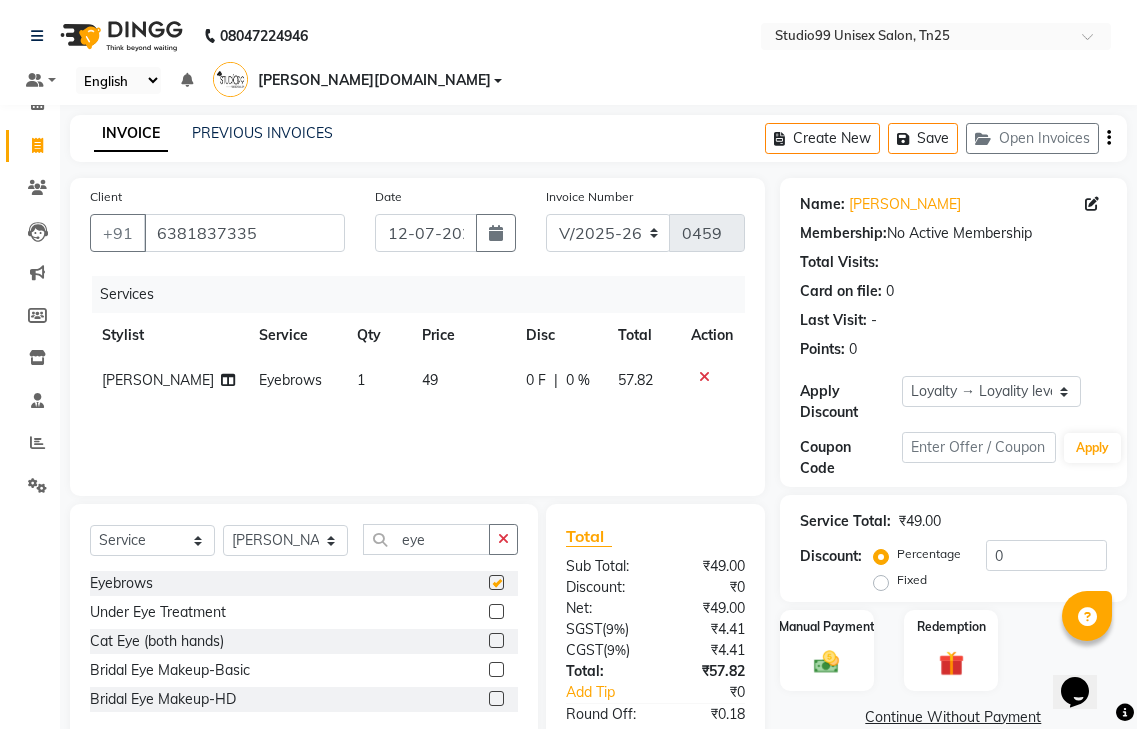 checkbox on "false" 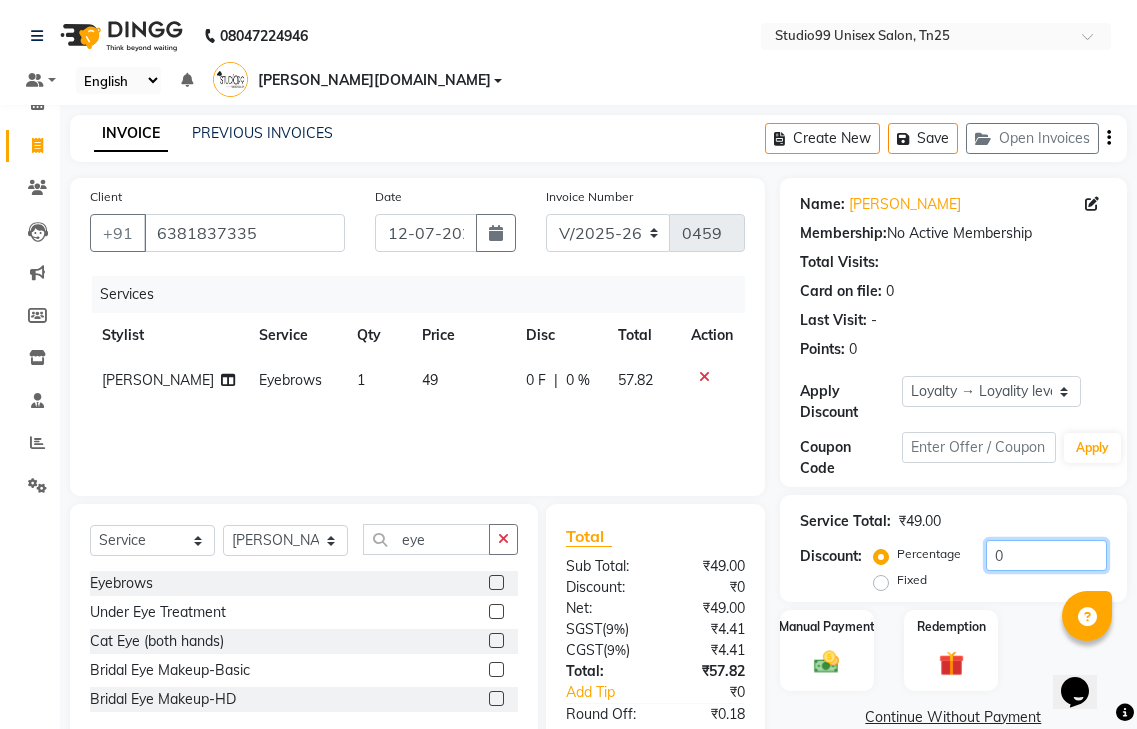 click on "0" 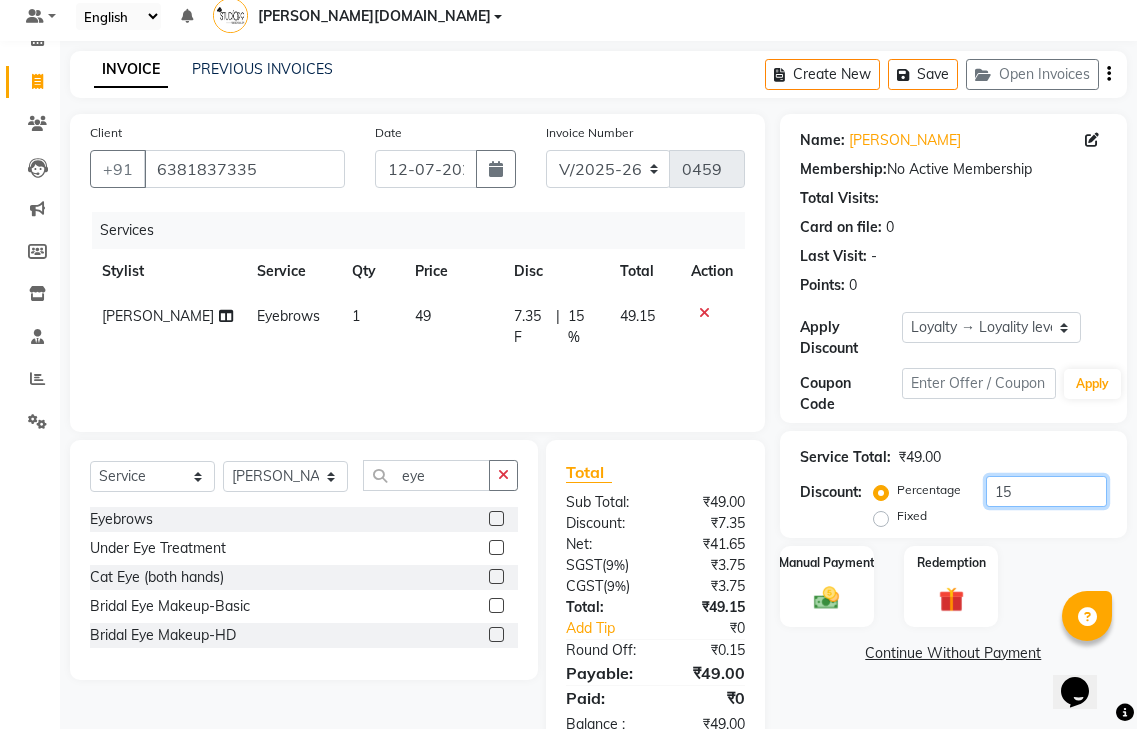 scroll, scrollTop: 92, scrollLeft: 0, axis: vertical 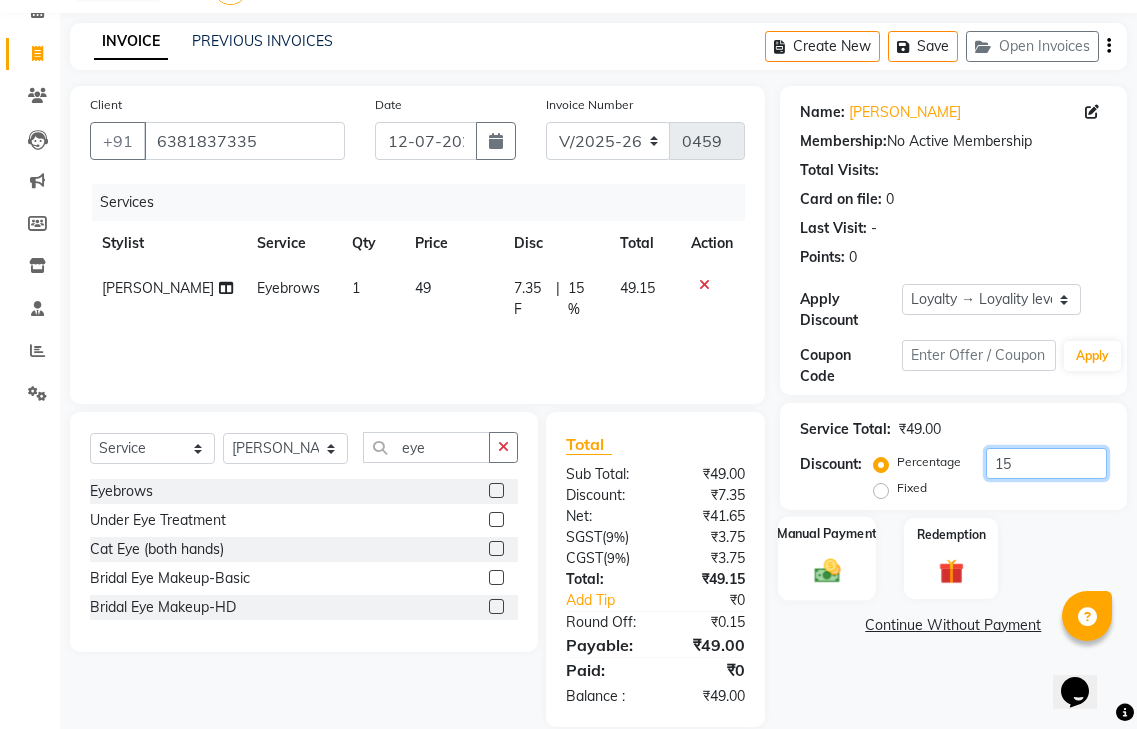type on "15" 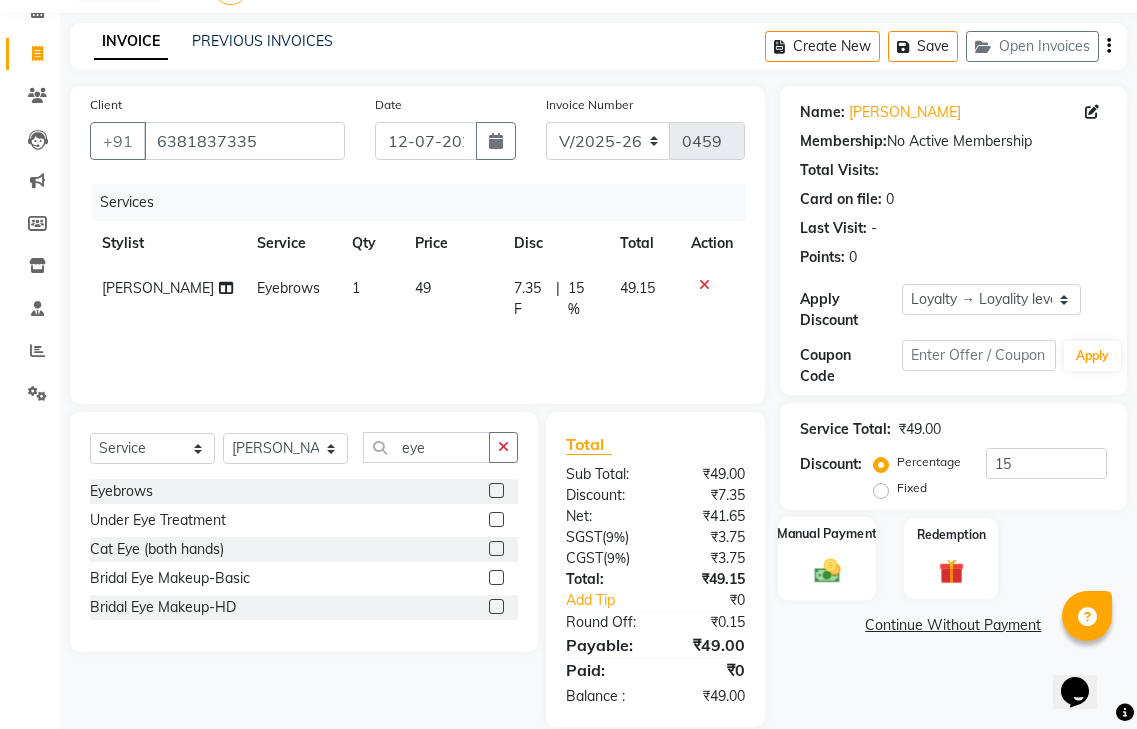 click 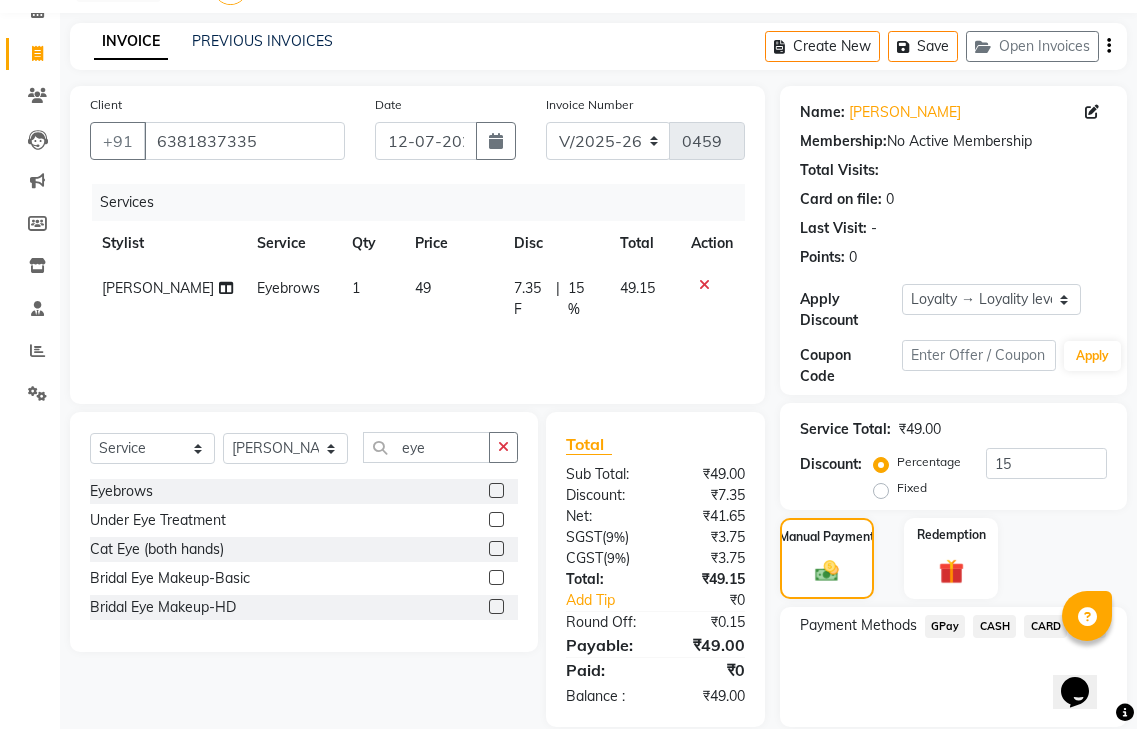 click on "GPay" 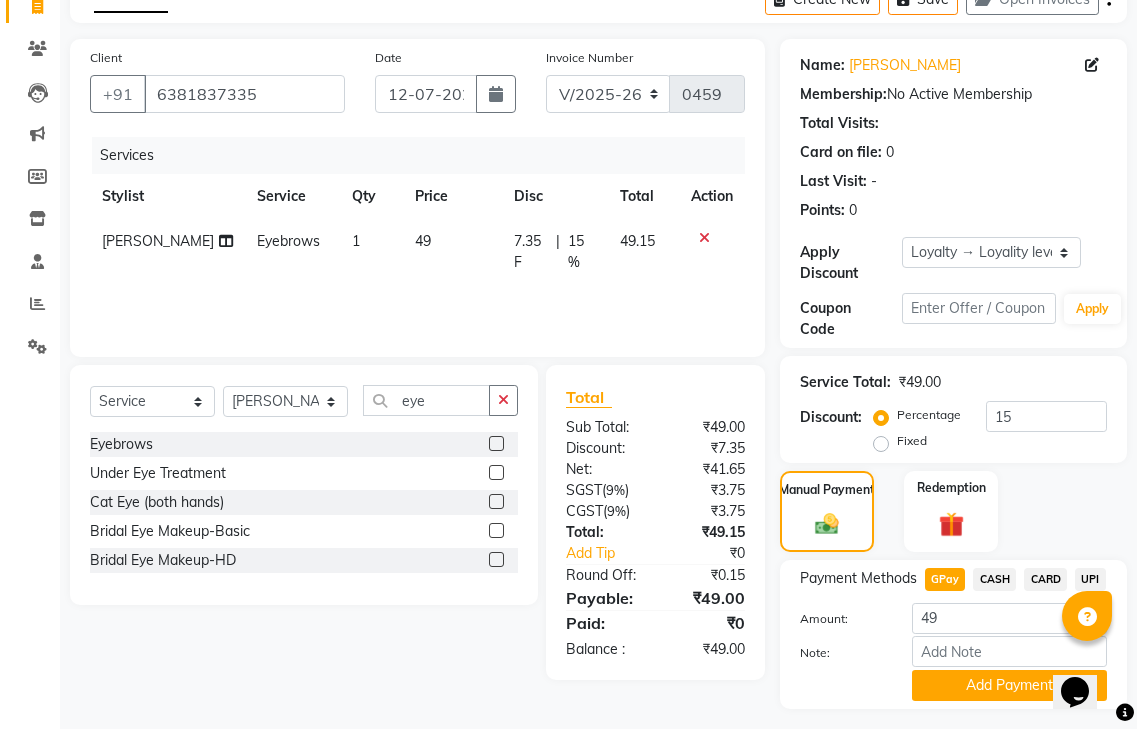 scroll, scrollTop: 162, scrollLeft: 0, axis: vertical 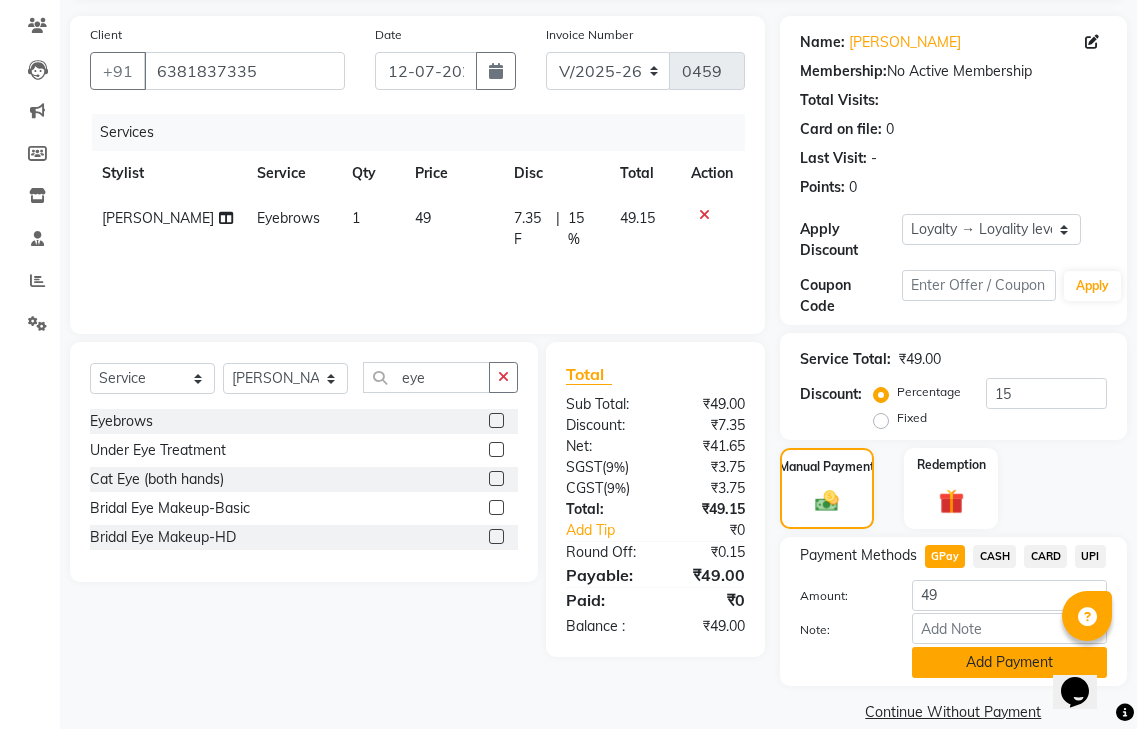 click on "Add Payment" 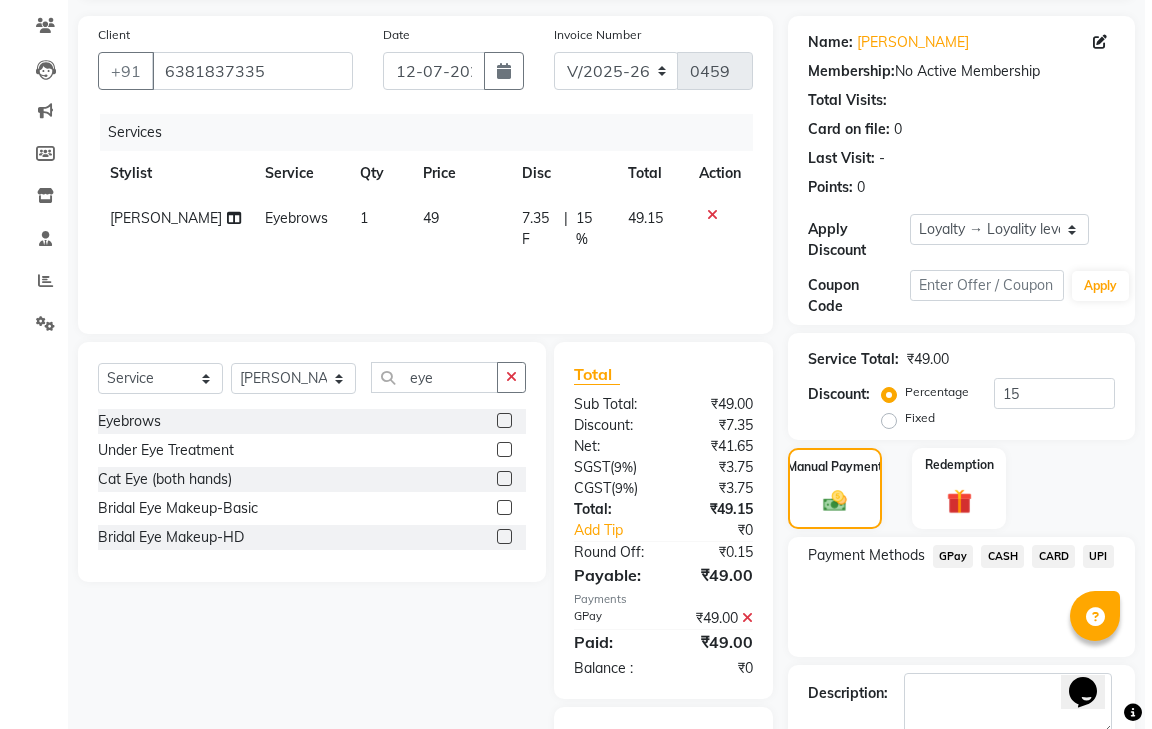 scroll, scrollTop: 295, scrollLeft: 0, axis: vertical 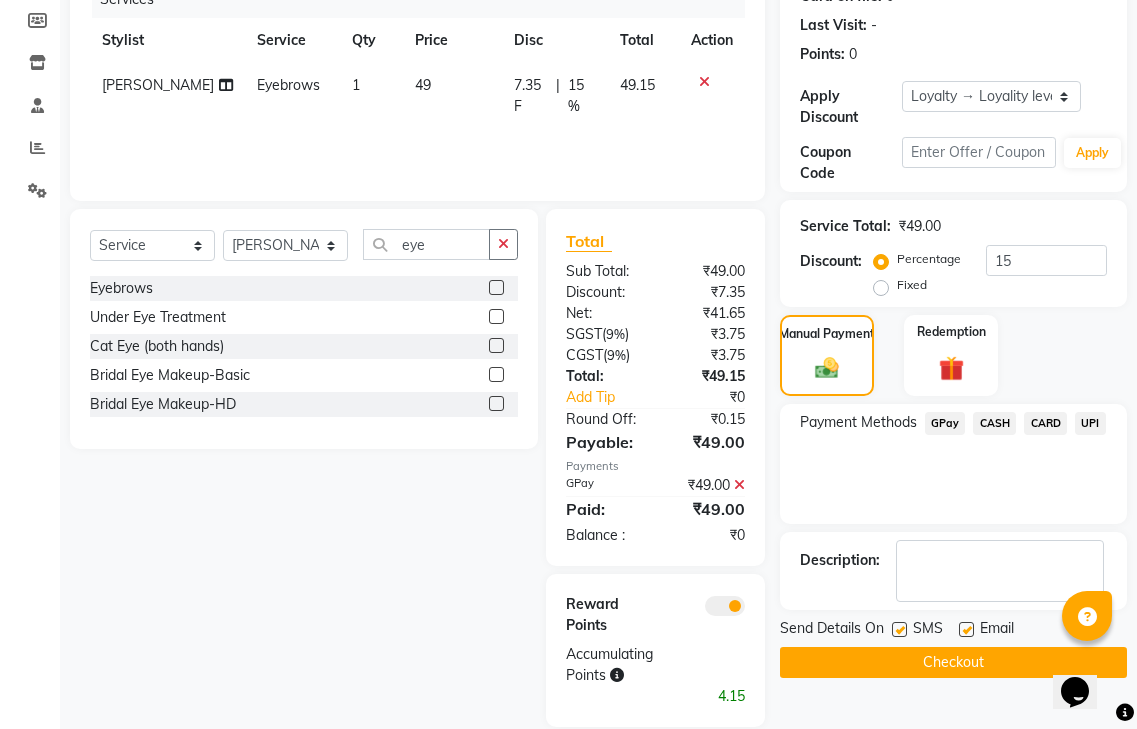 click 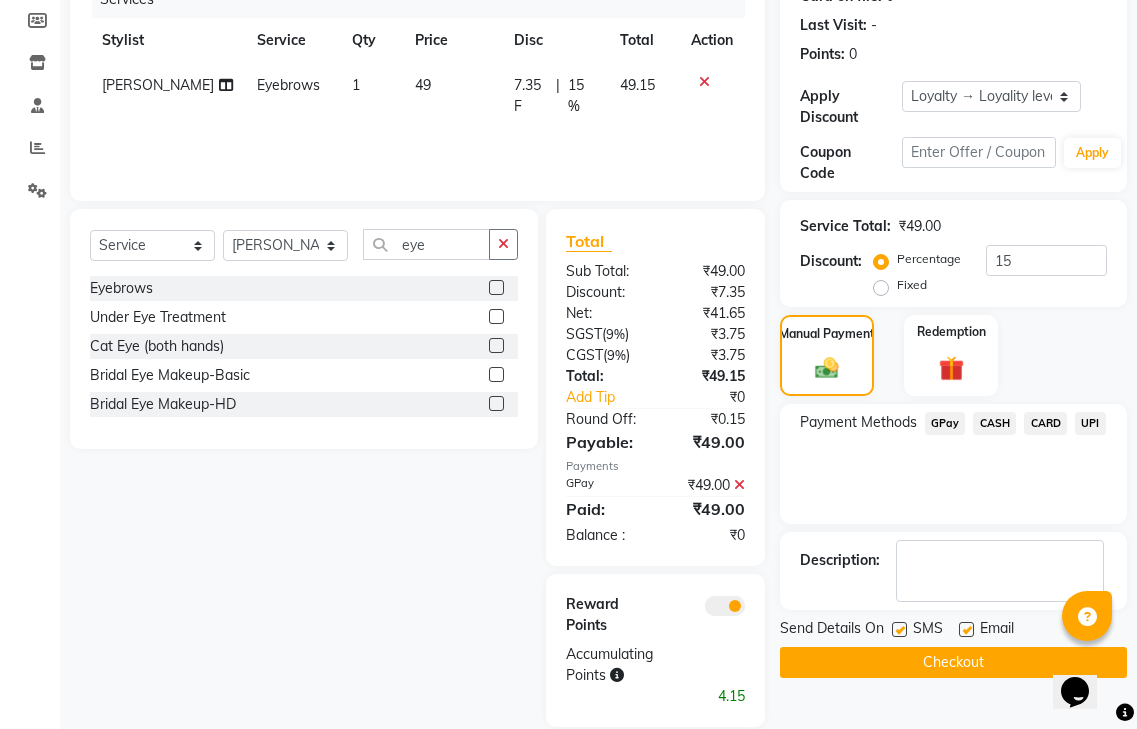 click 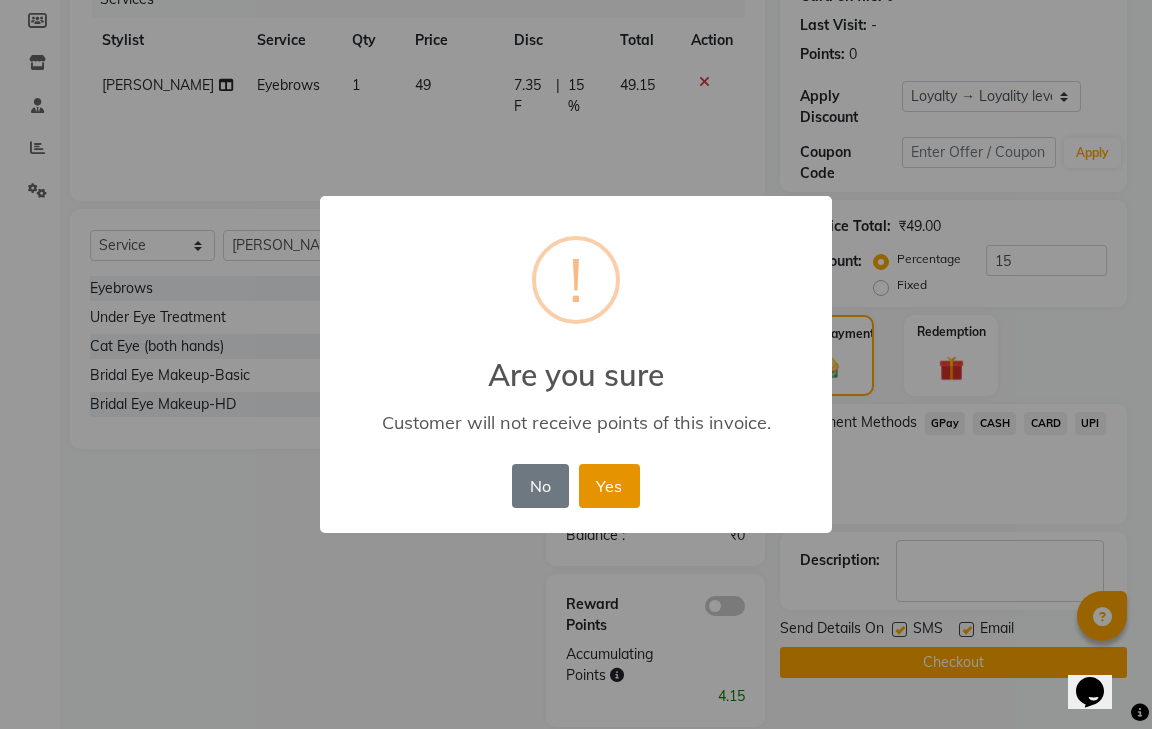 click on "Yes" at bounding box center [609, 486] 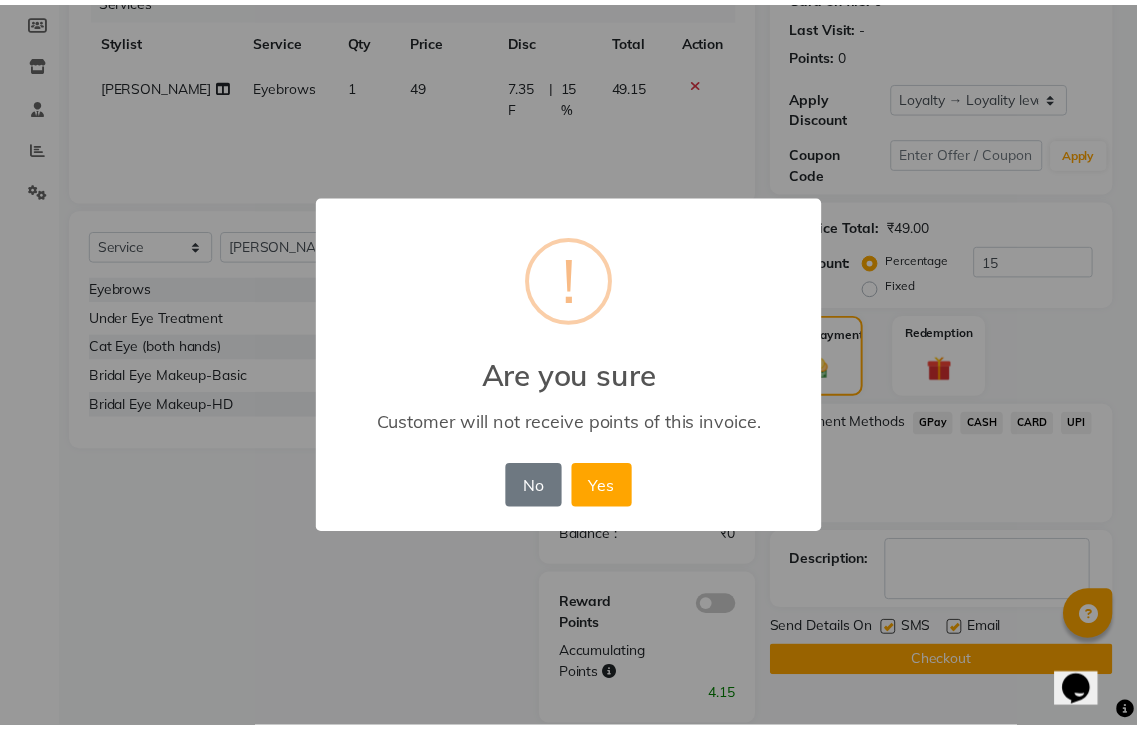 scroll, scrollTop: 246, scrollLeft: 0, axis: vertical 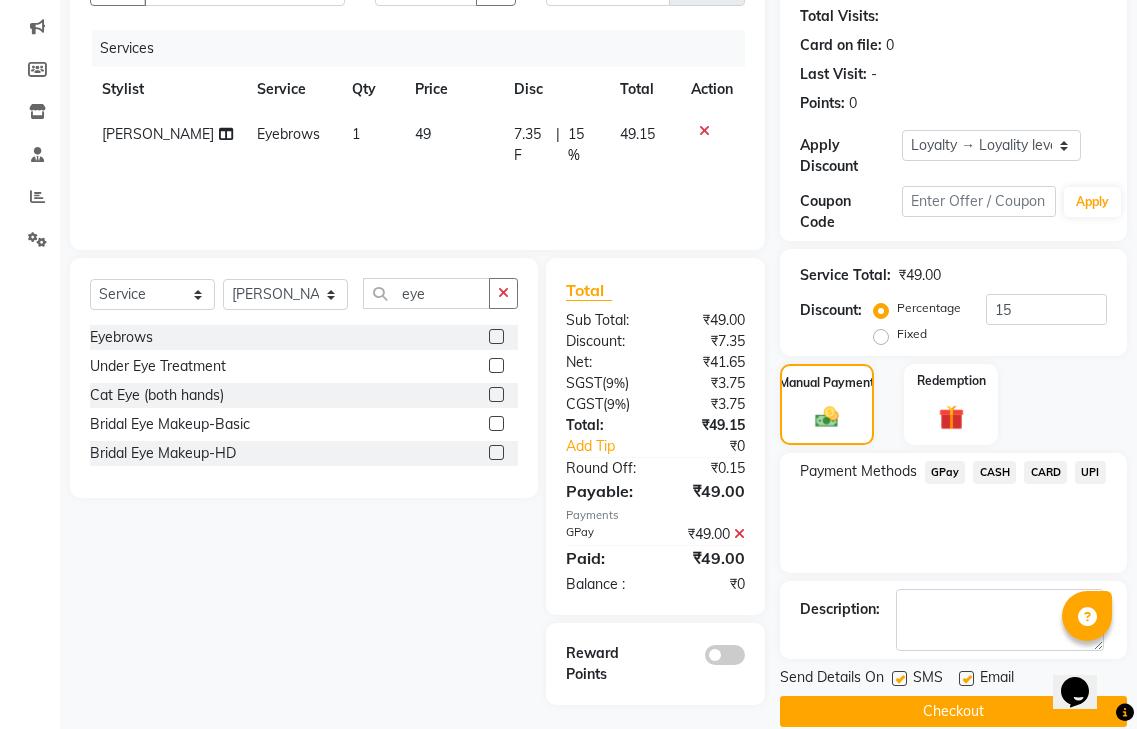 click on "Checkout" 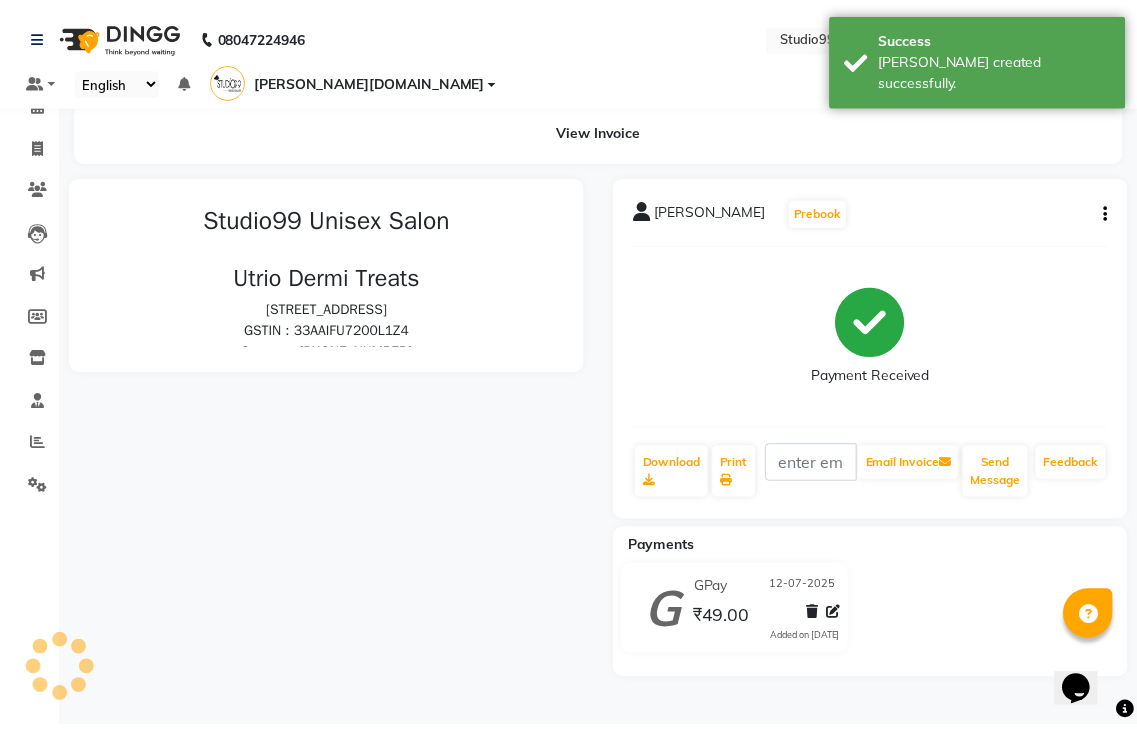 scroll, scrollTop: 0, scrollLeft: 0, axis: both 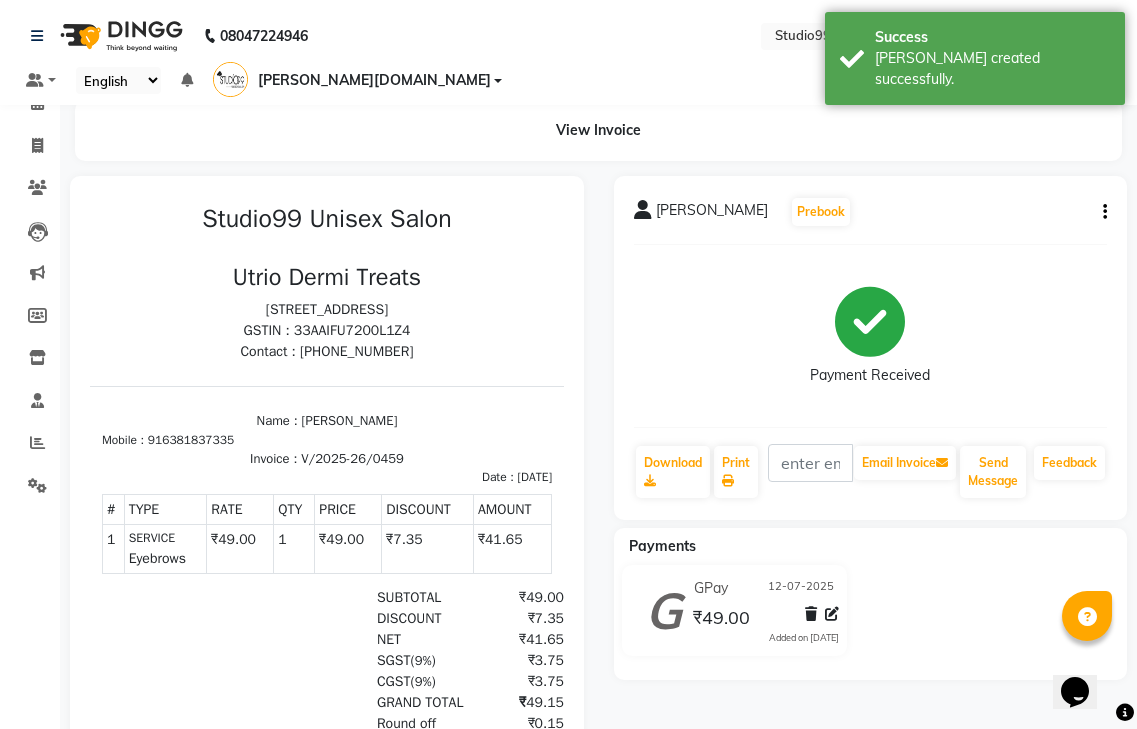 select on "service" 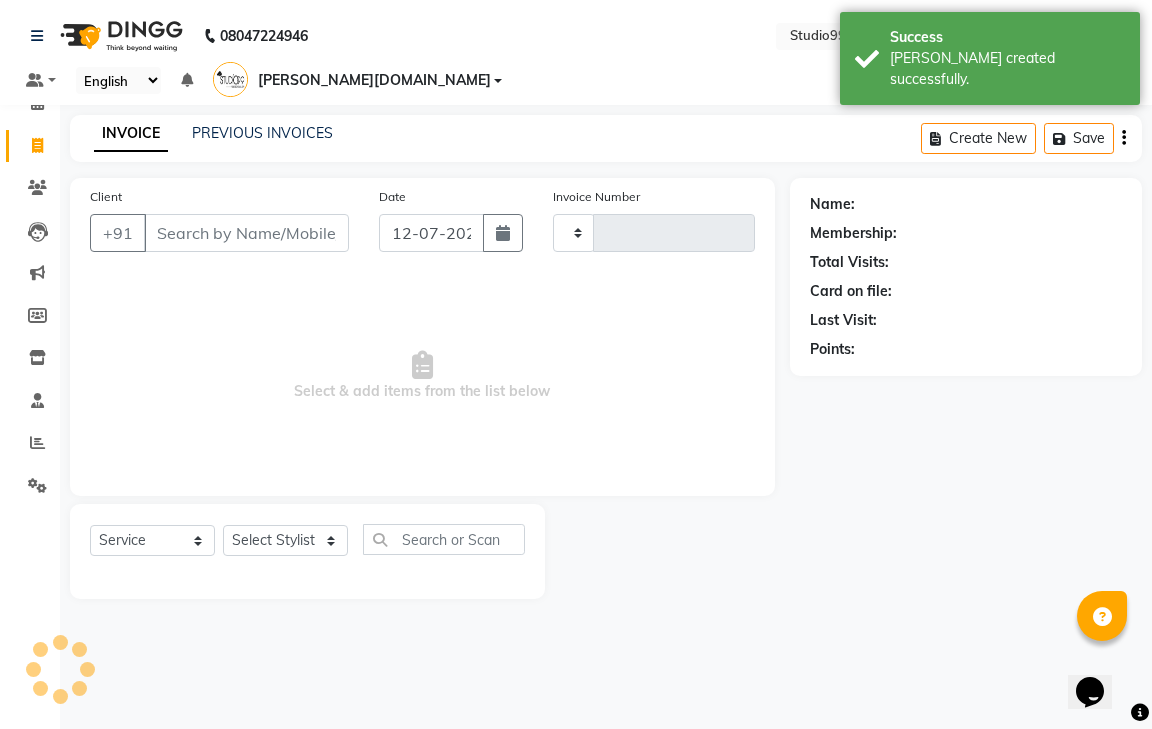 type on "0460" 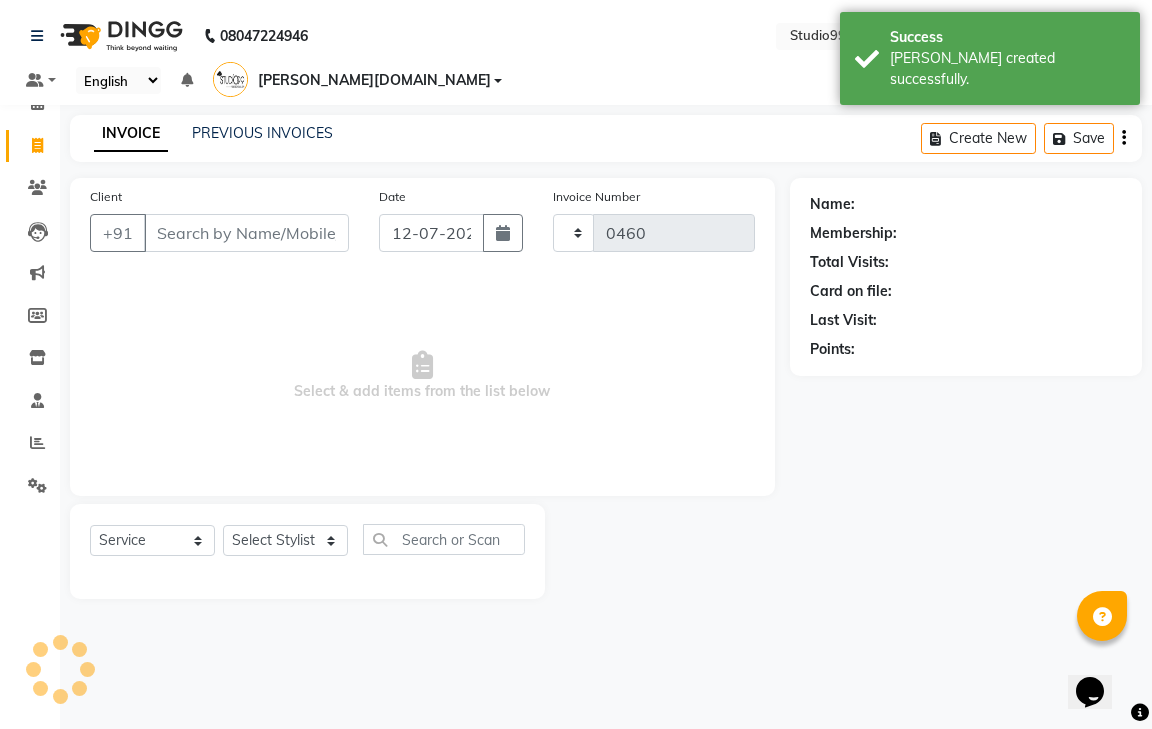 select on "8331" 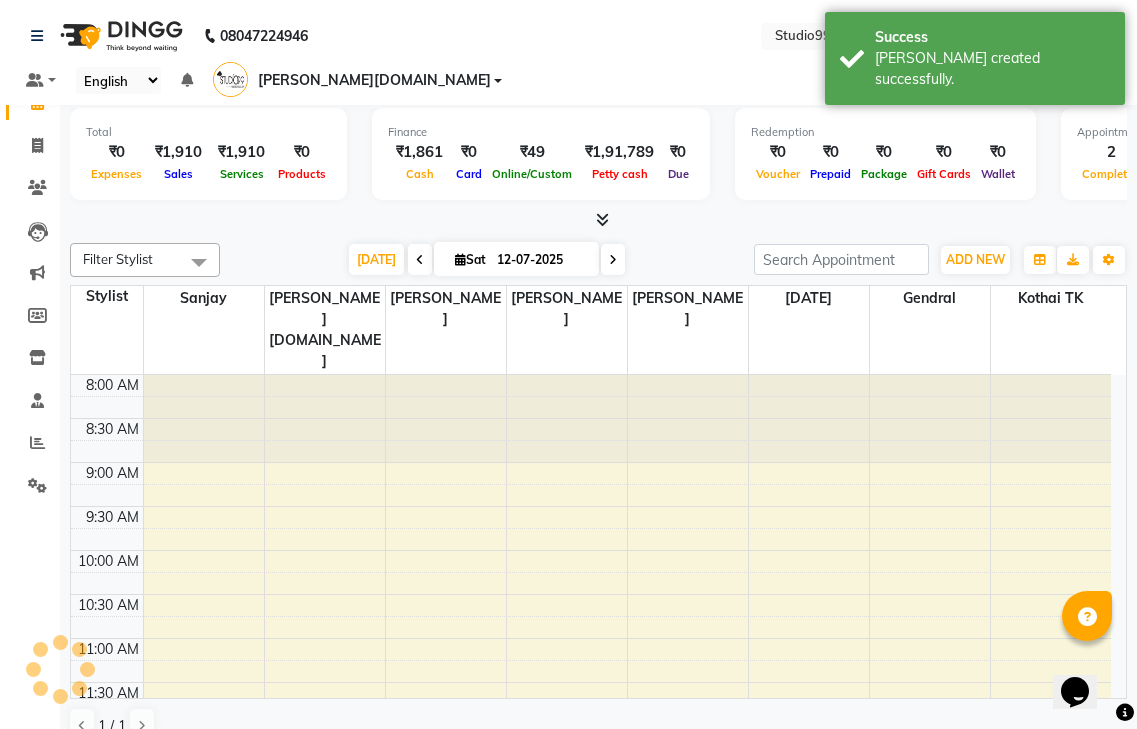 scroll, scrollTop: 441, scrollLeft: 0, axis: vertical 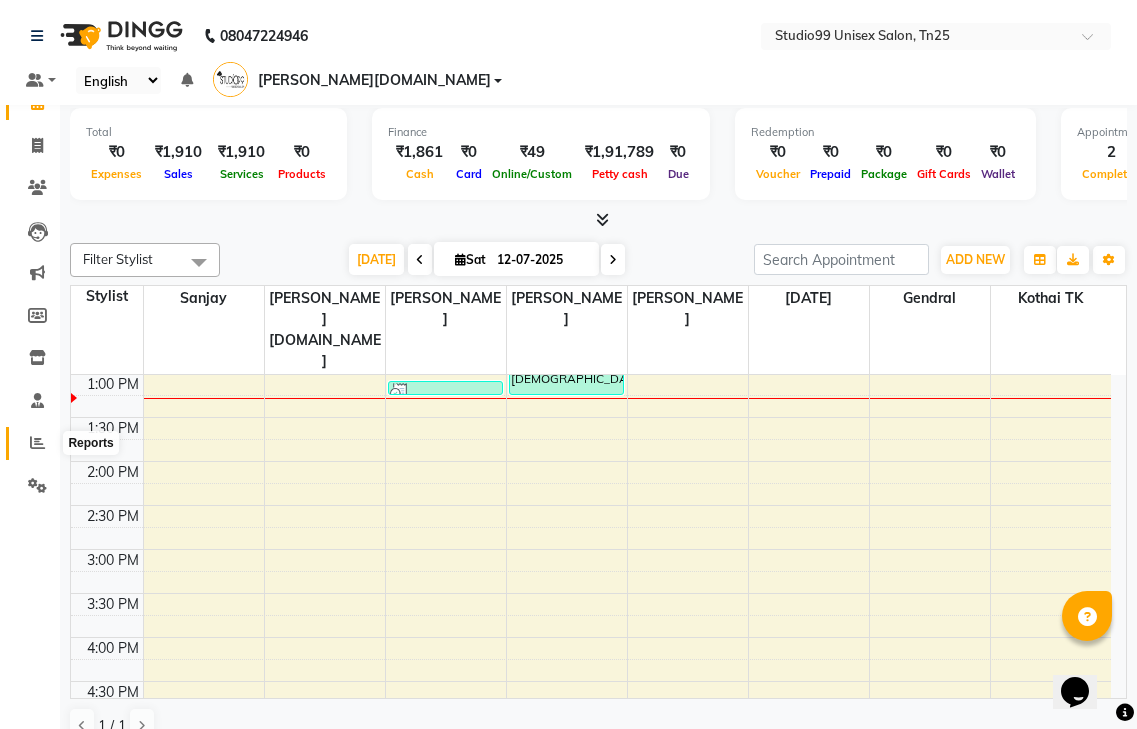 click 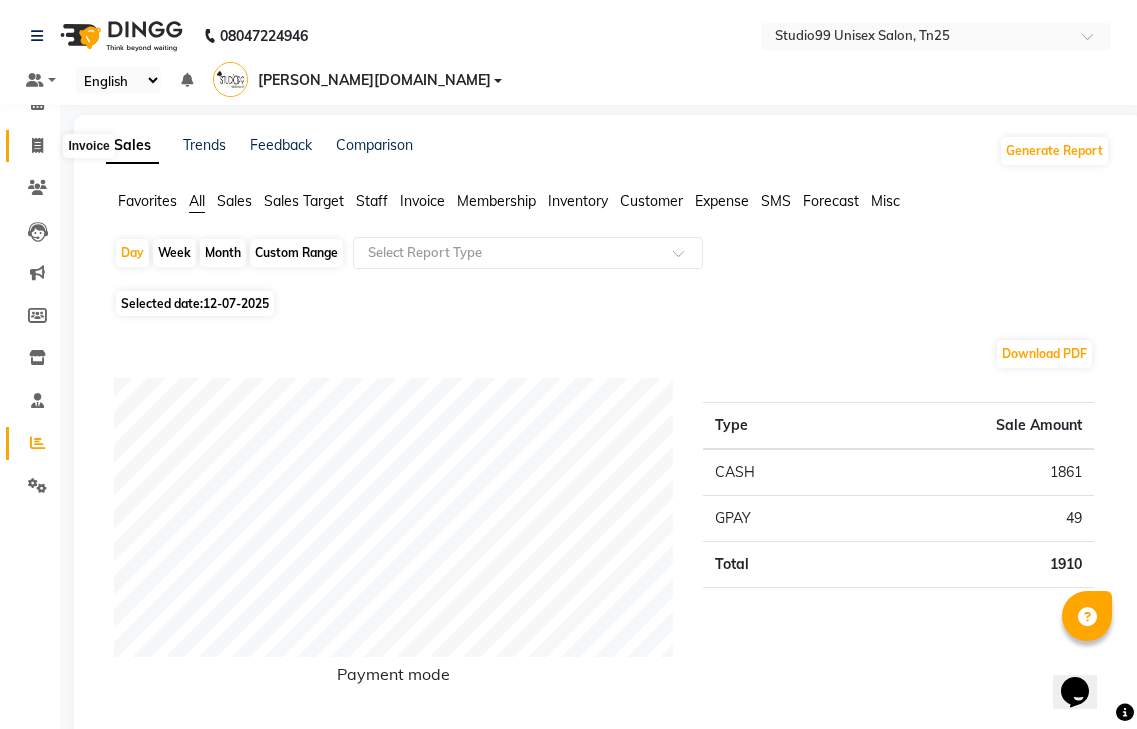 click 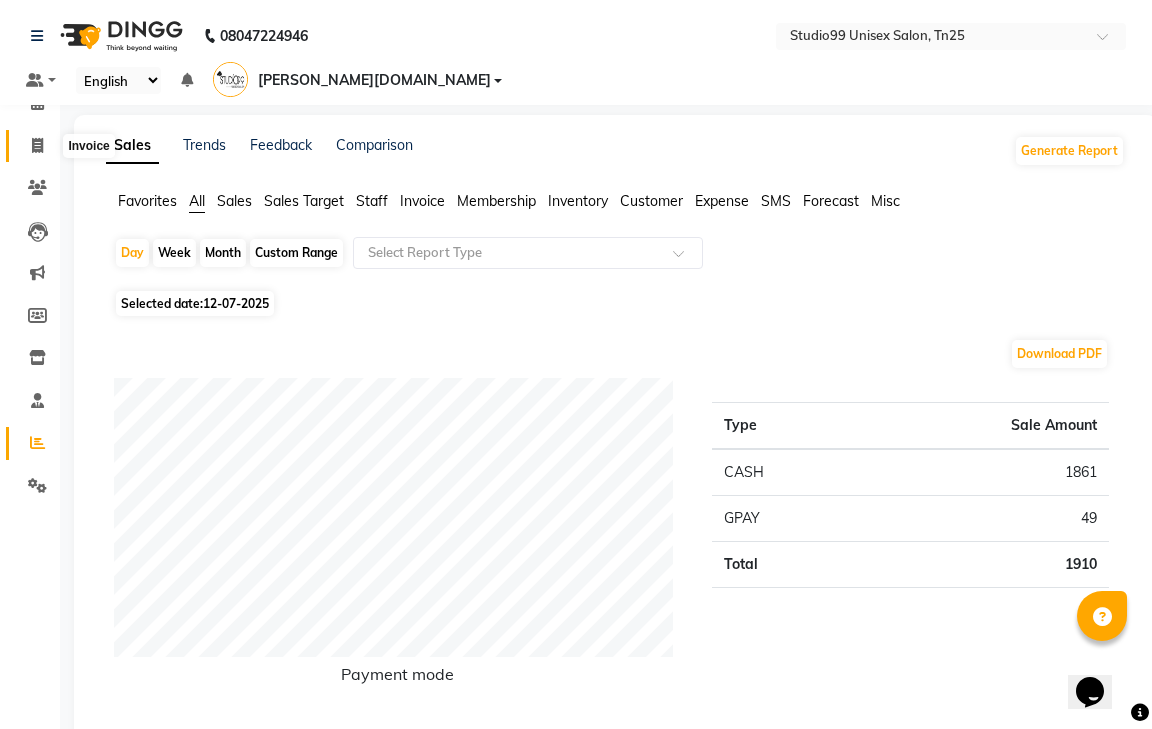 select on "service" 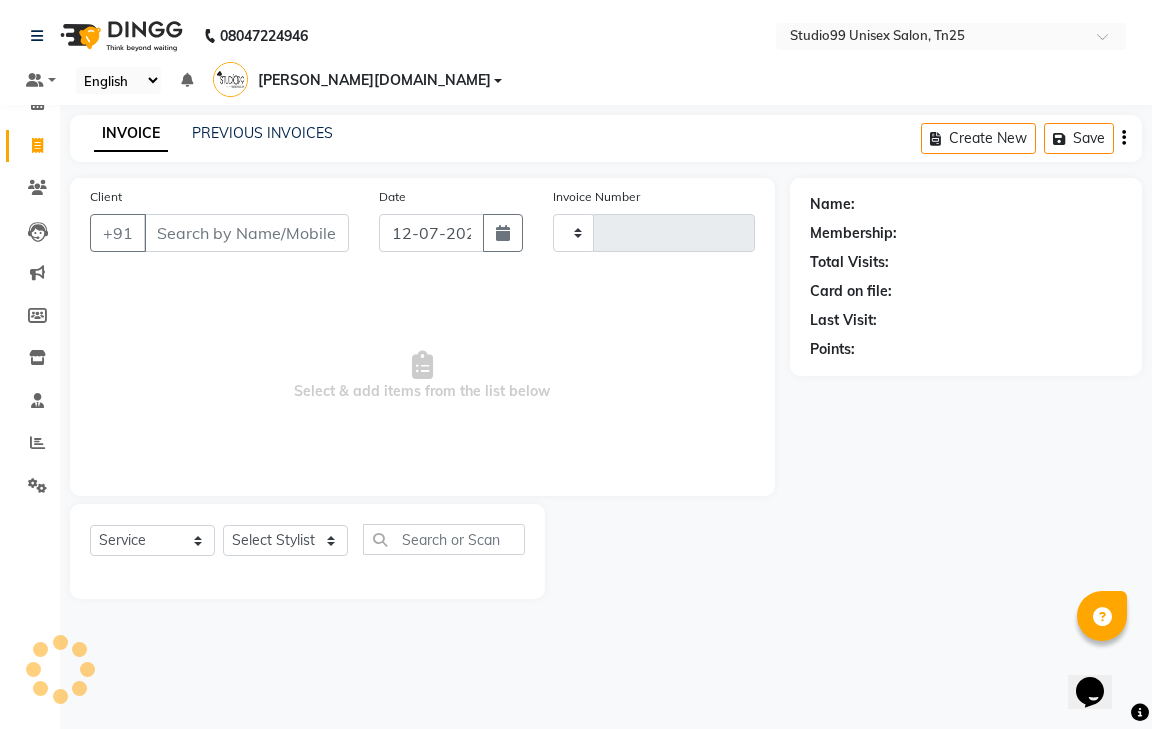 type on "0460" 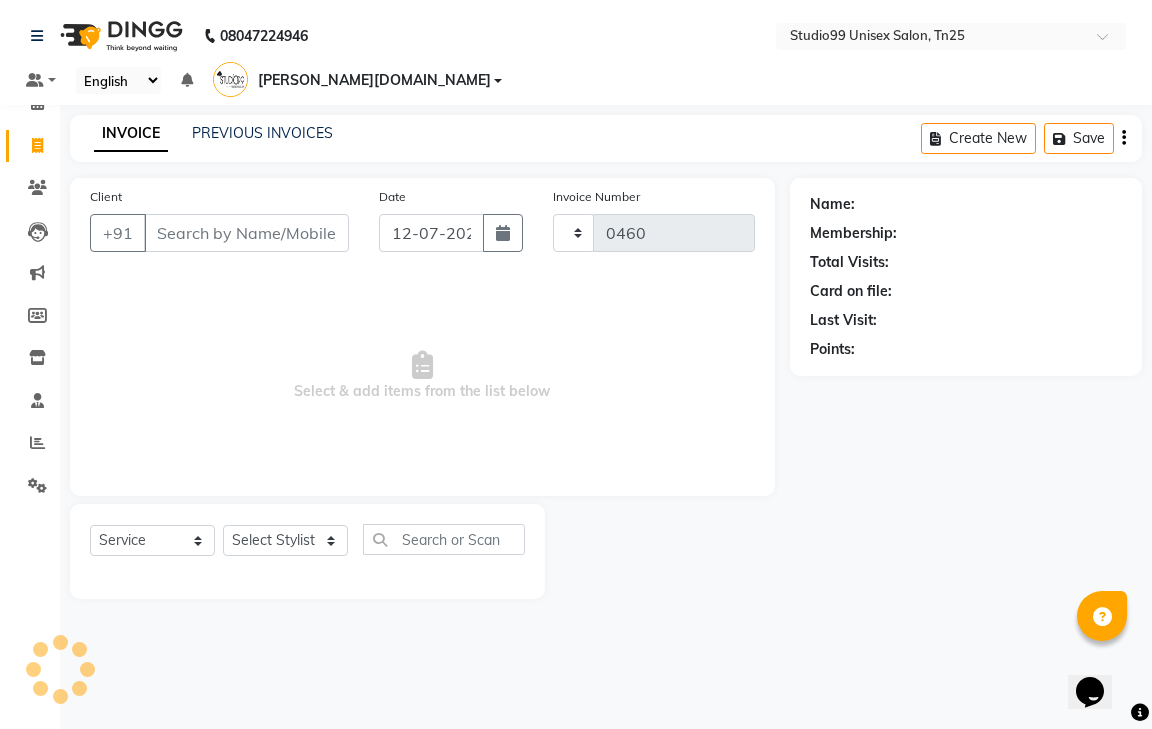 select on "8331" 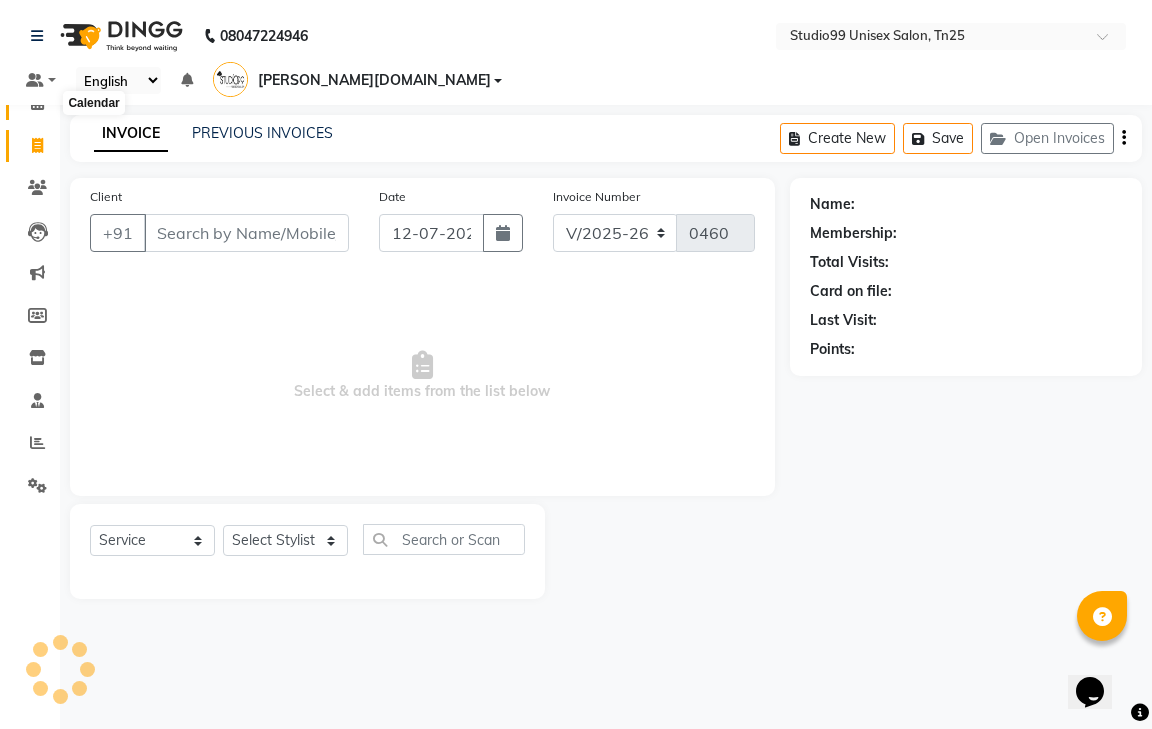 click 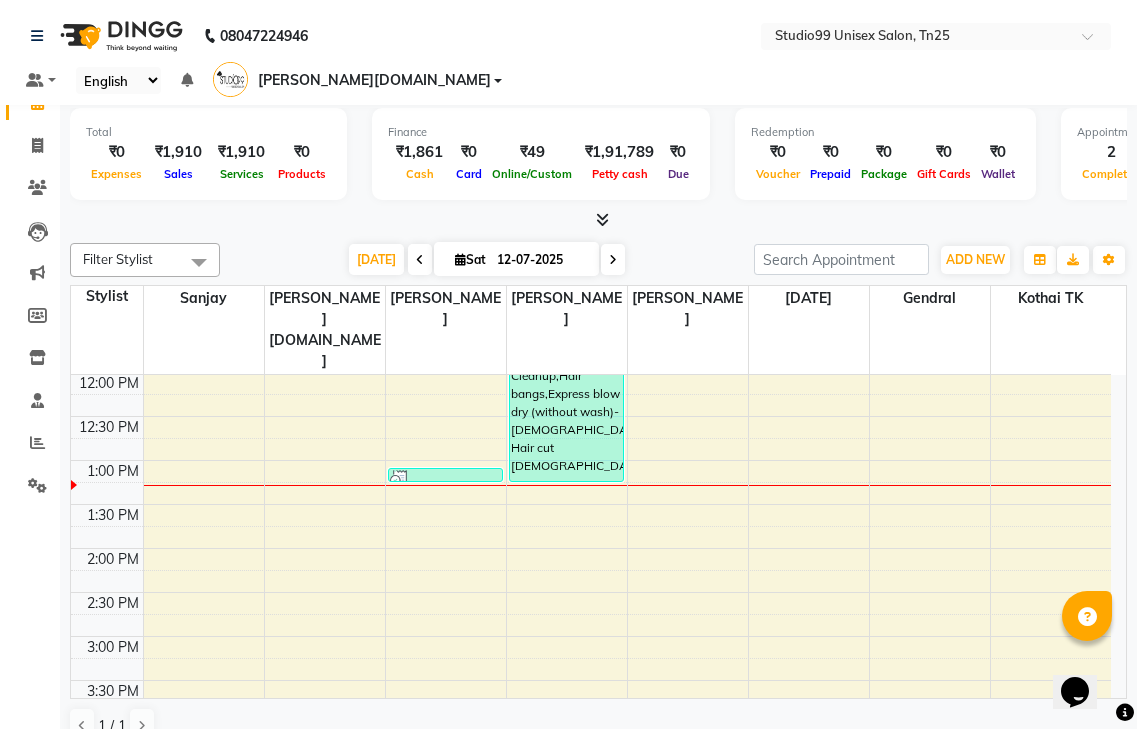 scroll, scrollTop: 400, scrollLeft: 0, axis: vertical 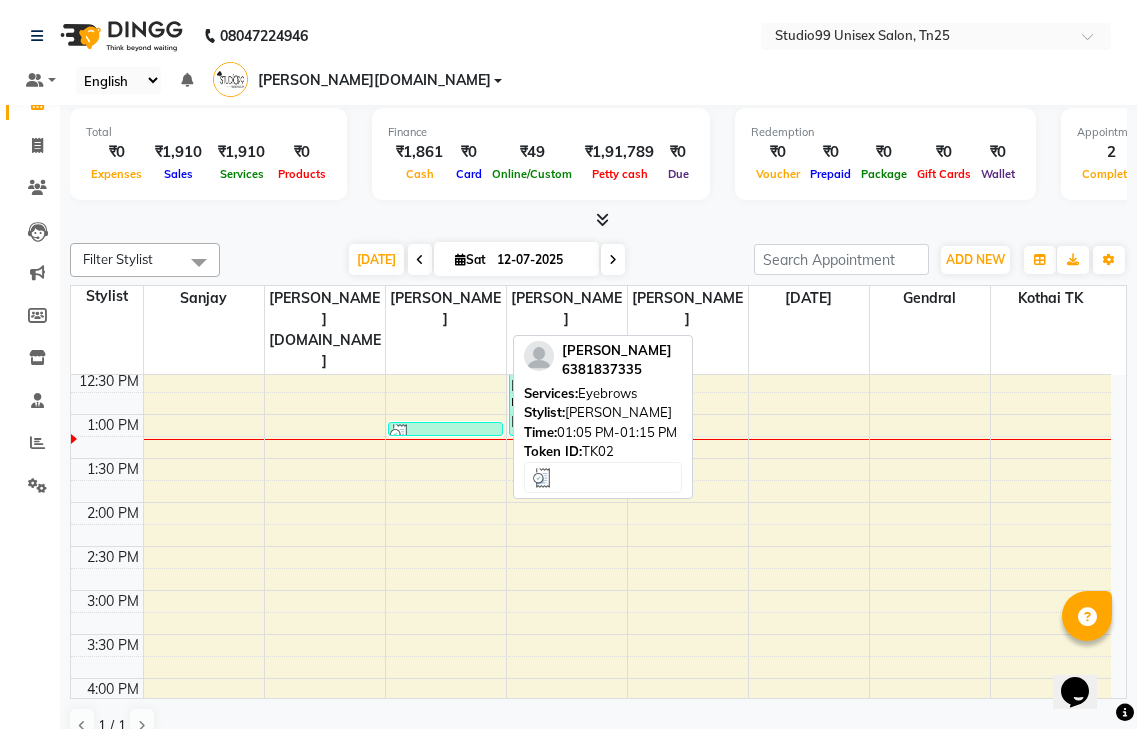 click at bounding box center [445, 434] 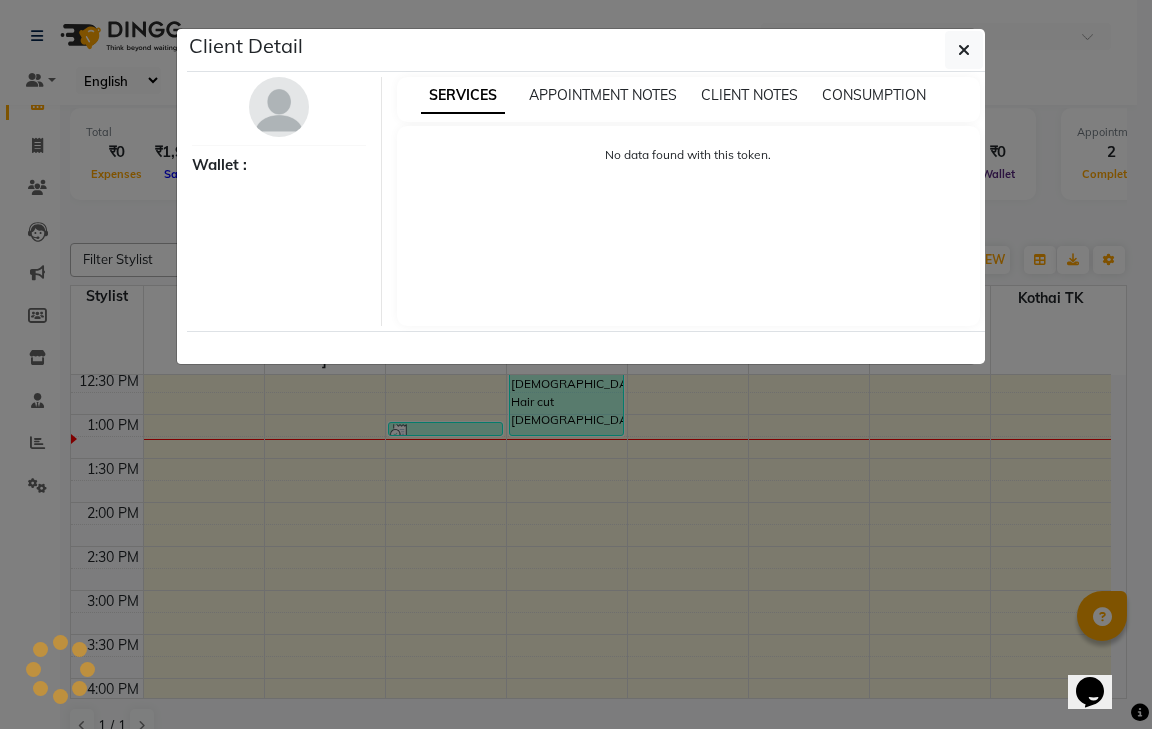 select on "3" 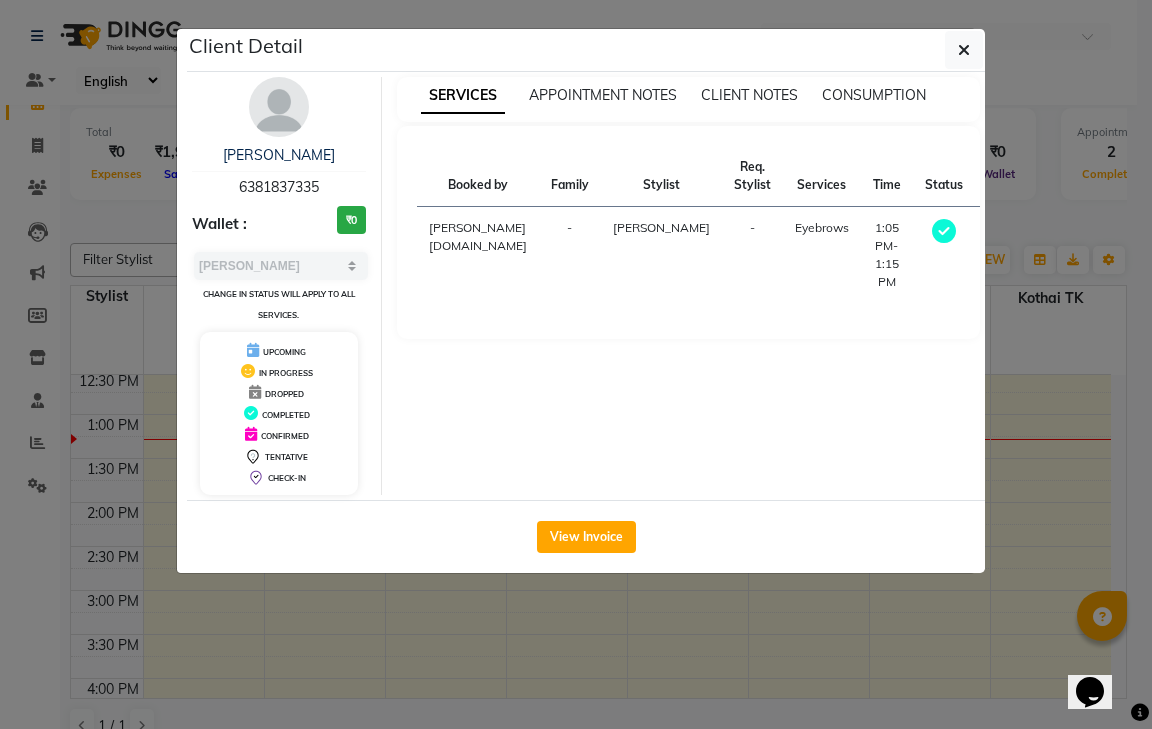 click on "Client Detail  Krishnaveni    6381837335 Wallet : ₹0 Select MARK DONE UPCOMING Change in status will apply to all services. UPCOMING IN PROGRESS DROPPED COMPLETED CONFIRMED TENTATIVE CHECK-IN SERVICES APPOINTMENT NOTES CLIENT NOTES CONSUMPTION Booked by Family Stylist Req. Stylist Services Time Status  [PERSON_NAME][DOMAIN_NAME]  -  jaya priya -  Eyebrows   1:05 PM-1:15 PM   View Invoice" 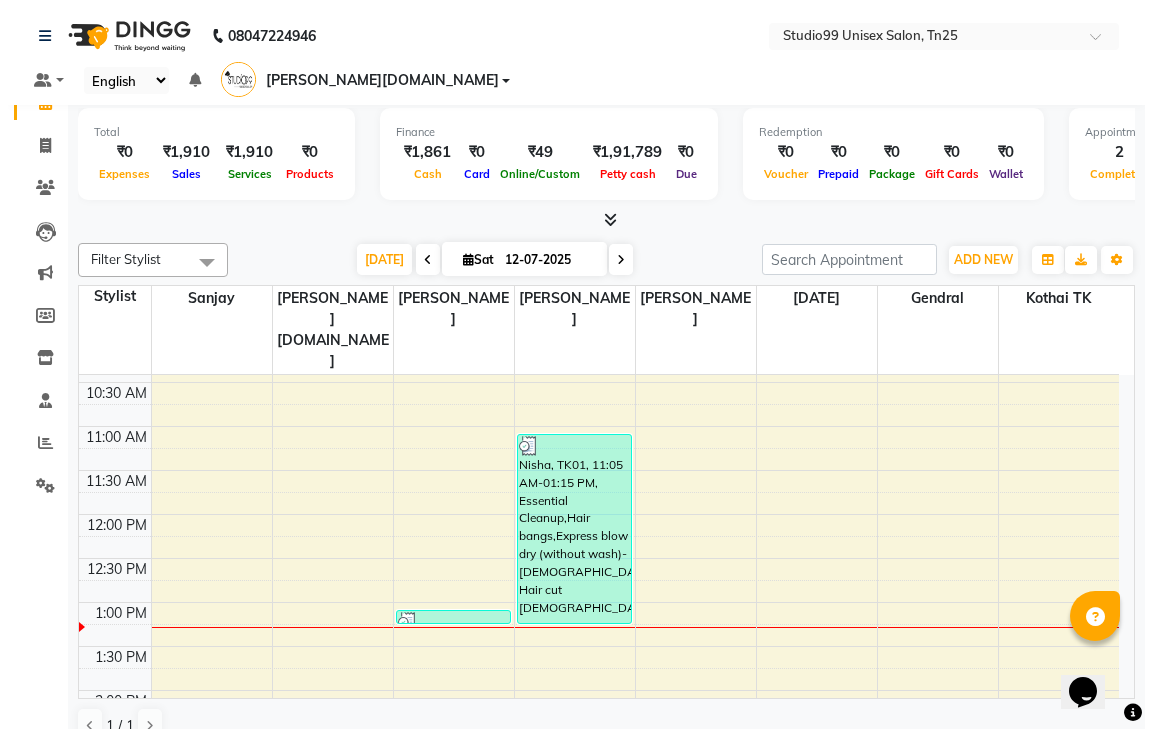 scroll, scrollTop: 200, scrollLeft: 0, axis: vertical 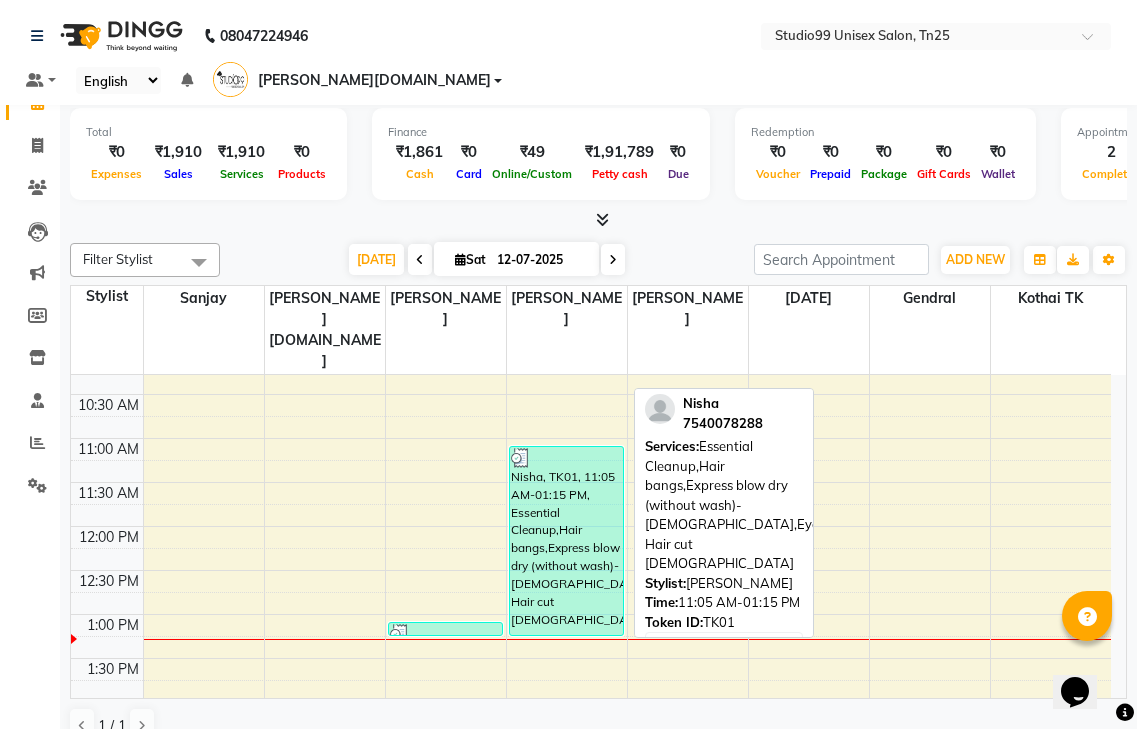 click on "Nisha, TK01, 11:05 AM-01:15 PM, Essential Cleanup,Hair bangs,Express blow dry (without wash)-[DEMOGRAPHIC_DATA],Eyebrows,Classic Hair cut [DEMOGRAPHIC_DATA]" at bounding box center [566, 541] 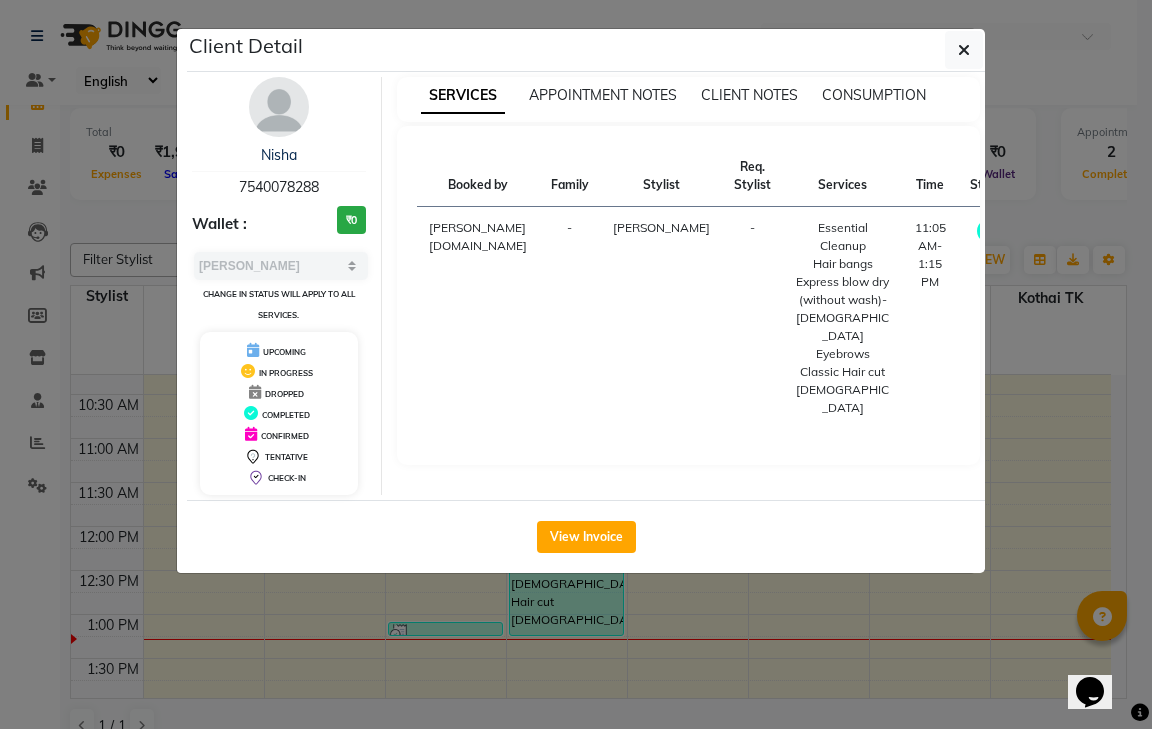 click on "Client Detail  Nisha    7540078288 Wallet : ₹0 Select MARK DONE UPCOMING Change in status will apply to all services. UPCOMING IN PROGRESS DROPPED COMPLETED CONFIRMED TENTATIVE CHECK-IN SERVICES APPOINTMENT NOTES CLIENT NOTES CONSUMPTION Booked by Family Stylist Req. Stylist Services Time Status  VAISHALI.TK  - giri-ja -  Essential Cleanup   Hair bangs   Express blow dry (without wash)-Female   Eyebrows   Classic Hair cut female   11:05 AM-1:15 PM   View Invoice" 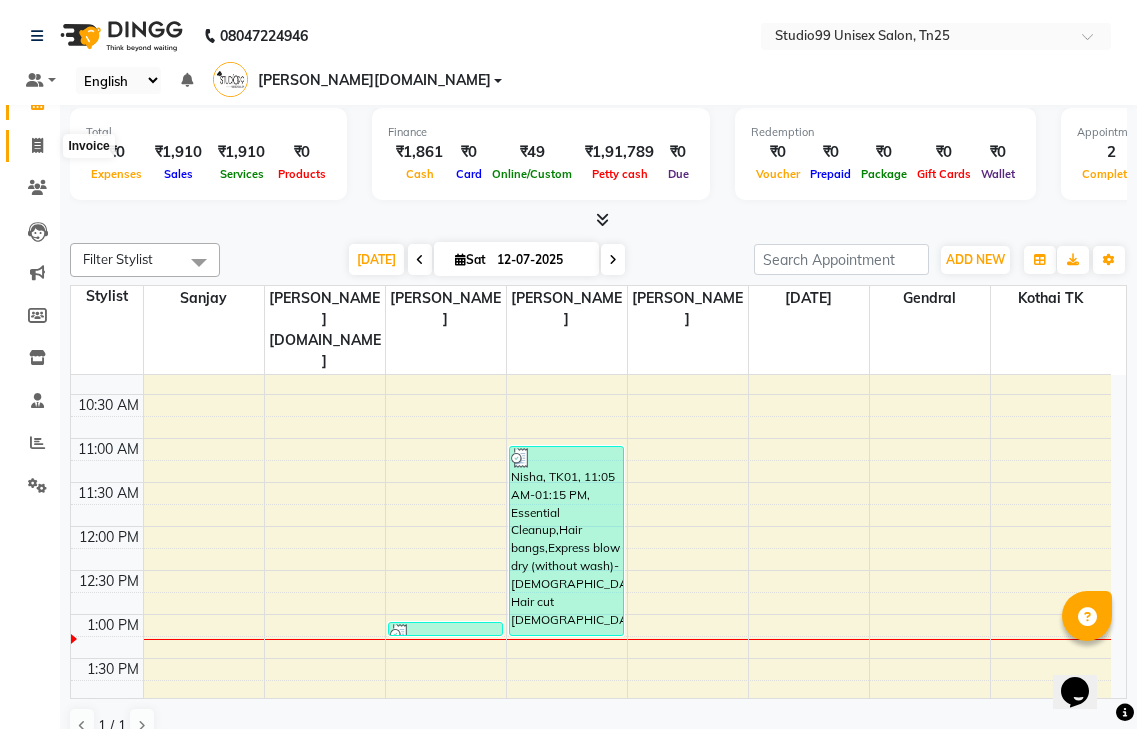 click 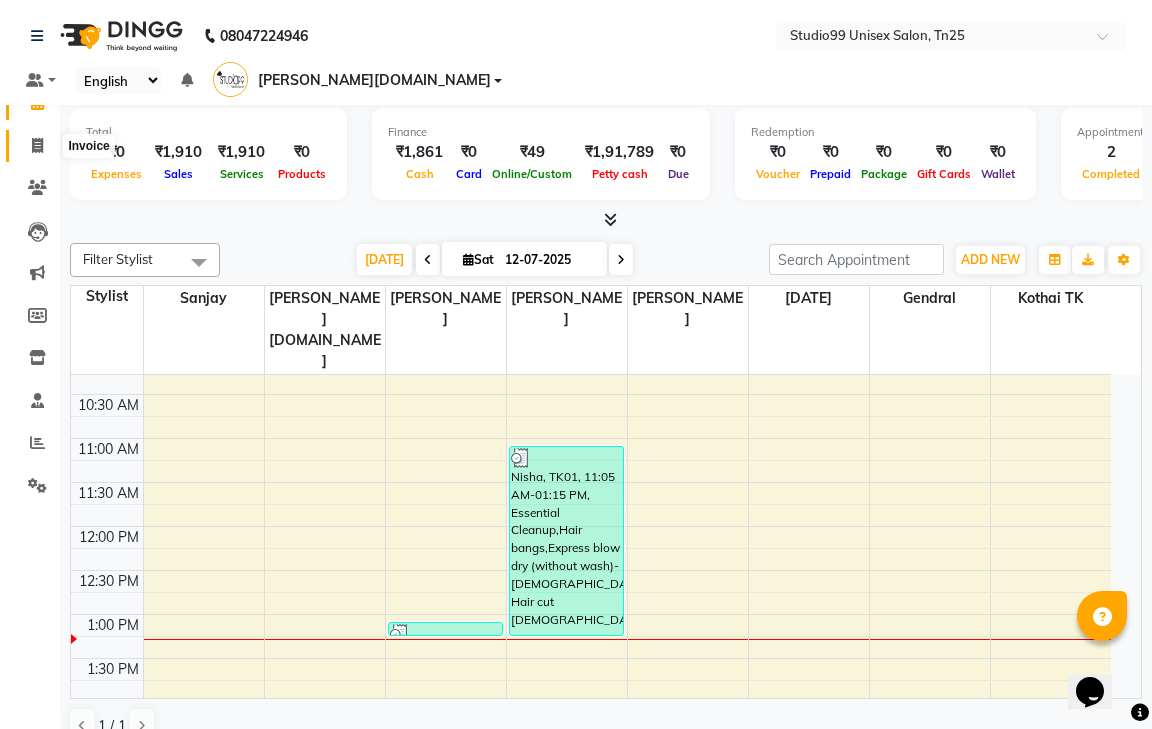 select on "8331" 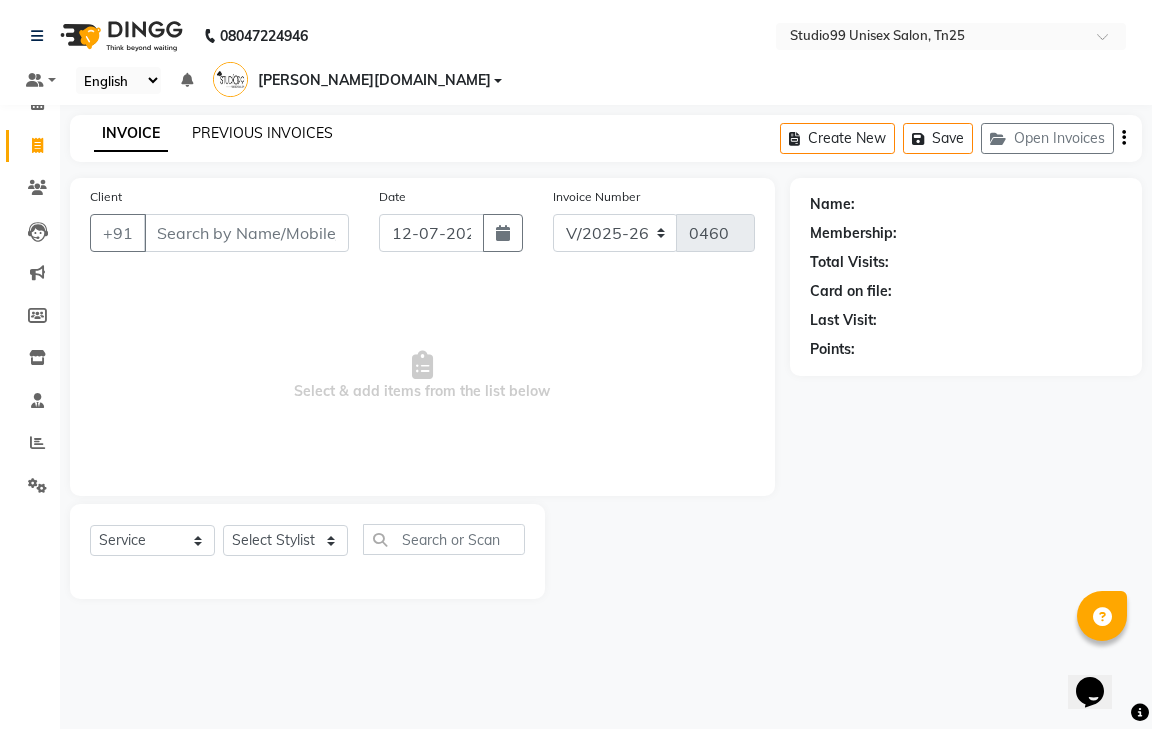 click on "PREVIOUS INVOICES" 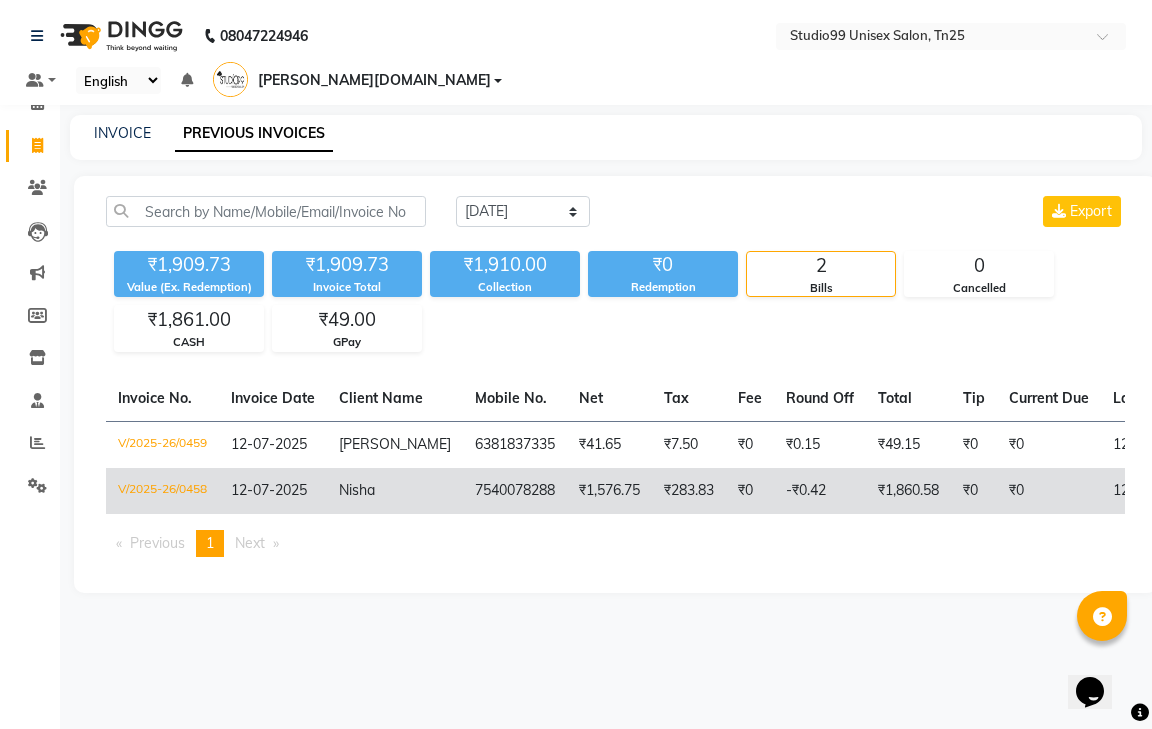 click on "Nisha" 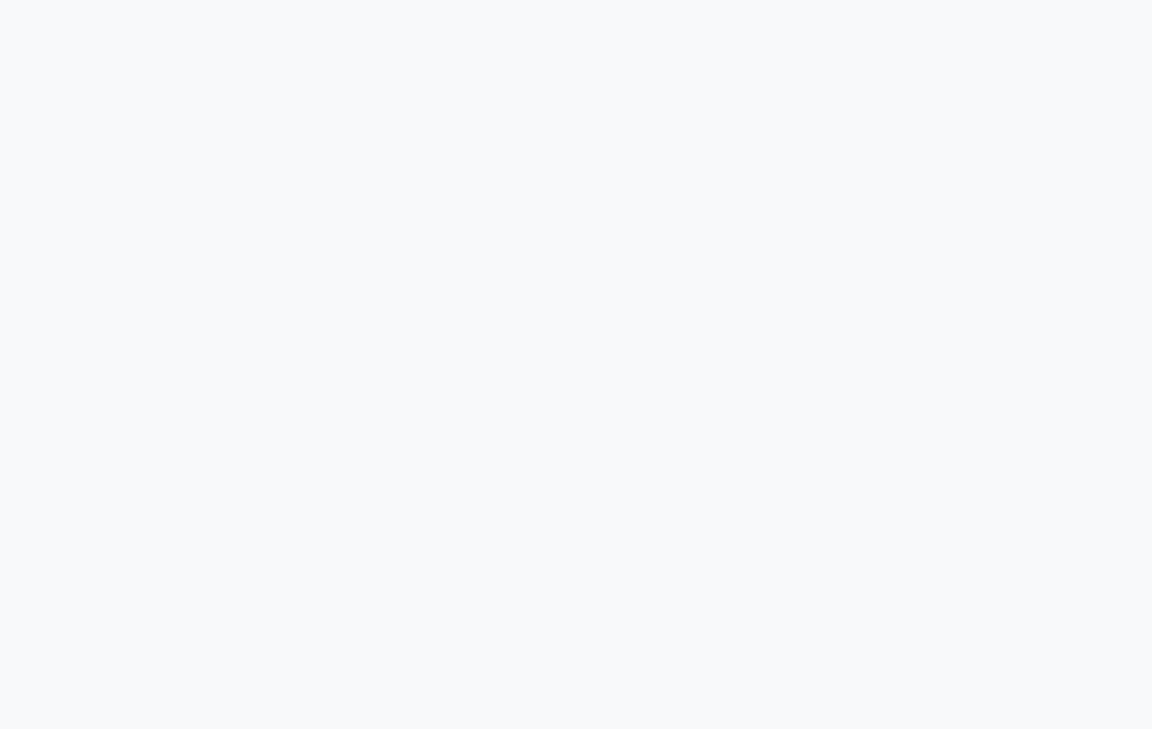 scroll, scrollTop: 0, scrollLeft: 0, axis: both 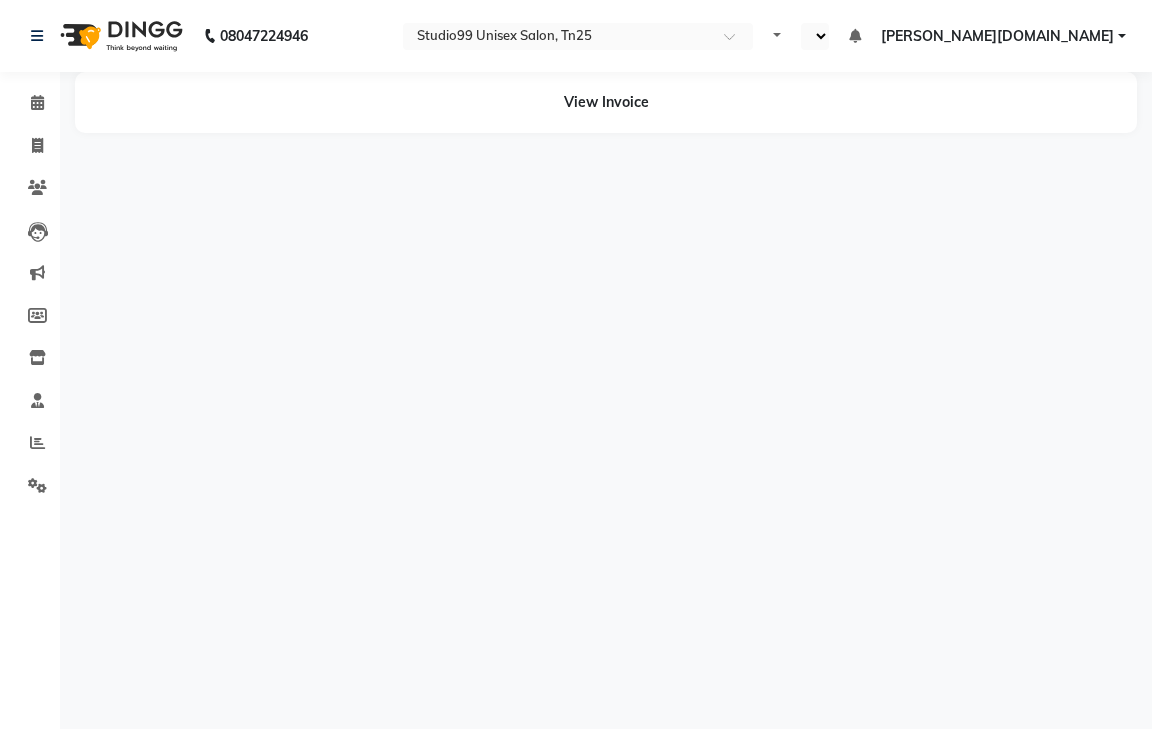 select on "en" 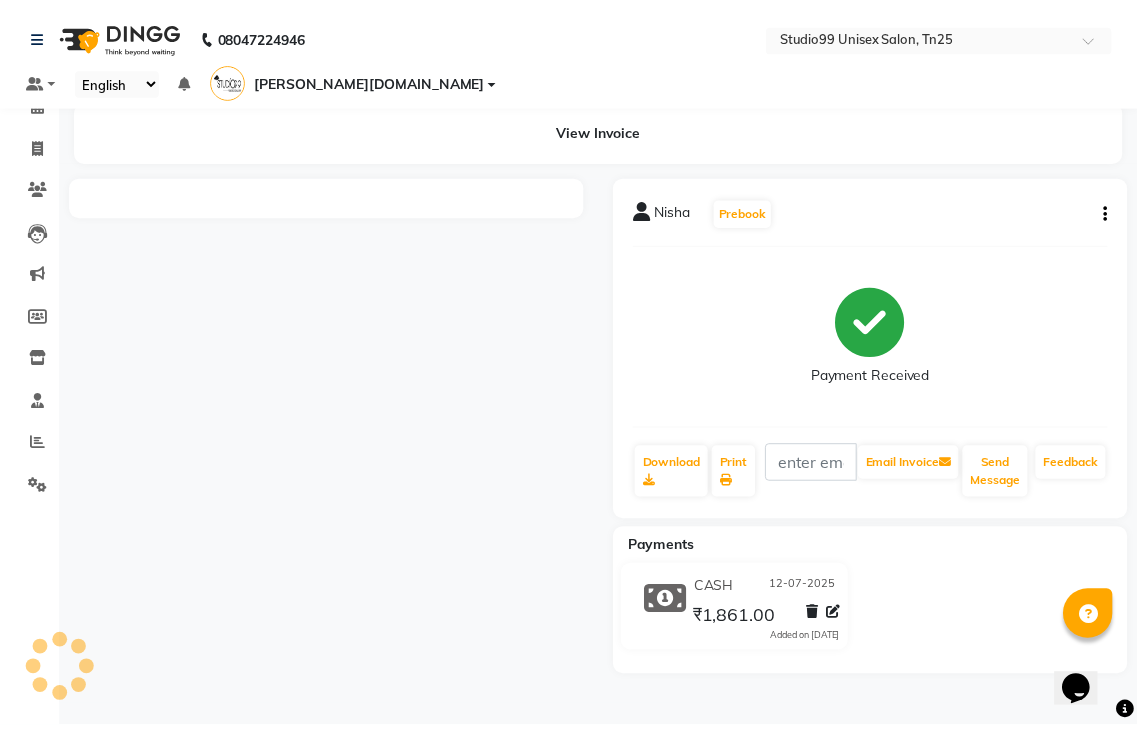 scroll, scrollTop: 0, scrollLeft: 0, axis: both 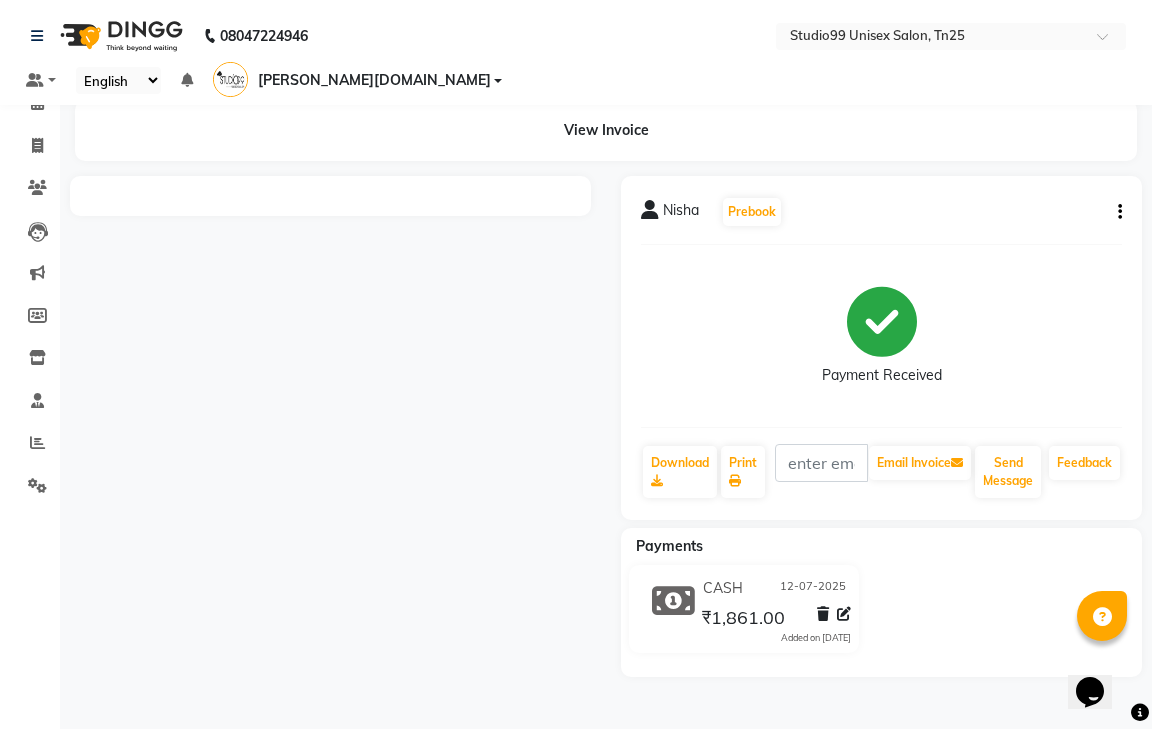 click on "Nisha" 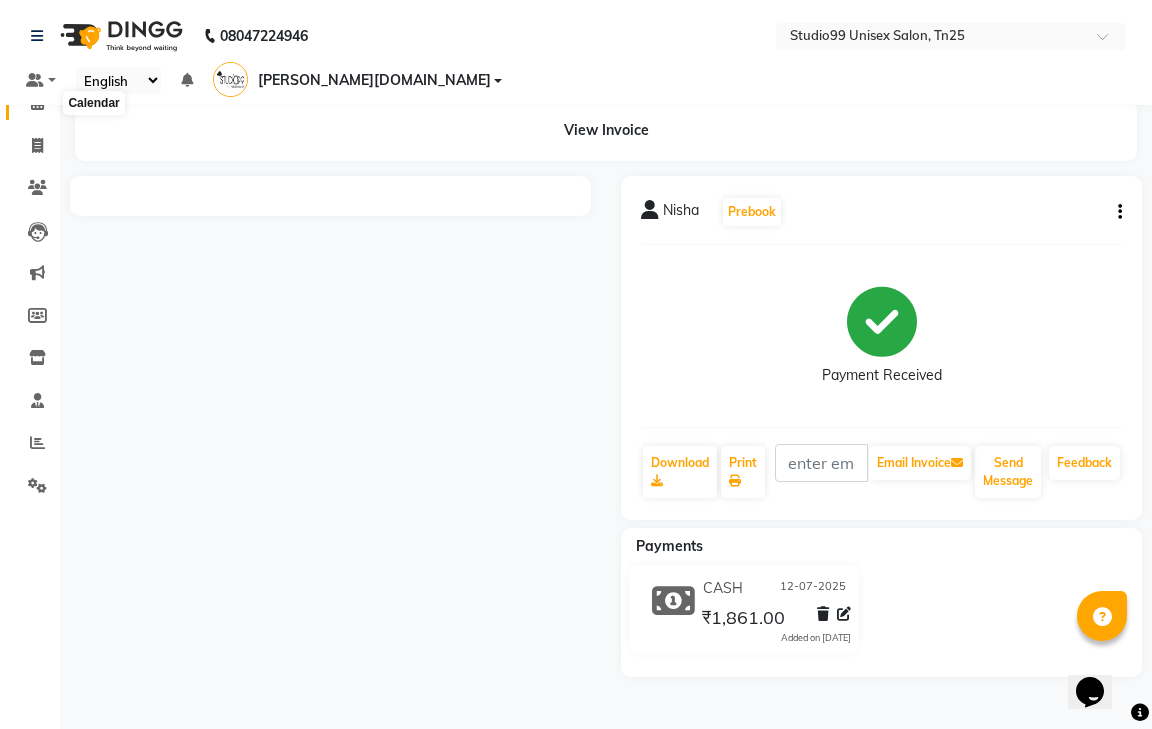 click 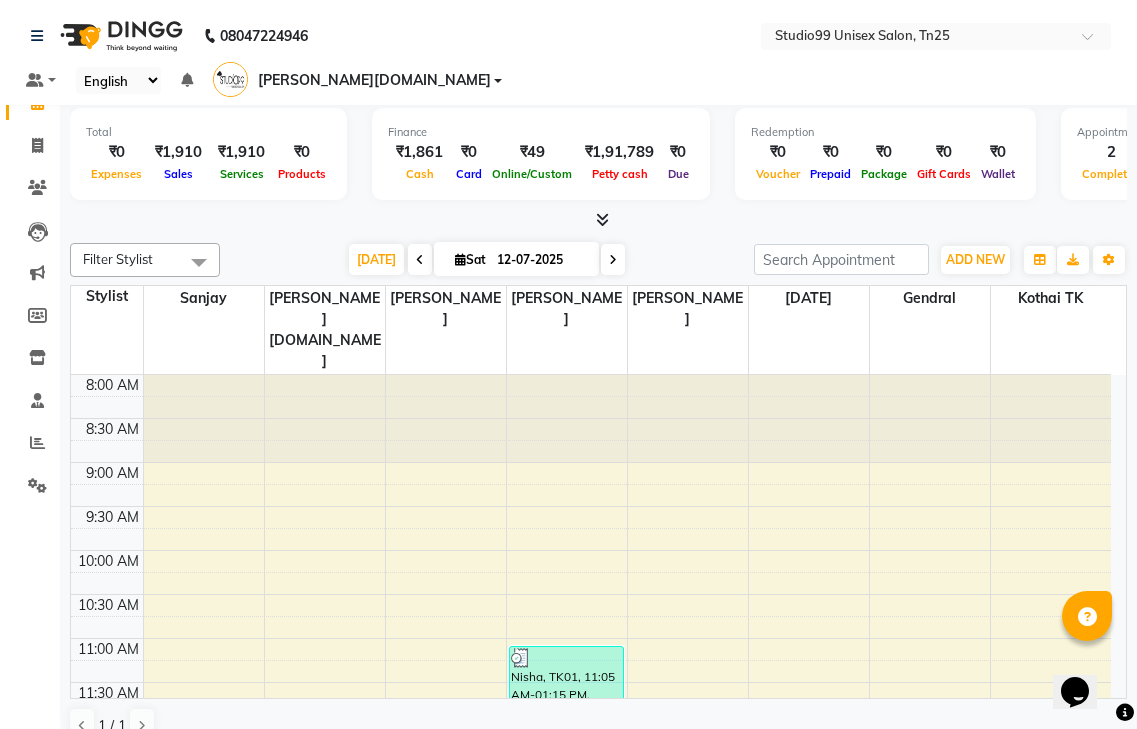 click at bounding box center (199, 262) 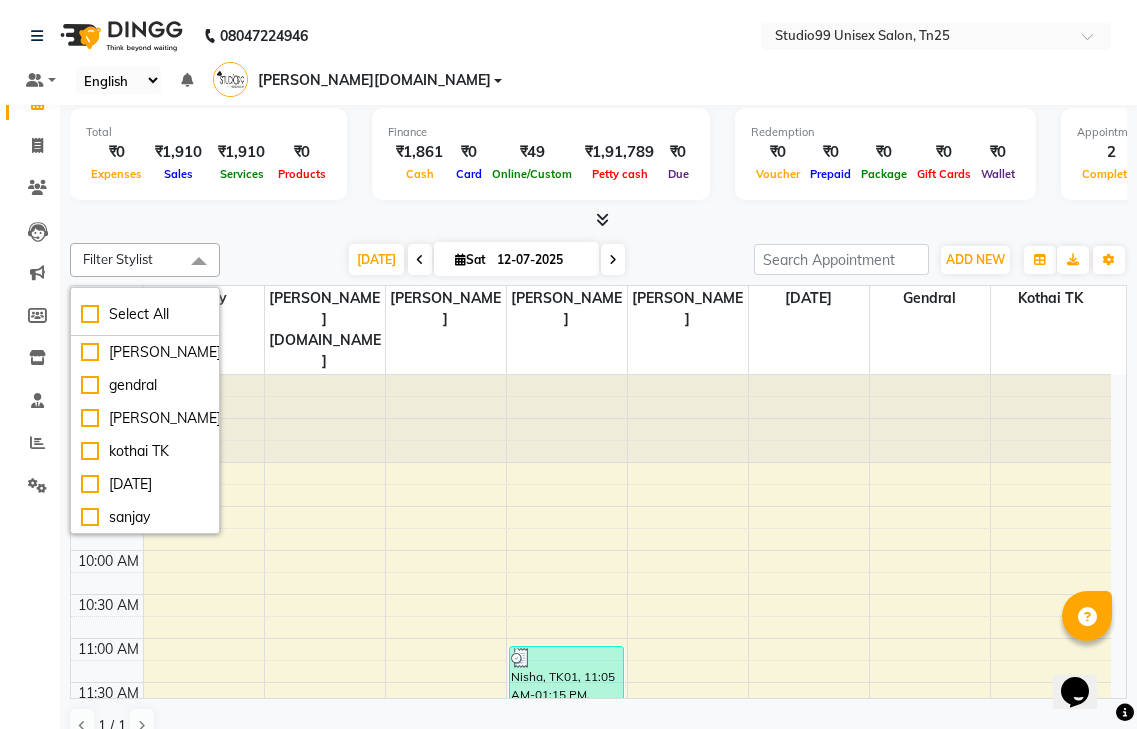 click on "Filter Stylist Select All  jaya priya gendral [PERSON_NAME]-[PERSON_NAME] TK [DATE][PERSON_NAME] santhosh [DOMAIN_NAME] [DATE]  [DATE] Toggle Dropdown Add Appointment Add Invoice Add Expense Add Attendance Add Client Add Transaction Toggle Dropdown Add Appointment Add Invoice Add Expense Add Attendance Add Client ADD NEW Toggle Dropdown Add Appointment Add Invoice Add Expense Add Attendance Add Client Add Transaction Filter Stylist Select All  jaya priya gendral [PERSON_NAME]-[PERSON_NAME] TK [DATE][PERSON_NAME] santhosh [DOMAIN_NAME] Group By  Staff View   Room View  View as Vertical  Vertical - Week View  Horizontal  Horizontal - Week View  List  Toggle Dropdown Calendar Settings Manage Tags   Arrange Stylists   Reset Stylists  Full Screen Appointment Form Zoom 100% Staff/Room Display Count 8 Stylist sanjay [PERSON_NAME][DOMAIN_NAME]  jaya [PERSON_NAME]-ja [PERSON_NAME][DATE] gendral kothai TK 8:00 AM 8:30 AM 9:00 AM 9:30 AM 10:00 AM 10:30 AM 11:00 AM 11:30 AM 12:00 PM 12:30 PM 1:00 PM 1:30 PM 2:00 PM 2:30 PM 3:00 PM 3:30 PM 4:00 PM 4:30 PM 5:00 PM 5:30 PM 6:00 PM" 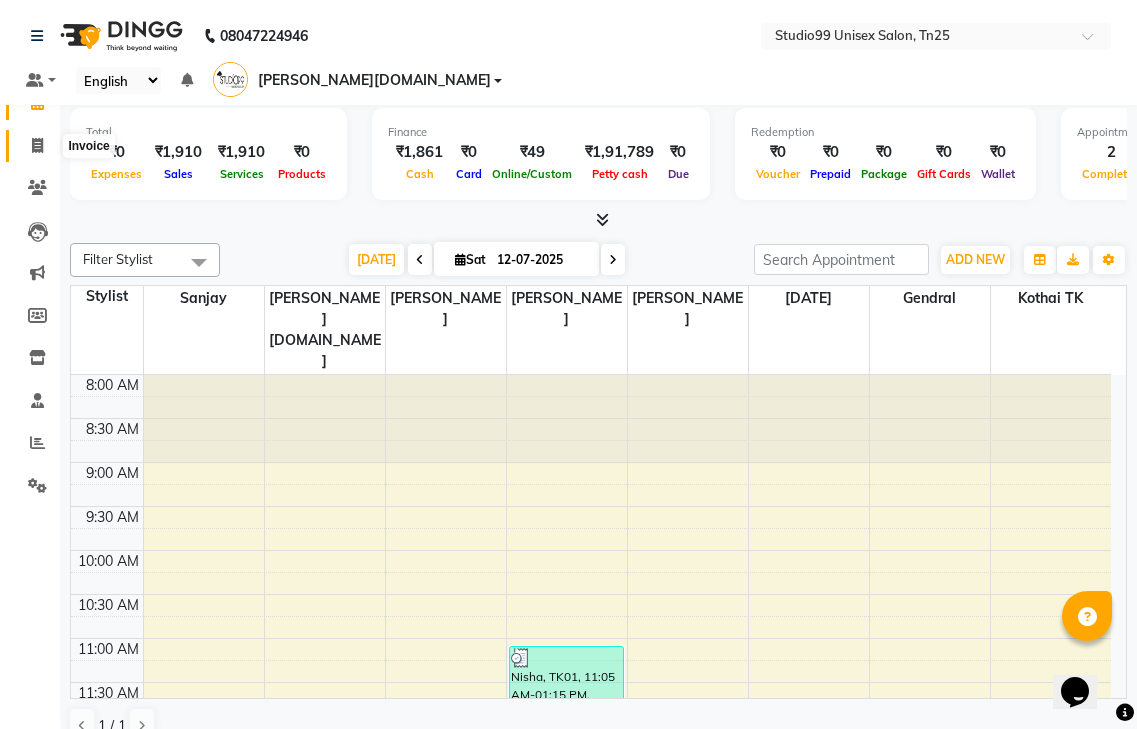 click 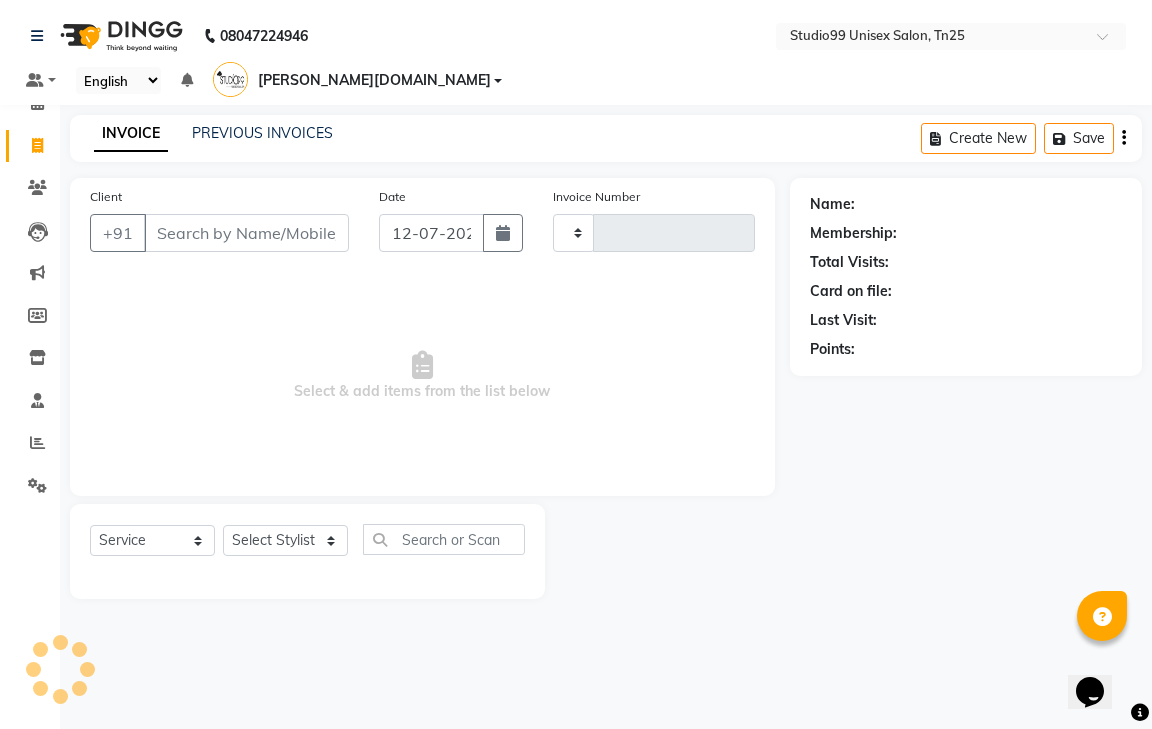 type on "0460" 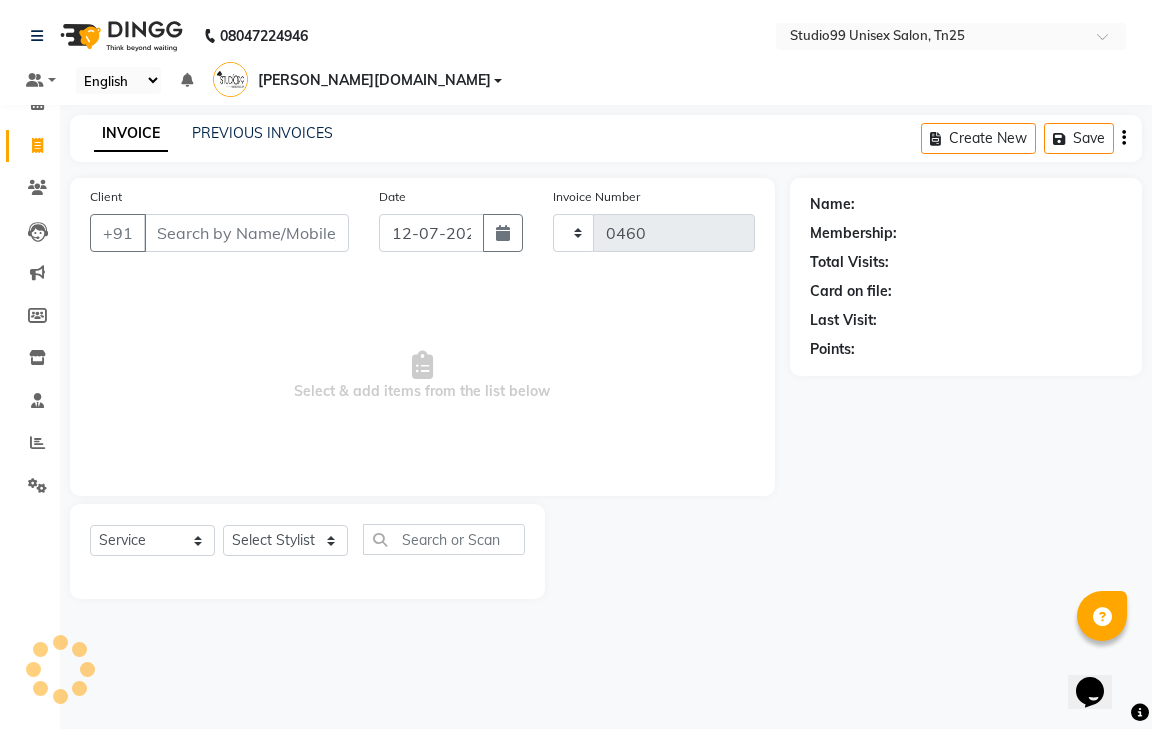 select on "8331" 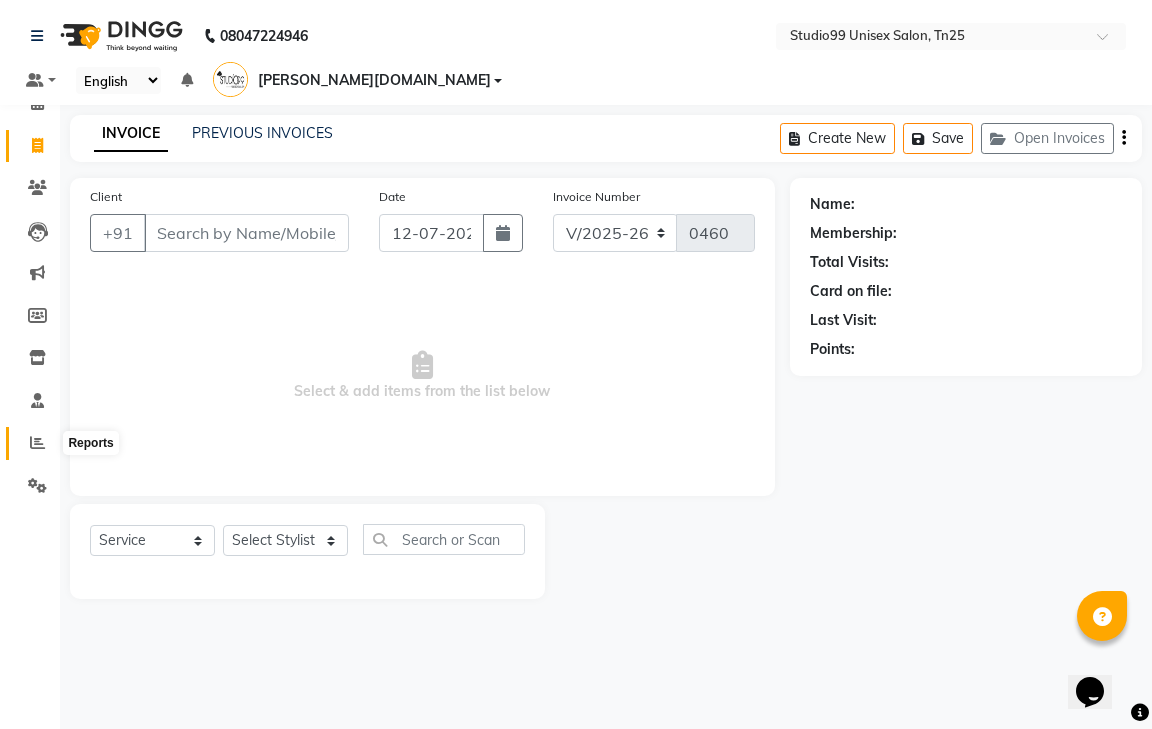 click 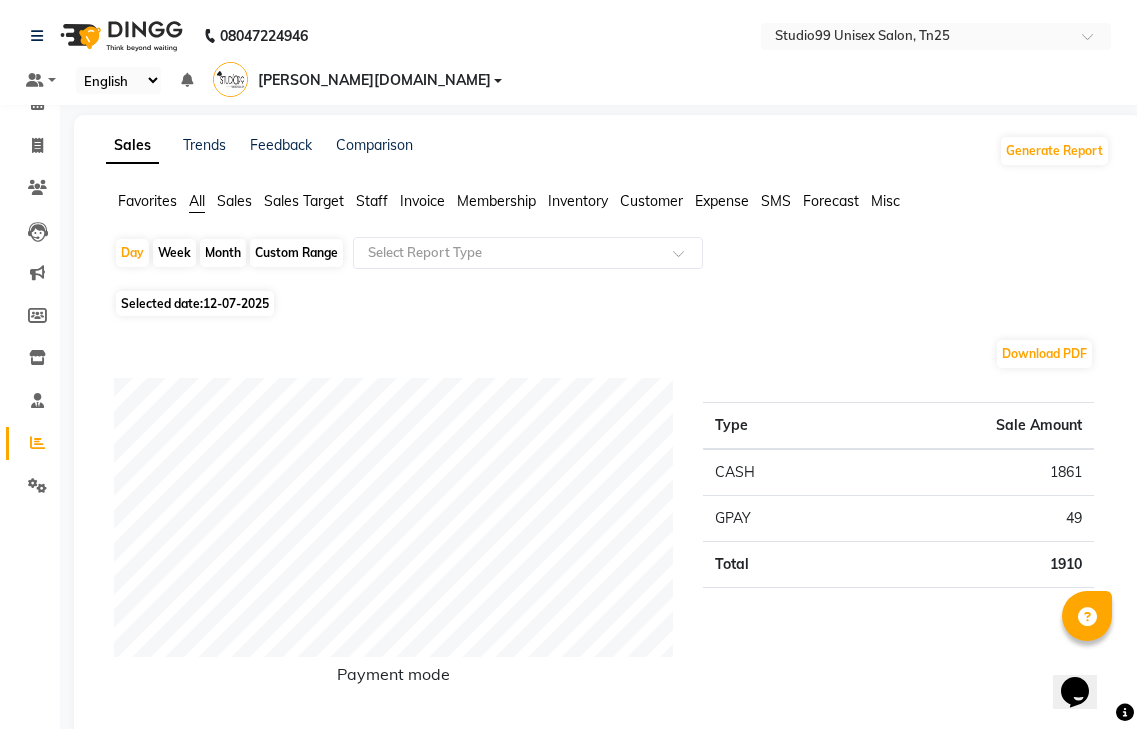 click on "Staff" 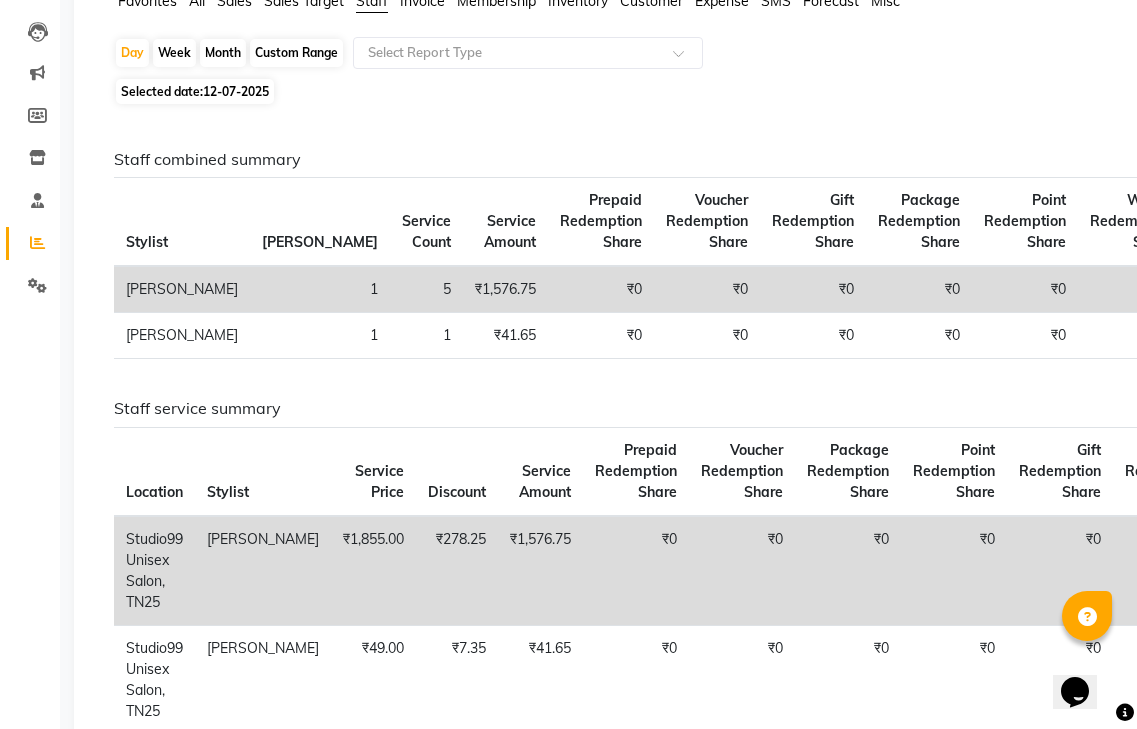 scroll, scrollTop: 100, scrollLeft: 0, axis: vertical 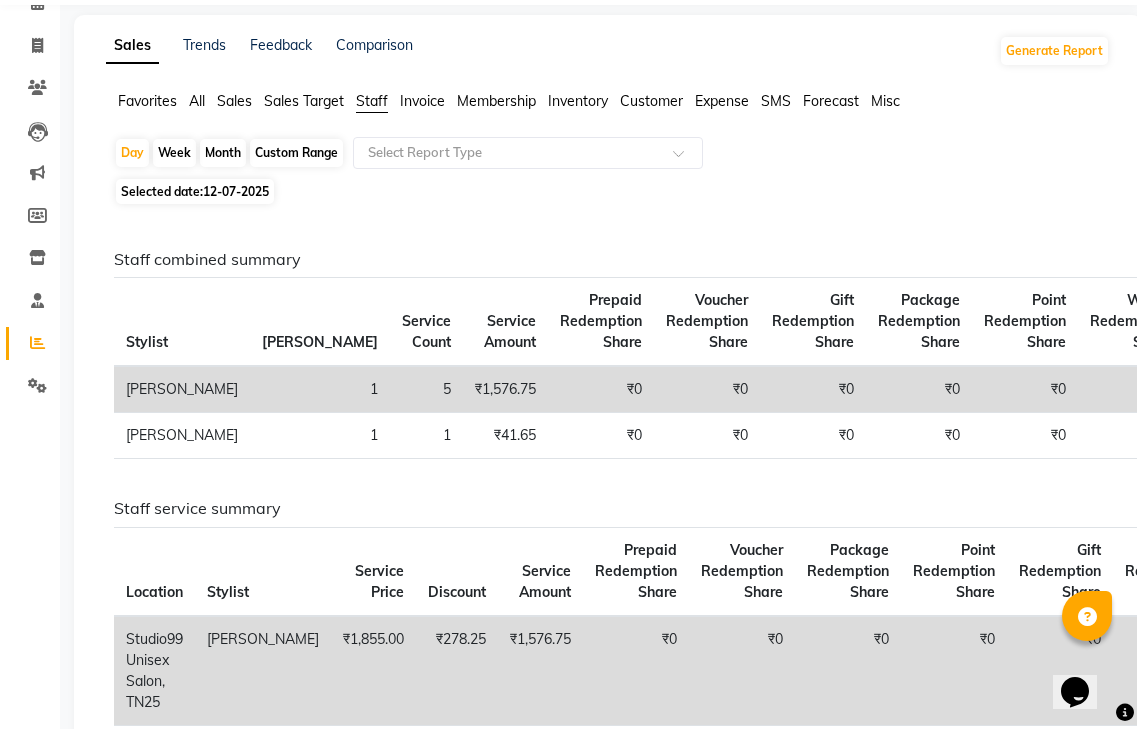 drag, startPoint x: 416, startPoint y: 342, endPoint x: 410, endPoint y: 355, distance: 14.3178215 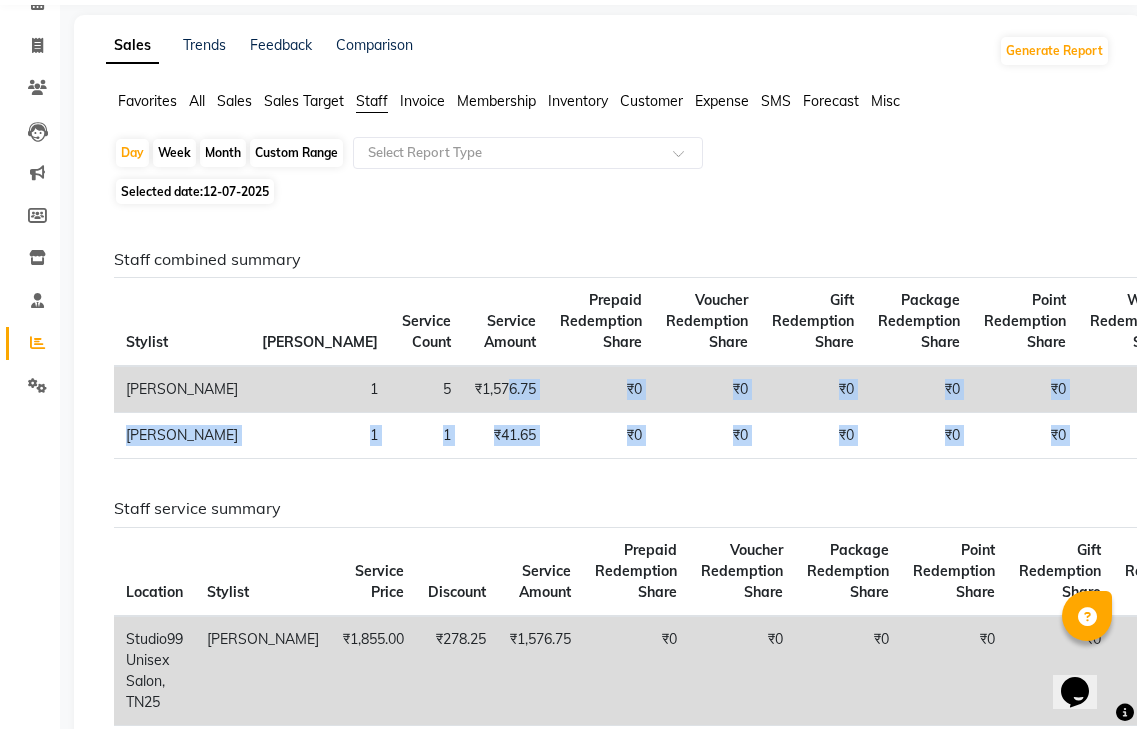 drag, startPoint x: 392, startPoint y: 346, endPoint x: 1151, endPoint y: 375, distance: 759.55383 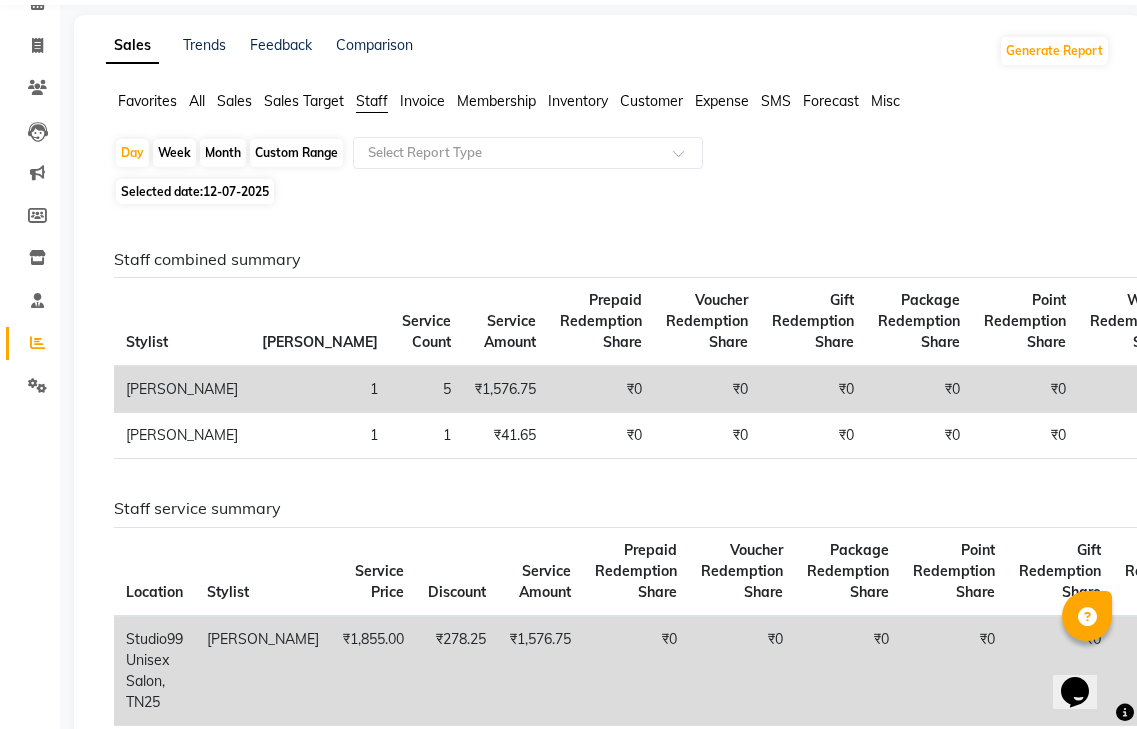 click on "Staff combined summary Stylist Bill Count Service Count Service Amount Prepaid Redemption Share Voucher Redemption Share Gift Redemption Share Package Redemption Share Point Redemption Share Wallet Redemption Share Net Service Amount Product Net Membership Net Prepaid Net Voucher Net Gift Net Package Net  [PERSON_NAME] 1 5 ₹1,576.75 ₹0 ₹0 ₹0 ₹0 ₹0 ₹0 ₹1,576.75 ₹0 ₹0 ₹0 ₹0 ₹0 ₹0   Jaya Priya 1 1 ₹41.65 ₹0 ₹0 ₹0 ₹0 ₹0 ₹0 ₹41.65 ₹0 ₹0 ₹0 ₹0 ₹0 ₹0" 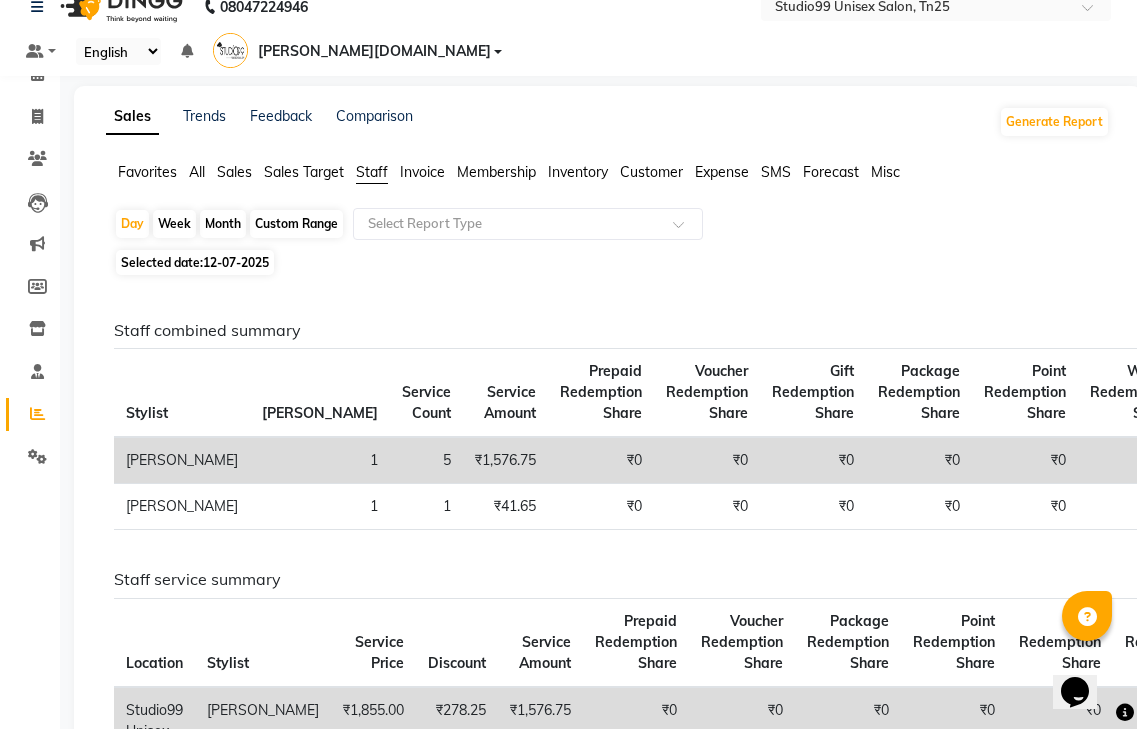 scroll, scrollTop: 0, scrollLeft: 0, axis: both 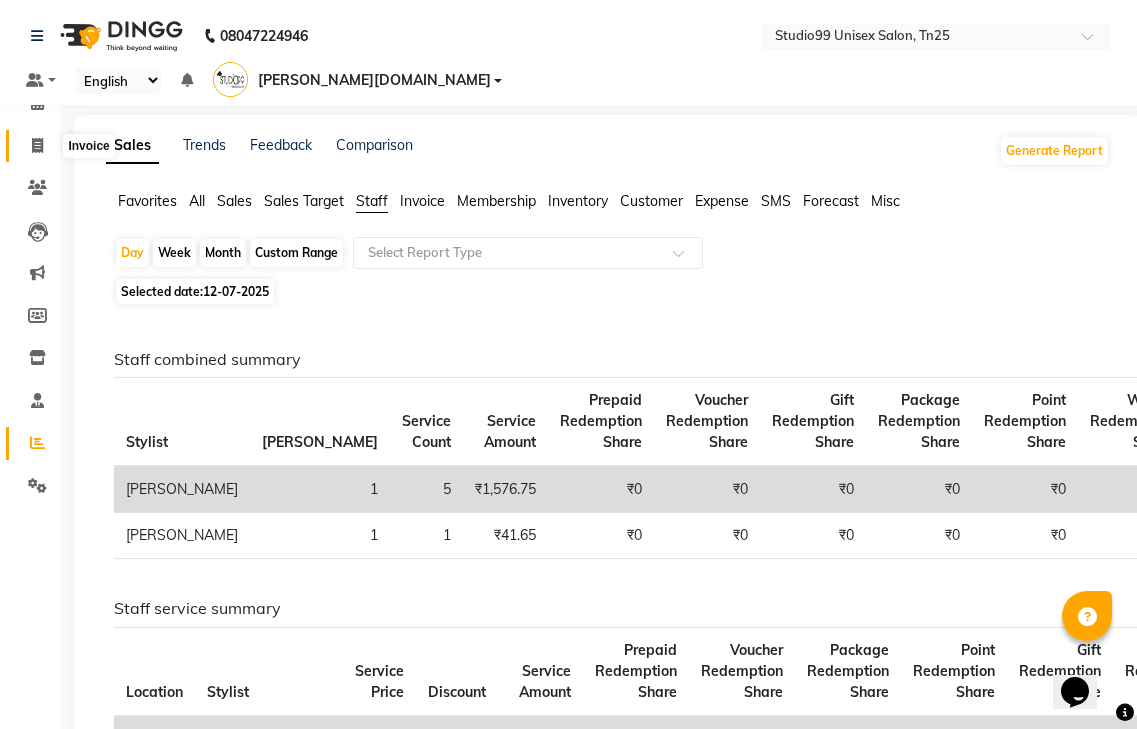 click 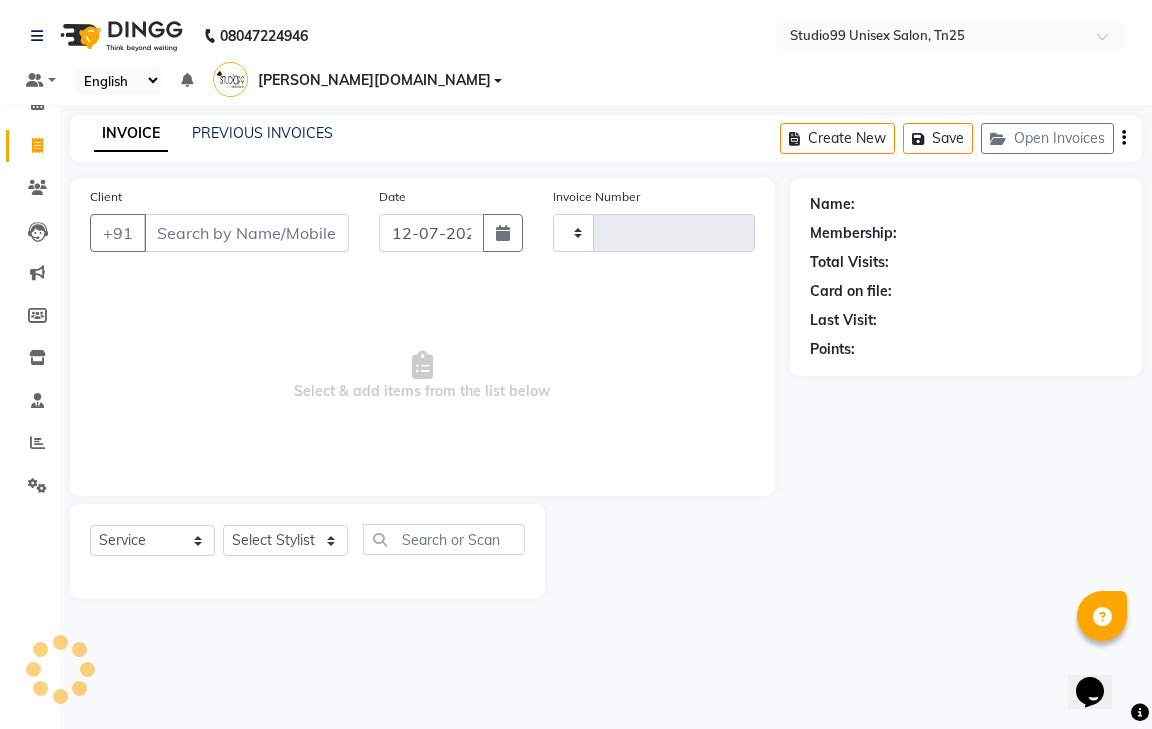 type on "0460" 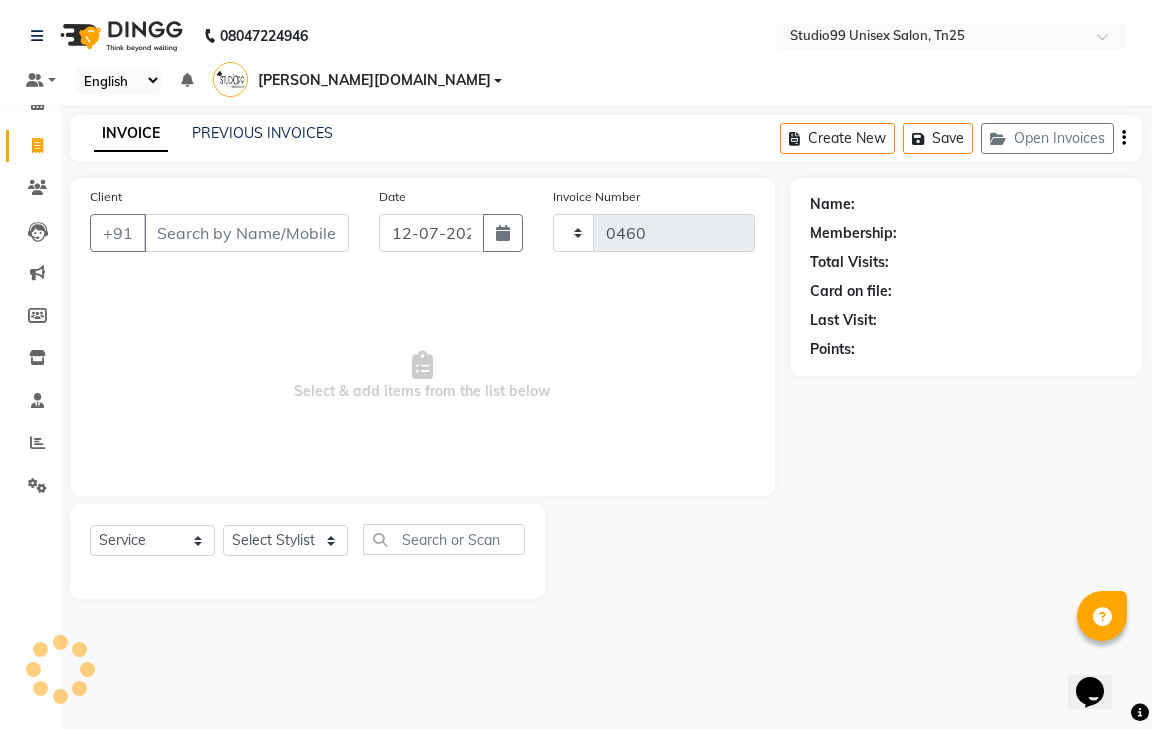 select on "8331" 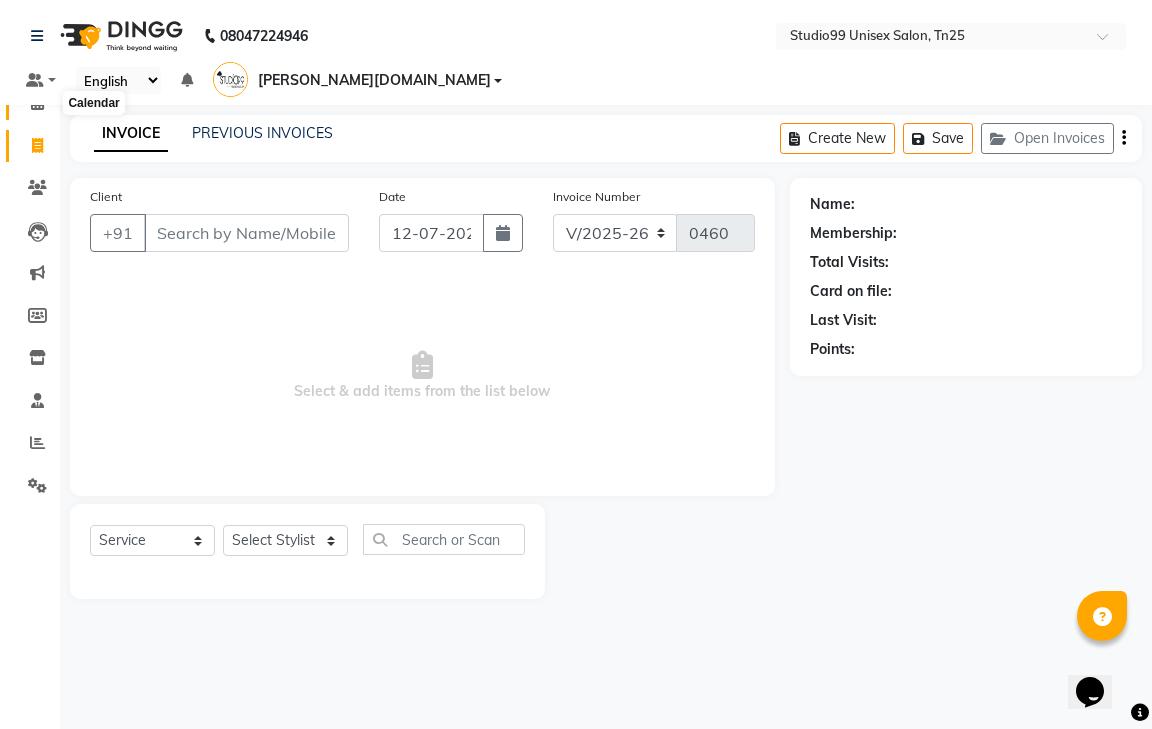 click 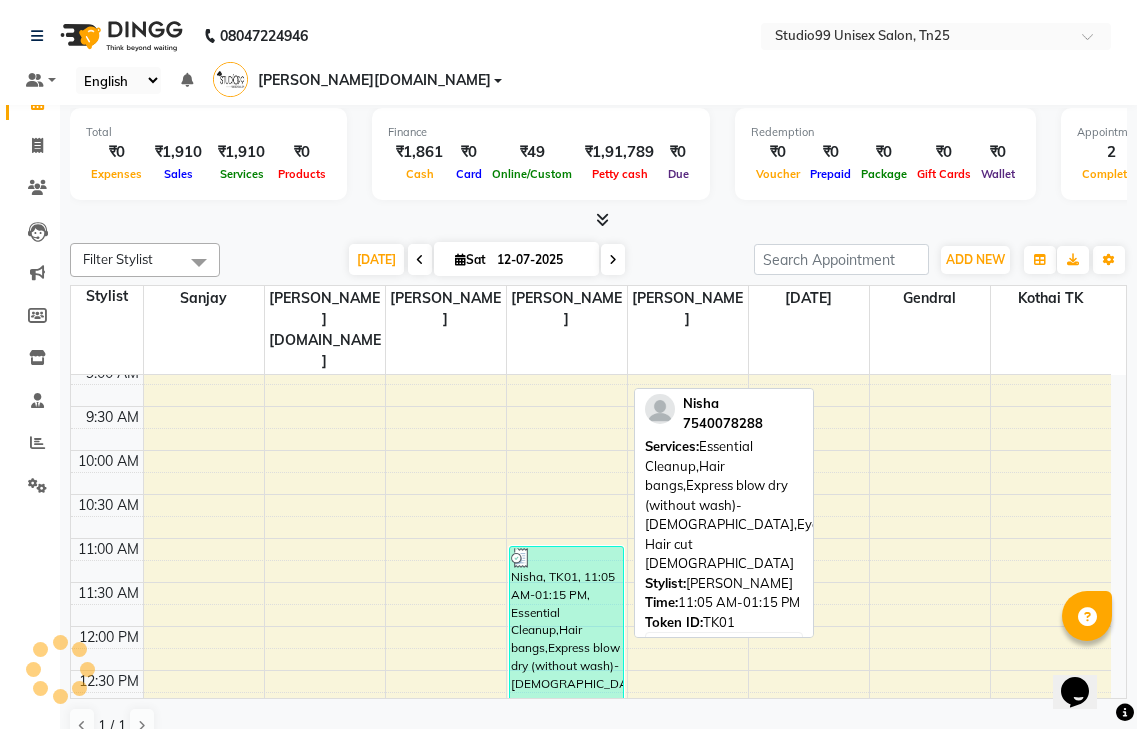scroll, scrollTop: 200, scrollLeft: 0, axis: vertical 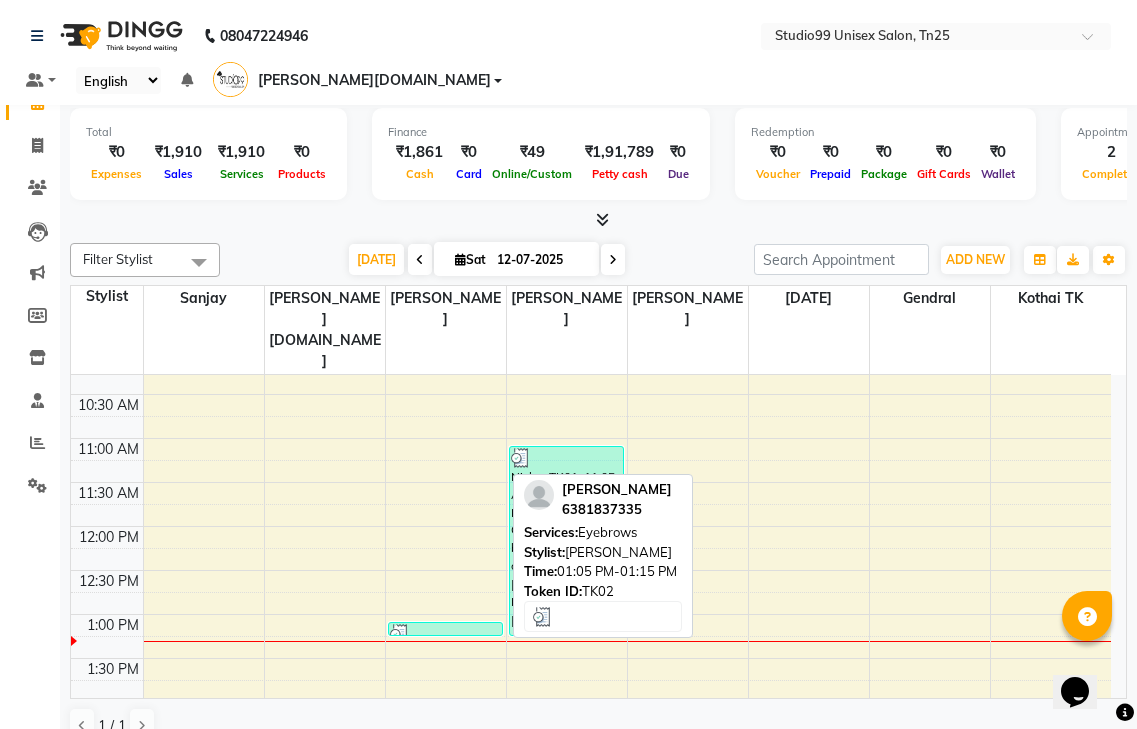 click at bounding box center [445, 634] 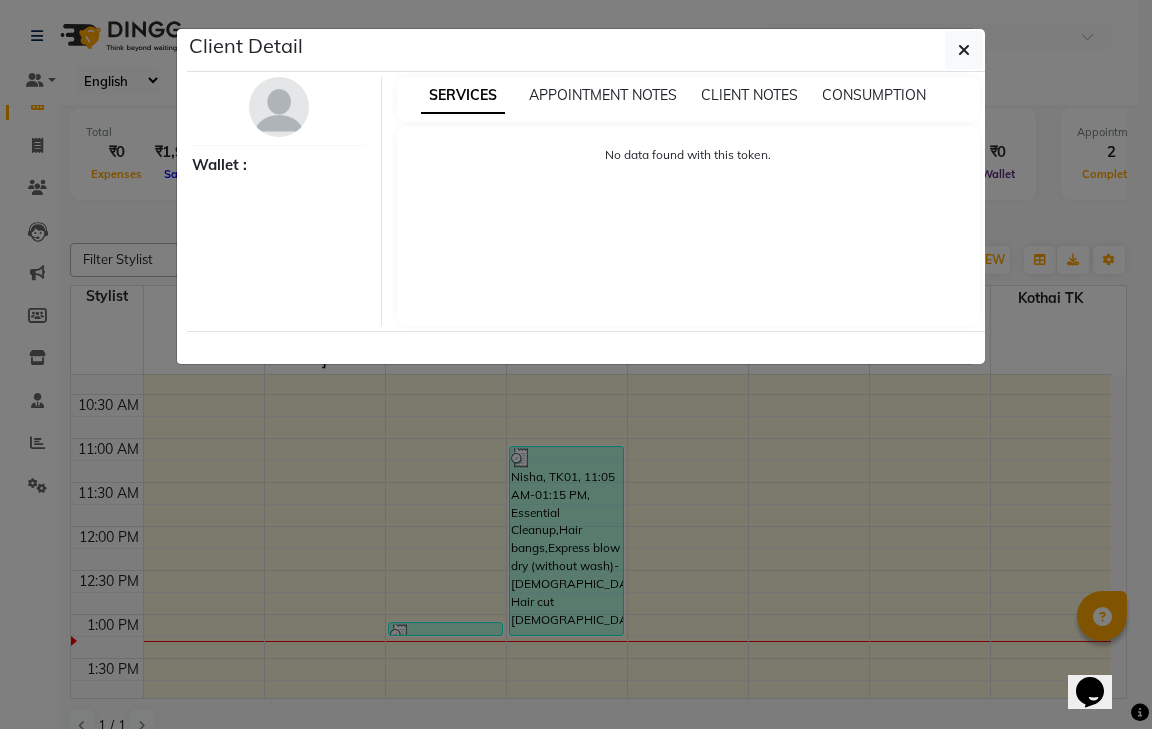 select on "3" 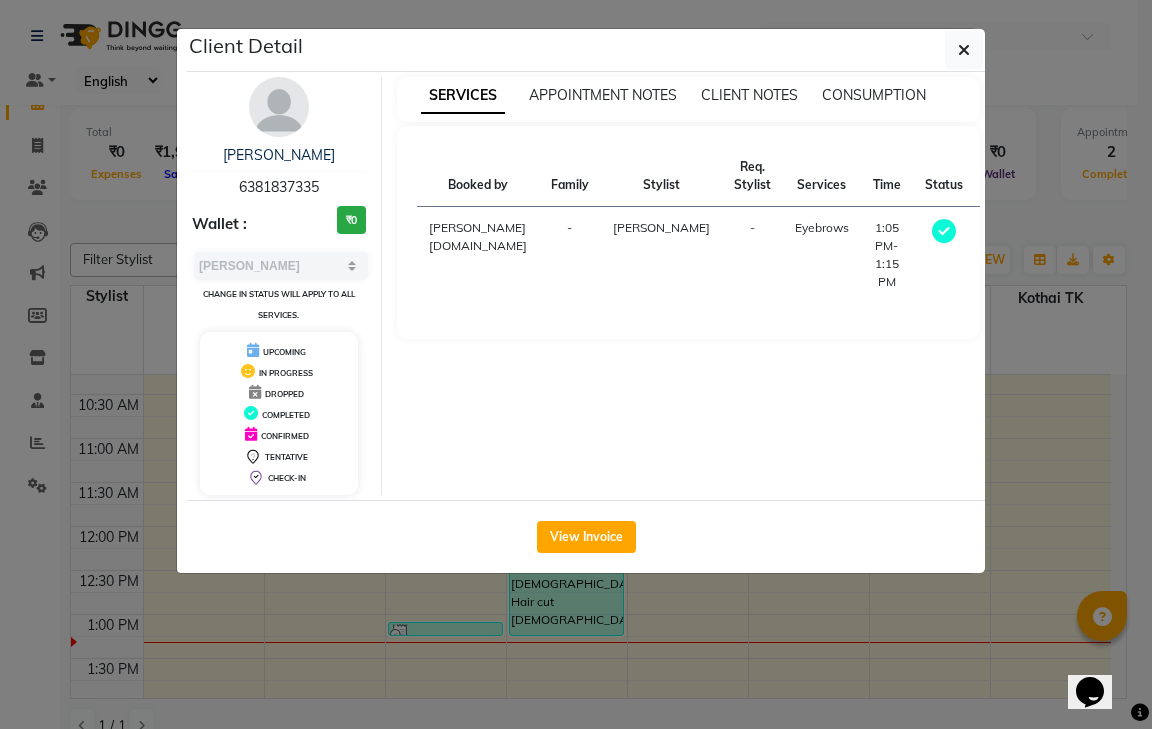 click on "Client Detail  Krishnaveni    6381837335 Wallet : ₹0 Select MARK DONE UPCOMING Change in status will apply to all services. UPCOMING IN PROGRESS DROPPED COMPLETED CONFIRMED TENTATIVE CHECK-IN SERVICES APPOINTMENT NOTES CLIENT NOTES CONSUMPTION Booked by Family Stylist Req. Stylist Services Time Status  [PERSON_NAME][DOMAIN_NAME]  -  jaya priya -  Eyebrows   1:05 PM-1:15 PM   View Invoice" 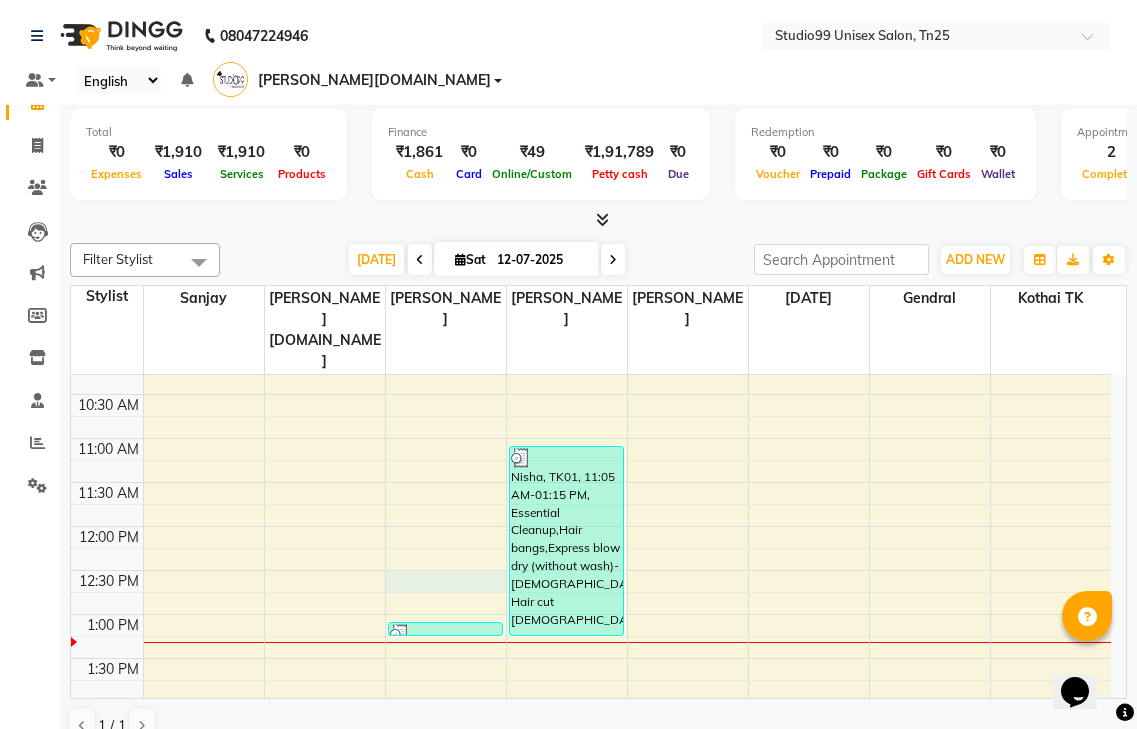 click on "8:00 AM 8:30 AM 9:00 AM 9:30 AM 10:00 AM 10:30 AM 11:00 AM 11:30 AM 12:00 PM 12:30 PM 1:00 PM 1:30 PM 2:00 PM 2:30 PM 3:00 PM 3:30 PM 4:00 PM 4:30 PM 5:00 PM 5:30 PM 6:00 PM 6:30 PM 7:00 PM 7:30 PM 8:00 PM 8:30 PM     [PERSON_NAME], TK02, 01:05 PM-01:15 PM, Eyebrows     Nisha, TK01, 11:05 AM-01:15 PM, Essential Cleanup,Hair bangs,Express blow dry (without wash)-[DEMOGRAPHIC_DATA],Eyebrows,Classic Hair cut [DEMOGRAPHIC_DATA]" at bounding box center [591, 746] 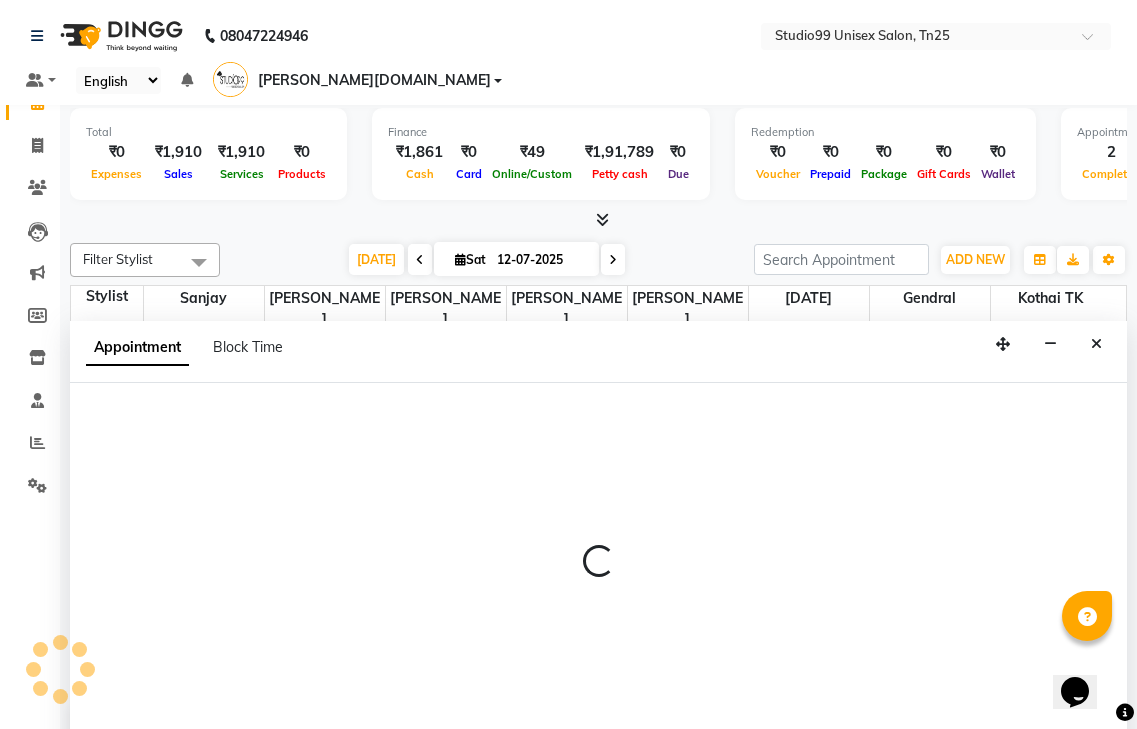 scroll, scrollTop: 1, scrollLeft: 0, axis: vertical 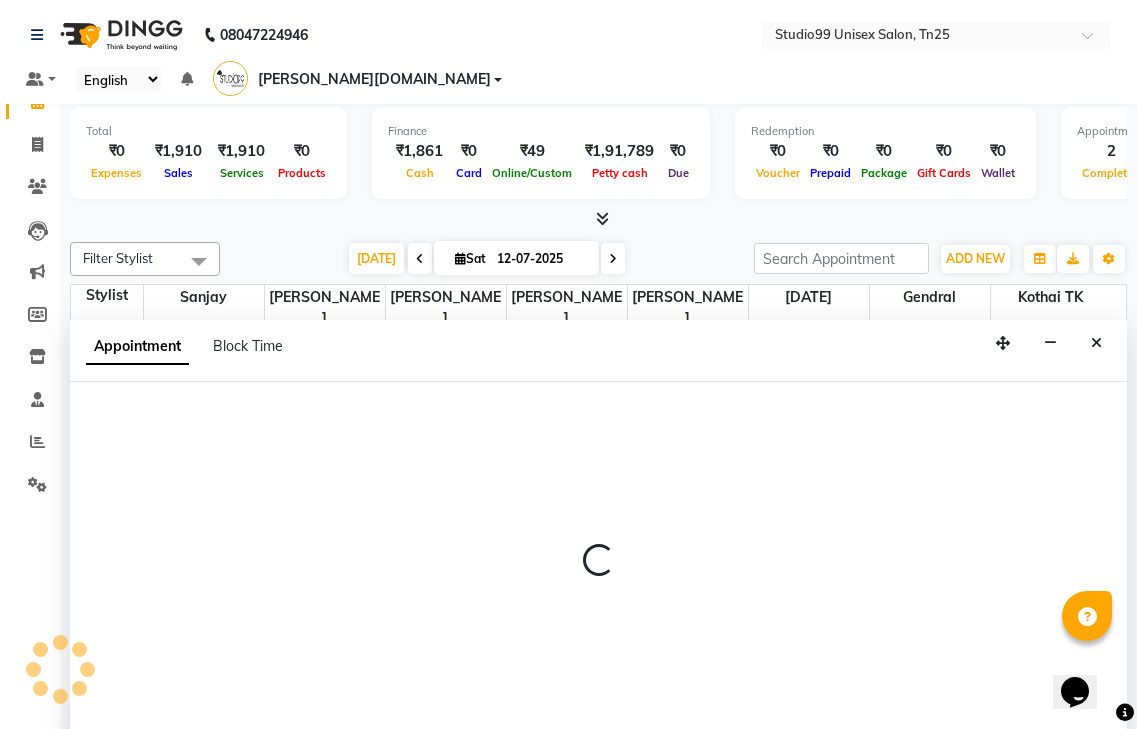 select on "80757" 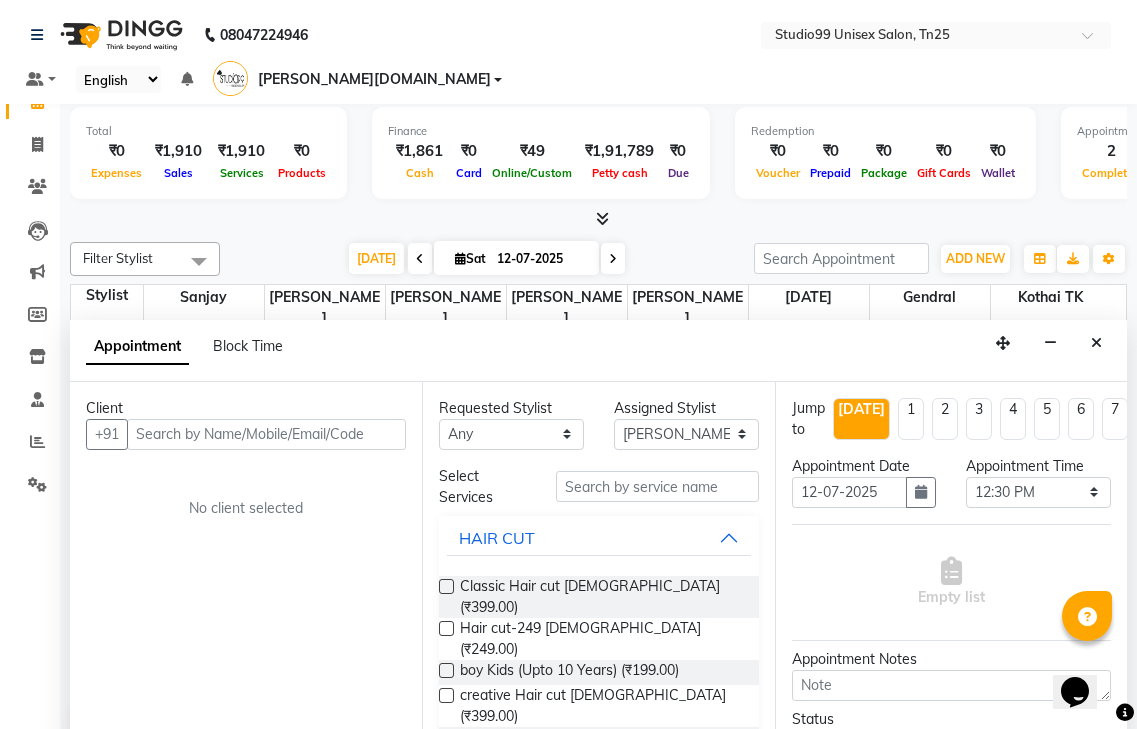 select on "service" 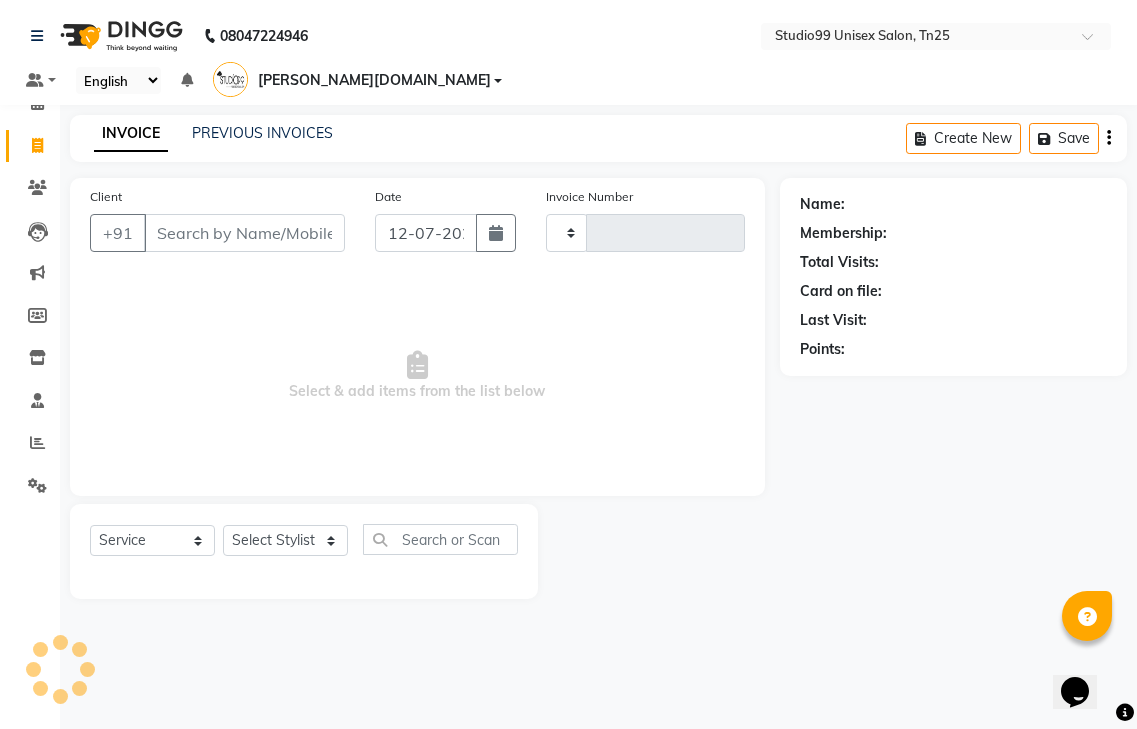 scroll, scrollTop: 0, scrollLeft: 0, axis: both 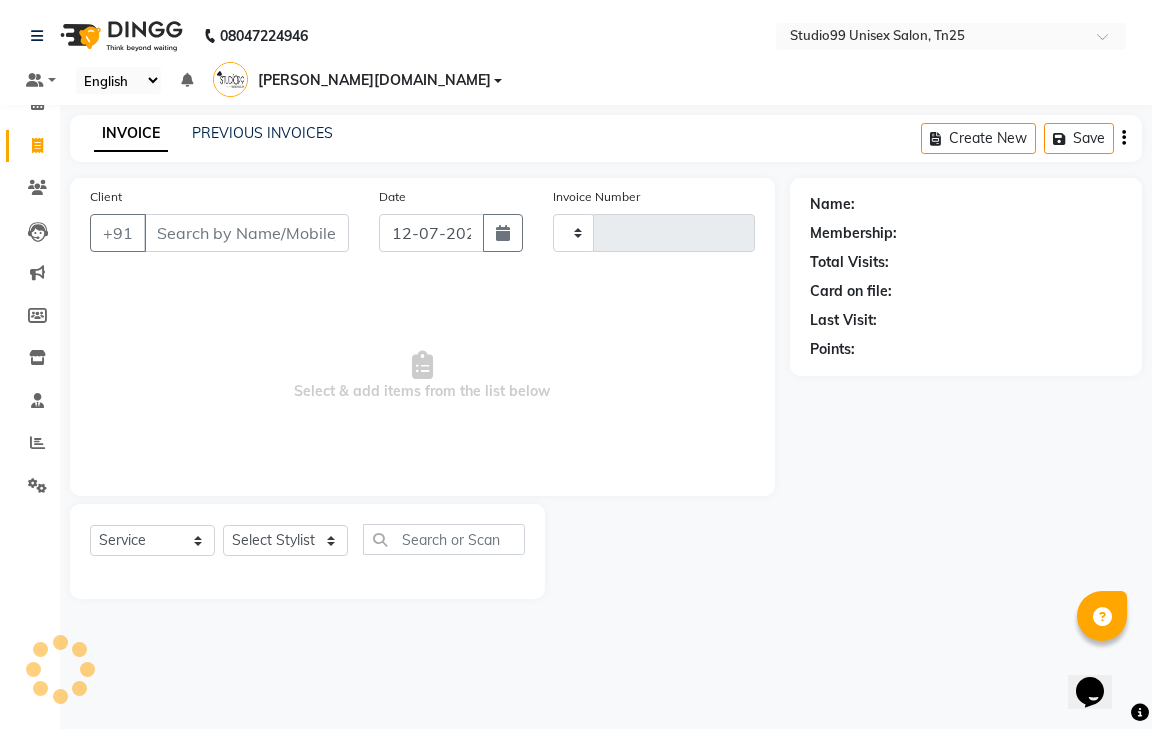 type on "0460" 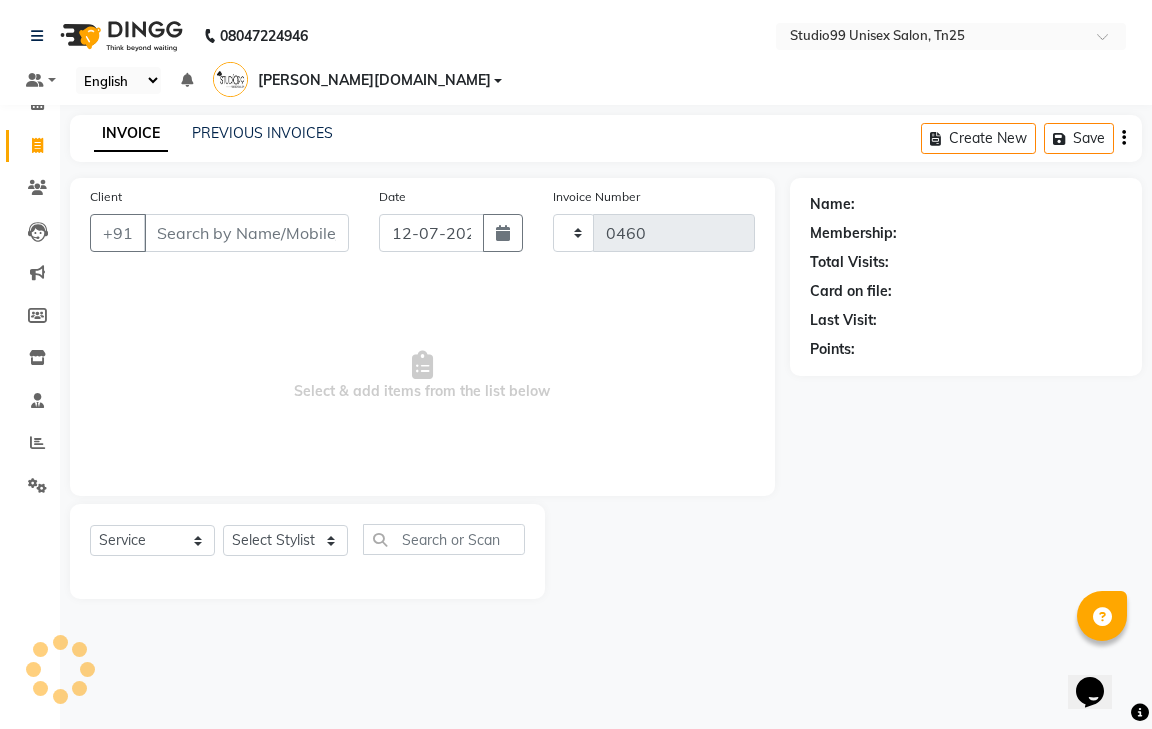 select on "8331" 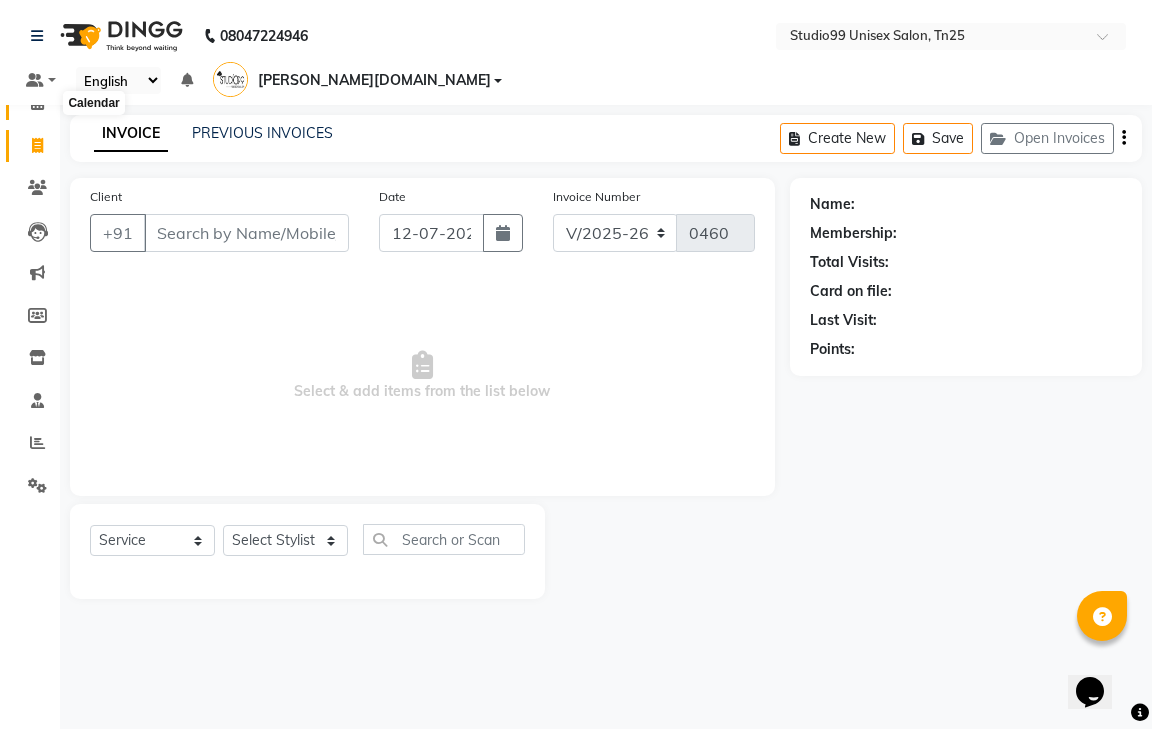 click 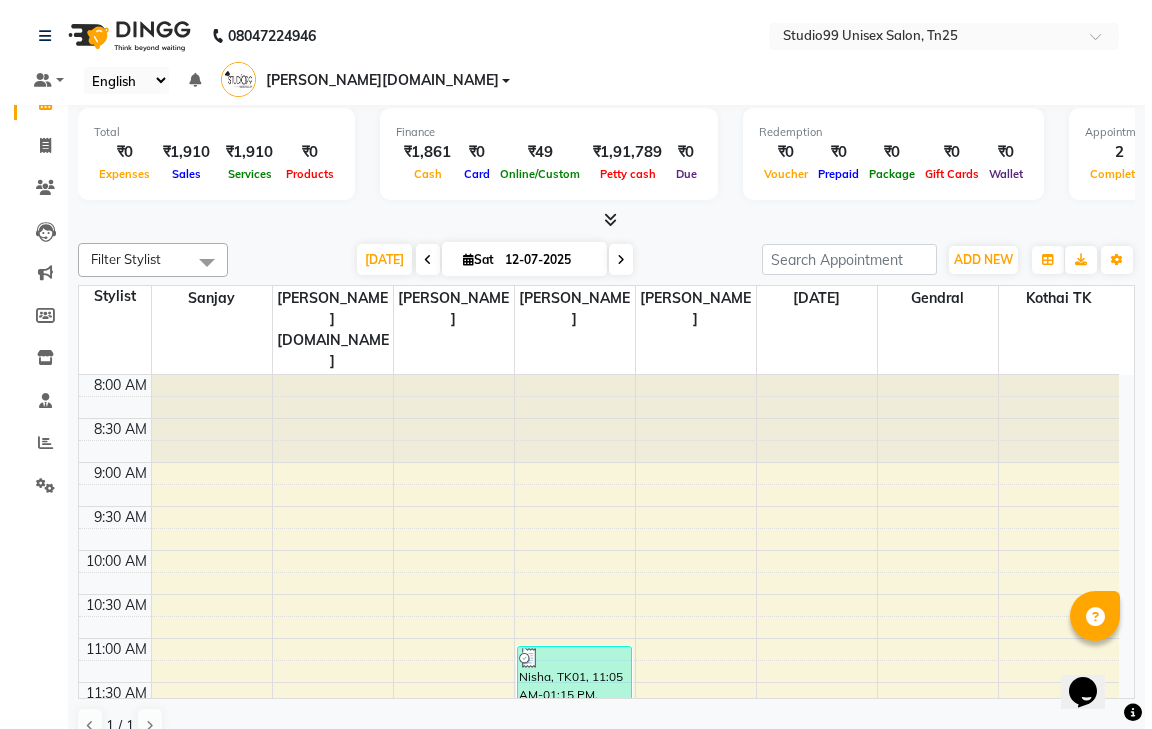 scroll, scrollTop: 441, scrollLeft: 0, axis: vertical 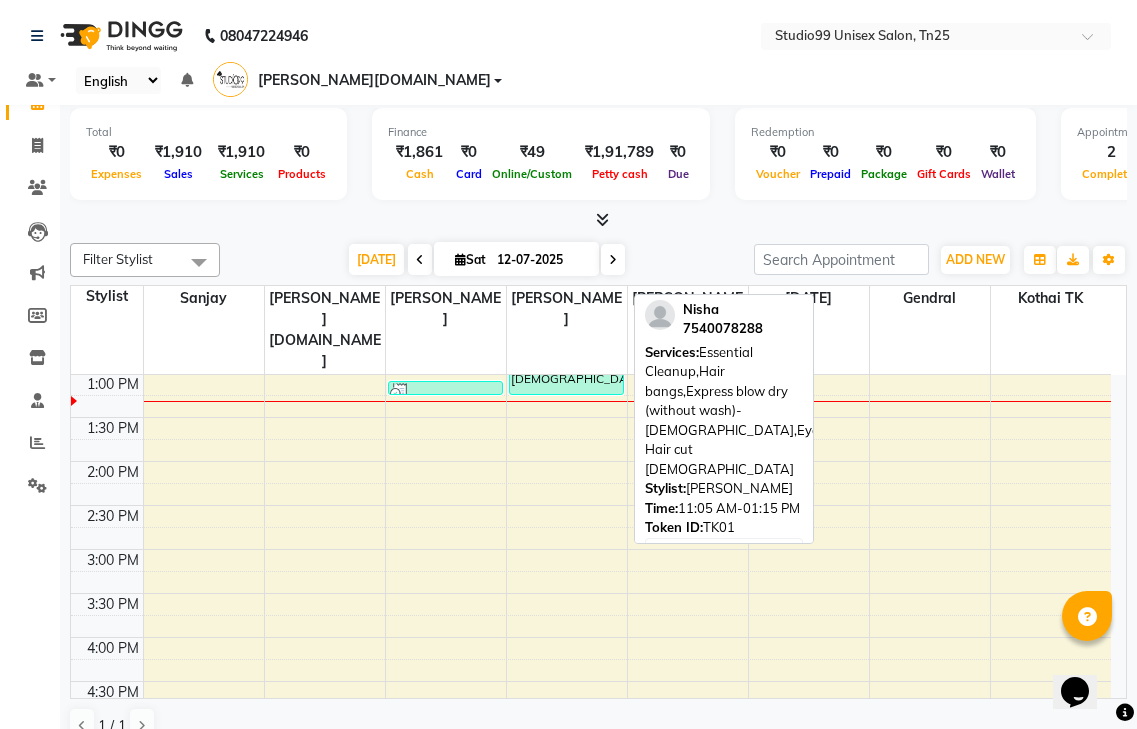 click on "Nisha, TK01, 11:05 AM-01:15 PM, Essential Cleanup,Hair bangs,Express blow dry (without wash)-[DEMOGRAPHIC_DATA],Eyebrows,Classic Hair cut [DEMOGRAPHIC_DATA]" at bounding box center (566, 300) 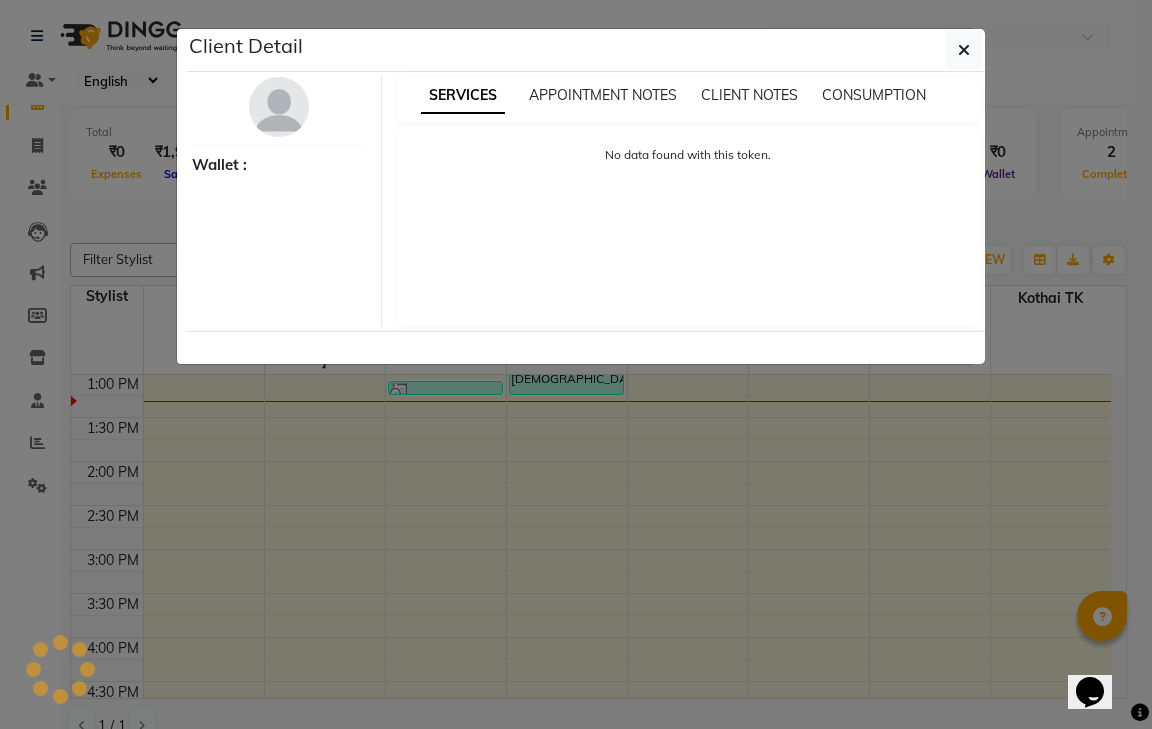 select on "3" 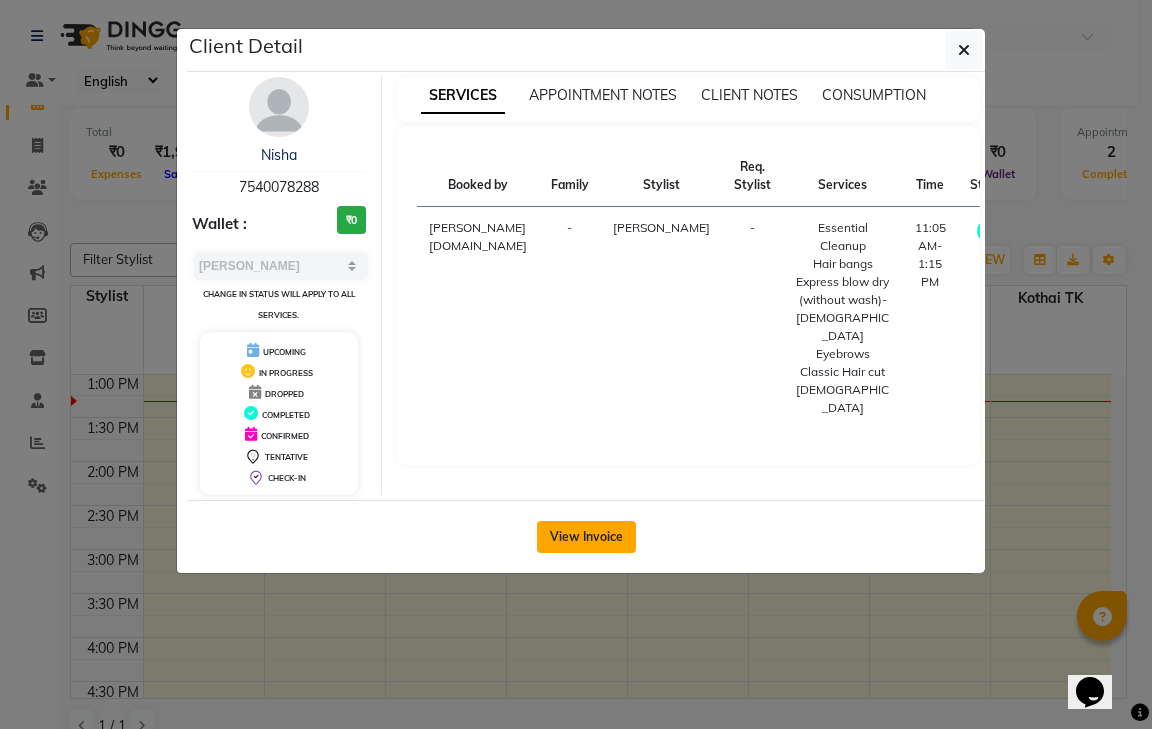 click on "View Invoice" 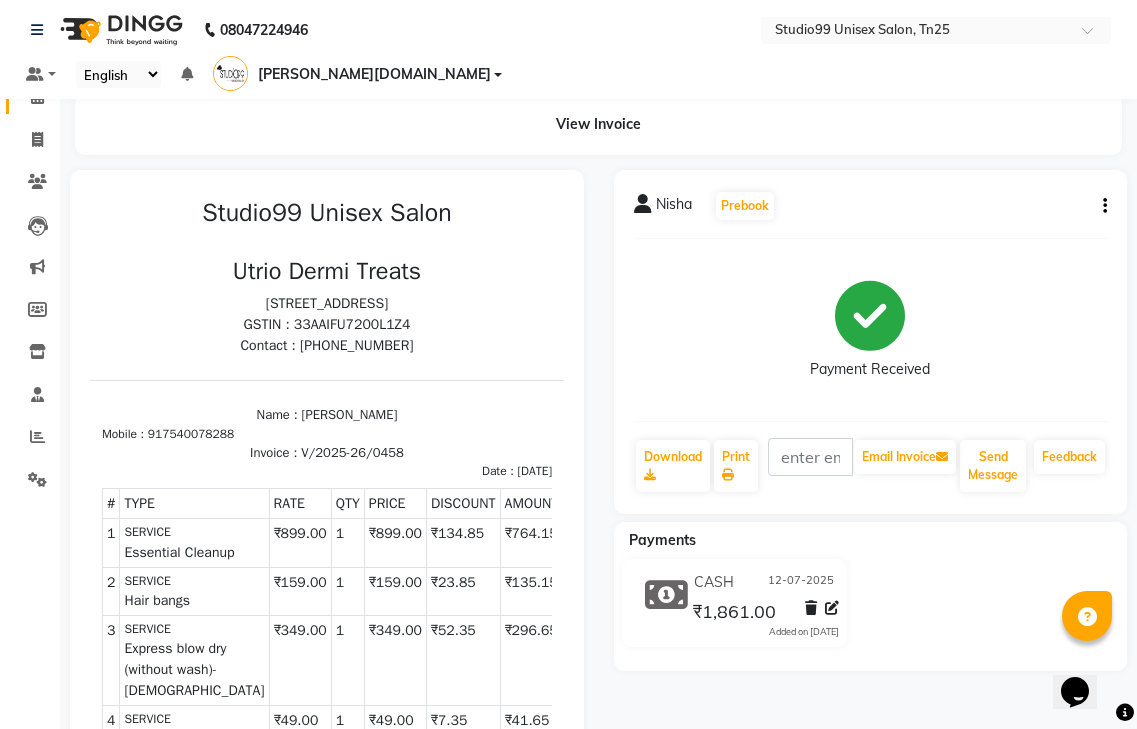 scroll, scrollTop: 0, scrollLeft: 0, axis: both 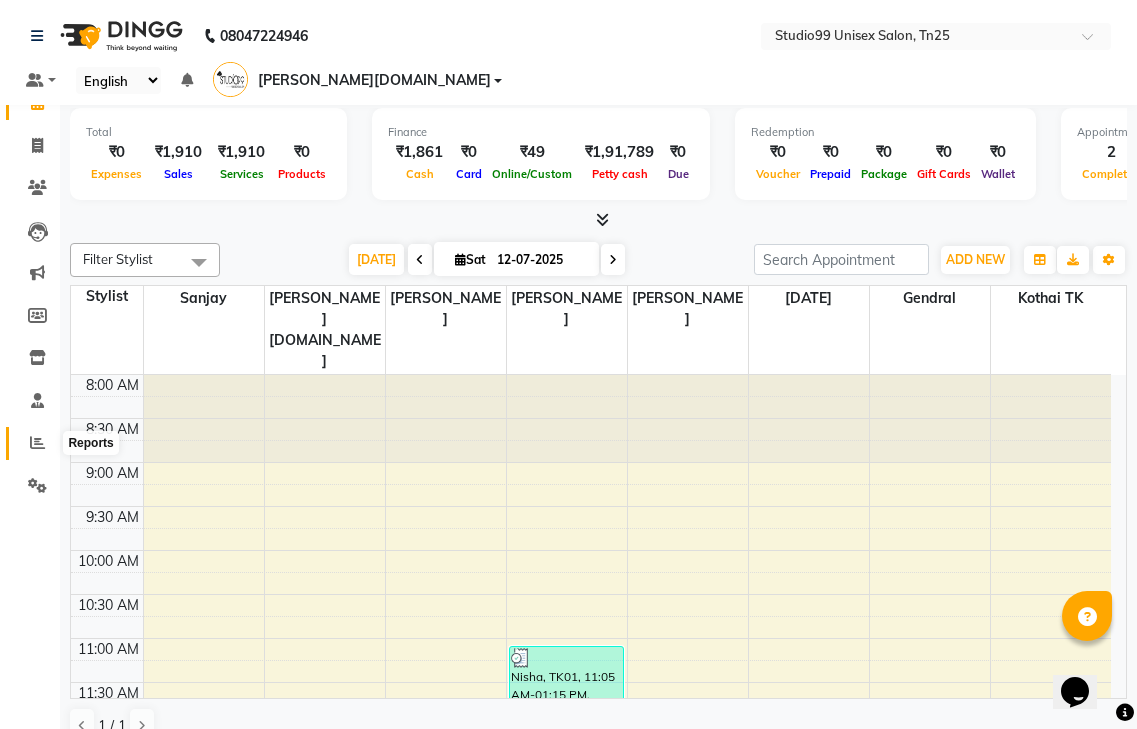 click 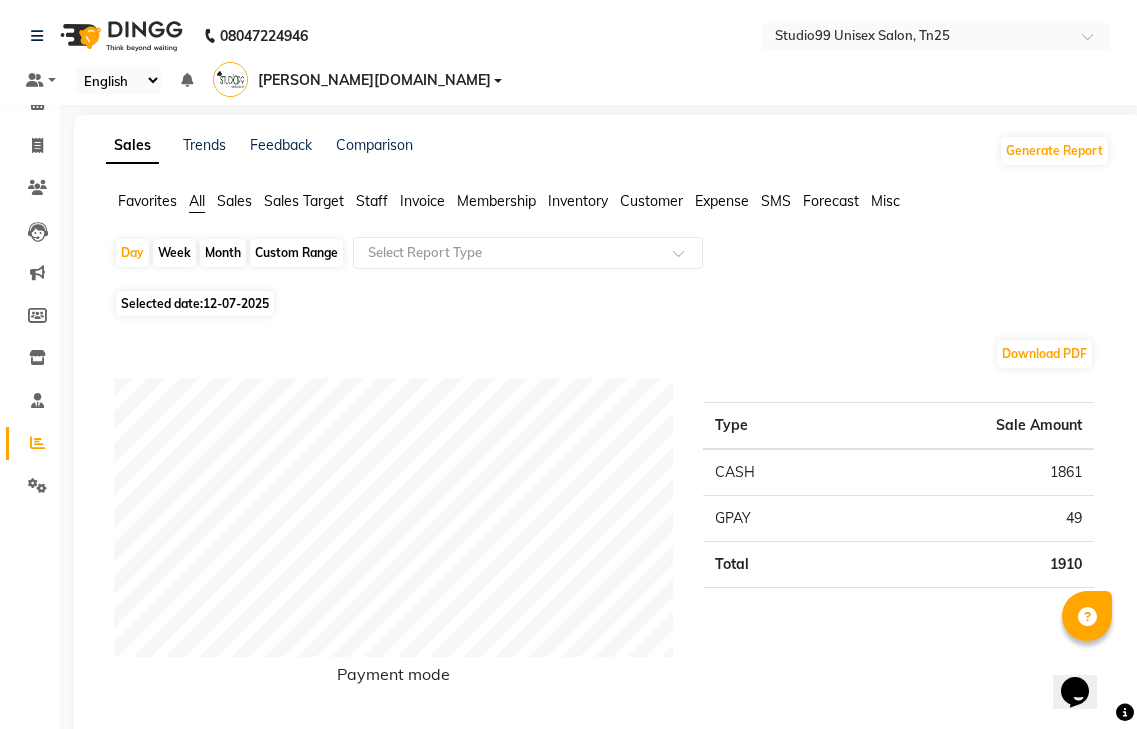 click on "Staff" 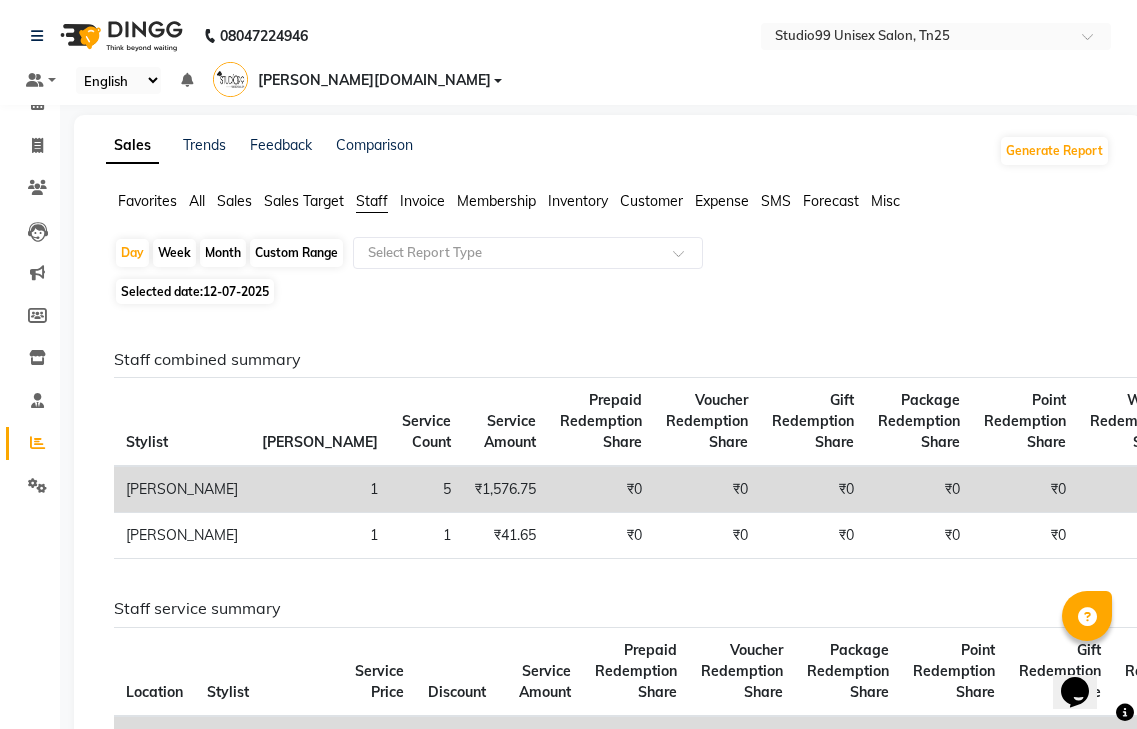 click on "₹1,576.75" 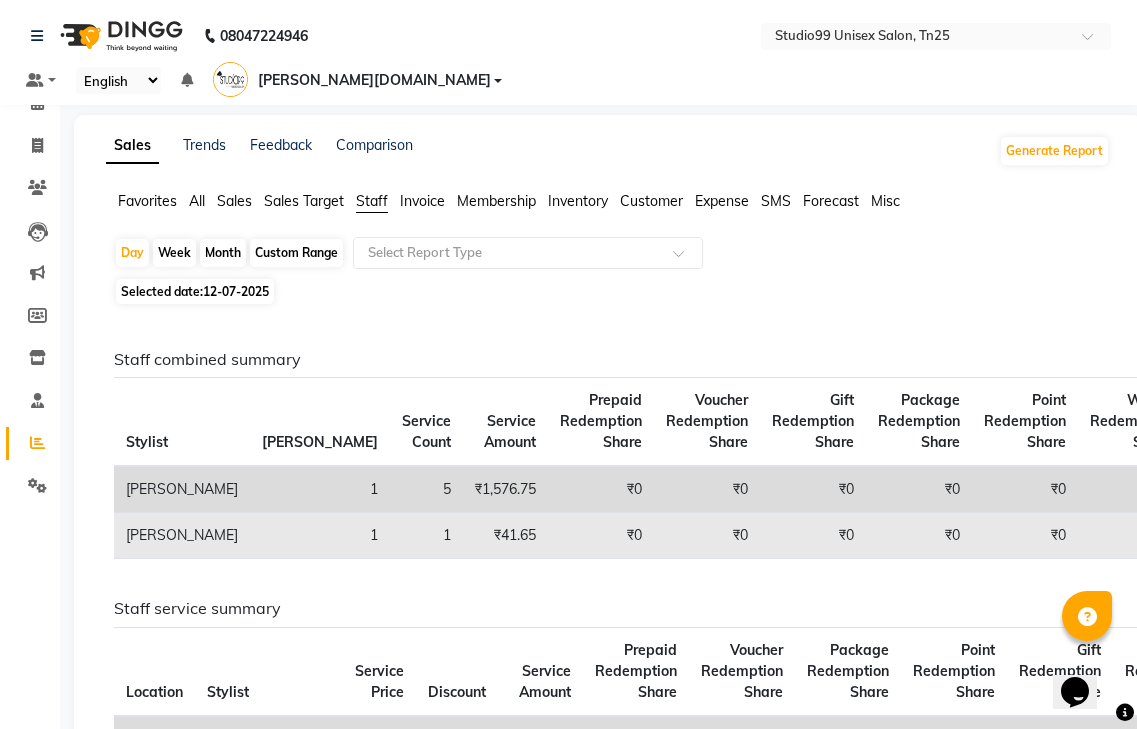 drag, startPoint x: 304, startPoint y: 460, endPoint x: 333, endPoint y: 515, distance: 62.177166 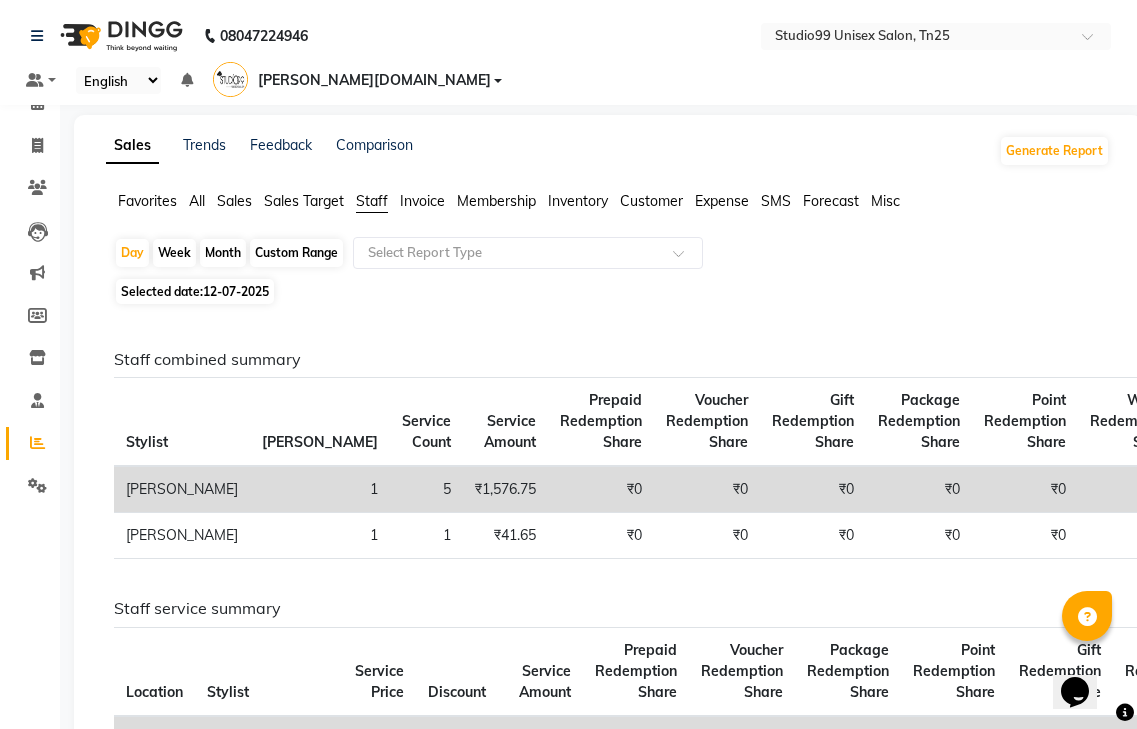 drag, startPoint x: 69, startPoint y: 470, endPoint x: 165, endPoint y: 61, distance: 420.11545 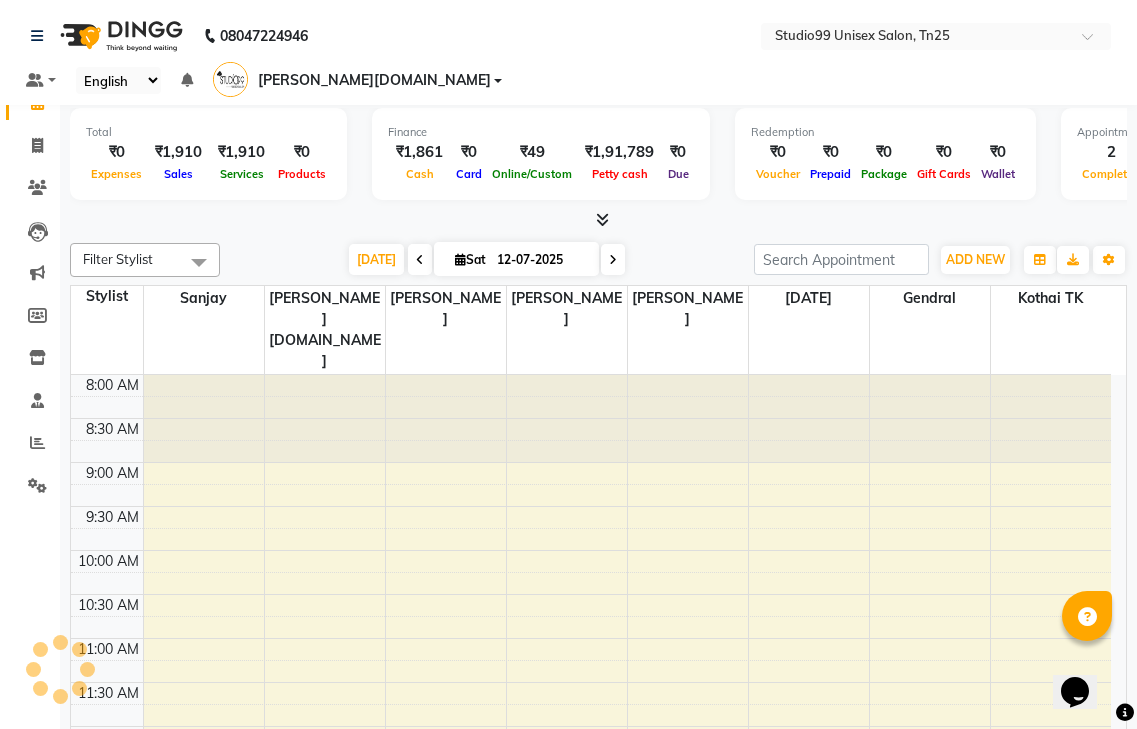 scroll, scrollTop: 0, scrollLeft: 0, axis: both 